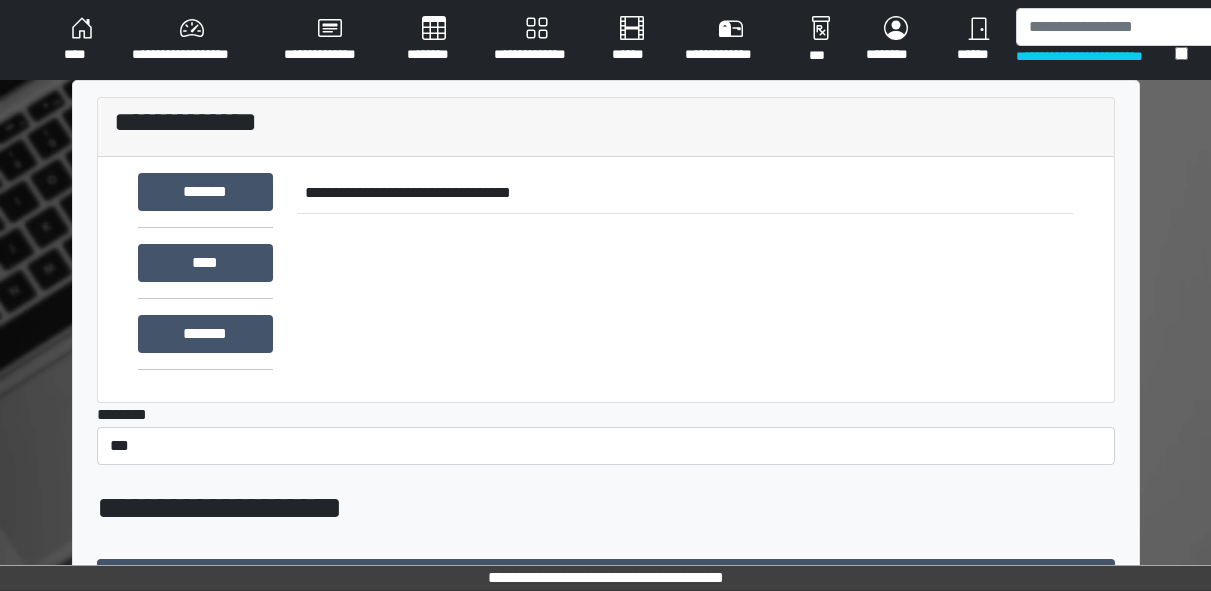 scroll, scrollTop: 0, scrollLeft: 0, axis: both 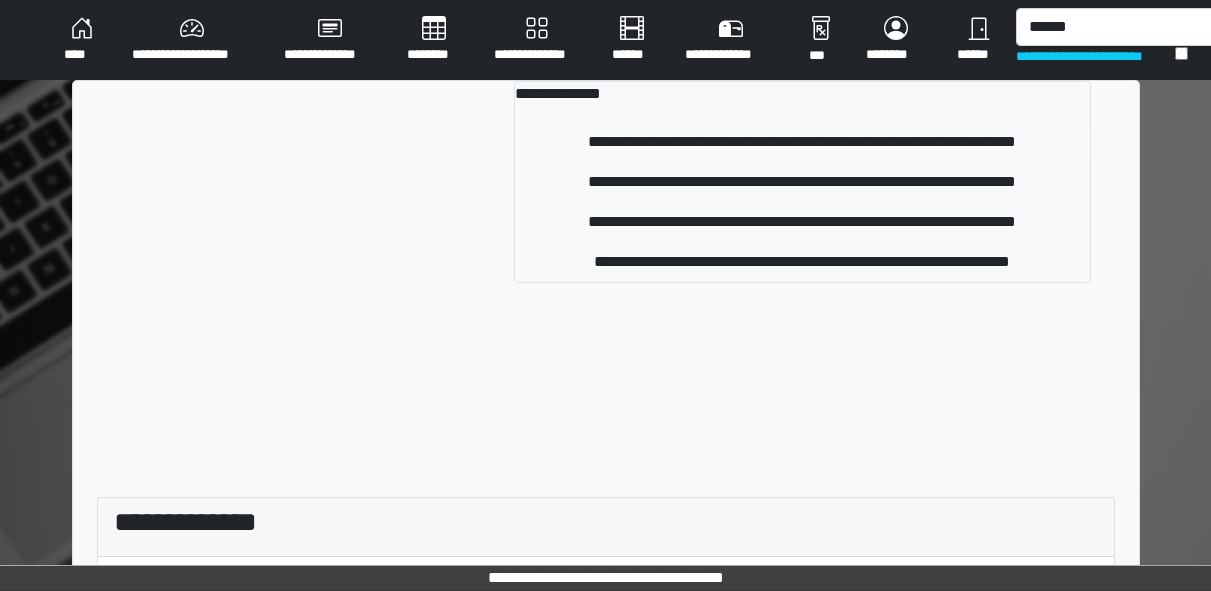 type on "******" 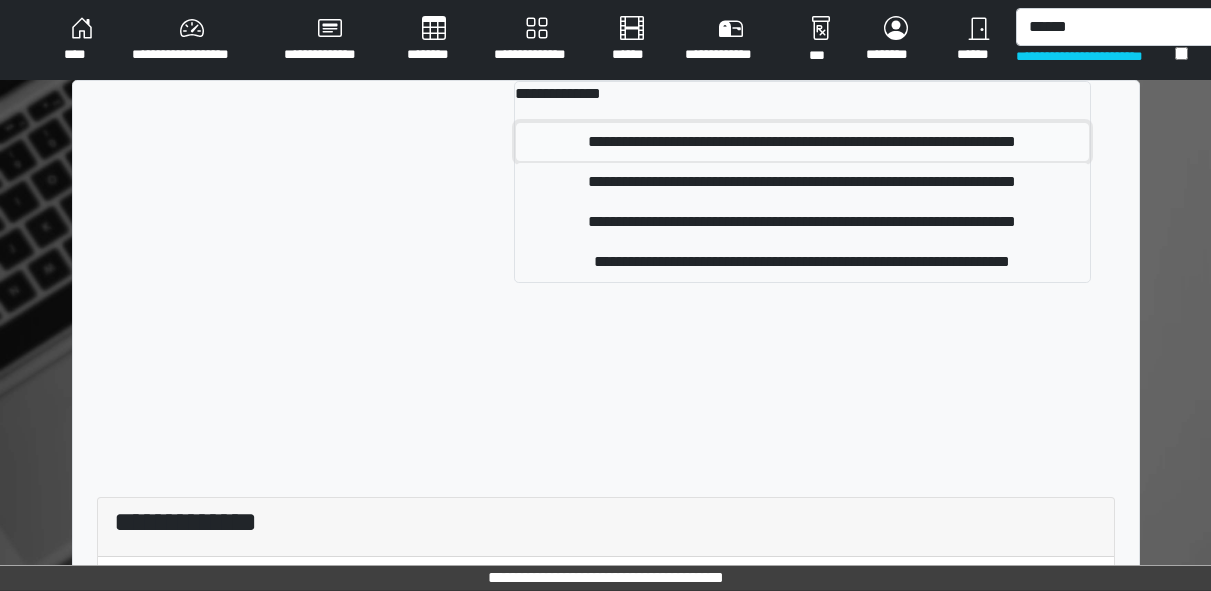 click on "**********" at bounding box center [802, 142] 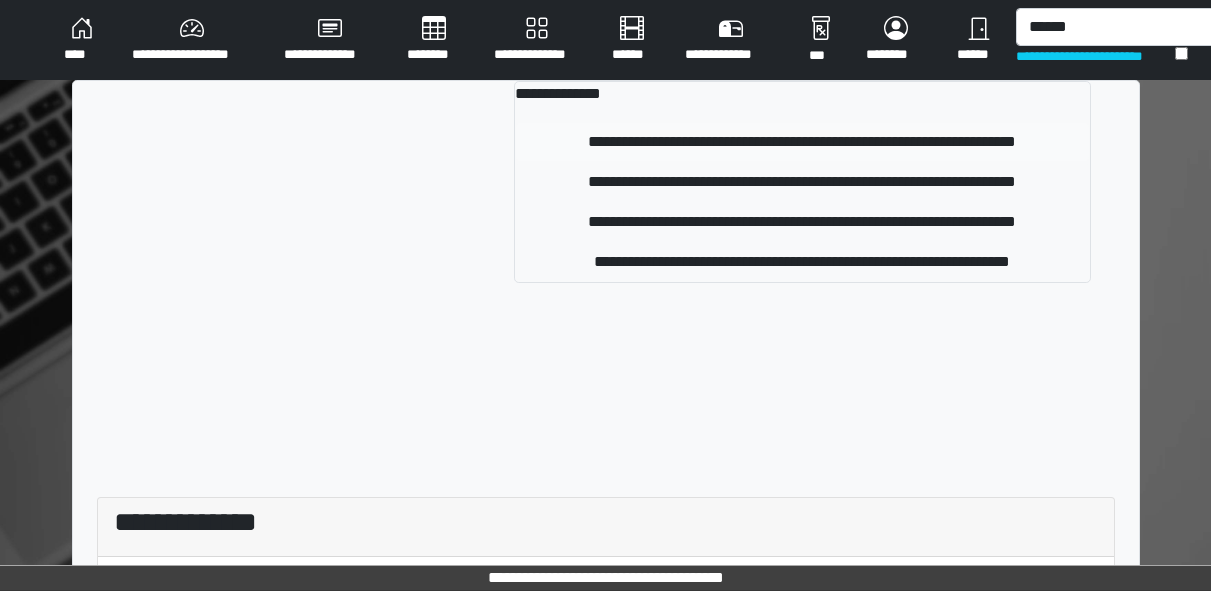 type 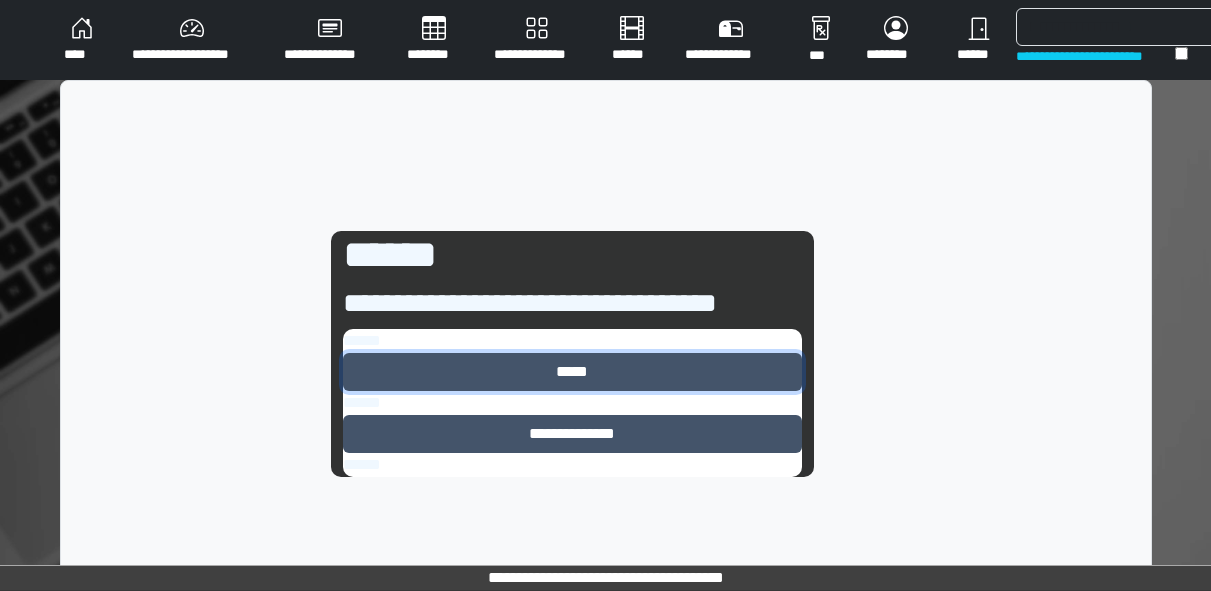 click on "*****" at bounding box center [572, 372] 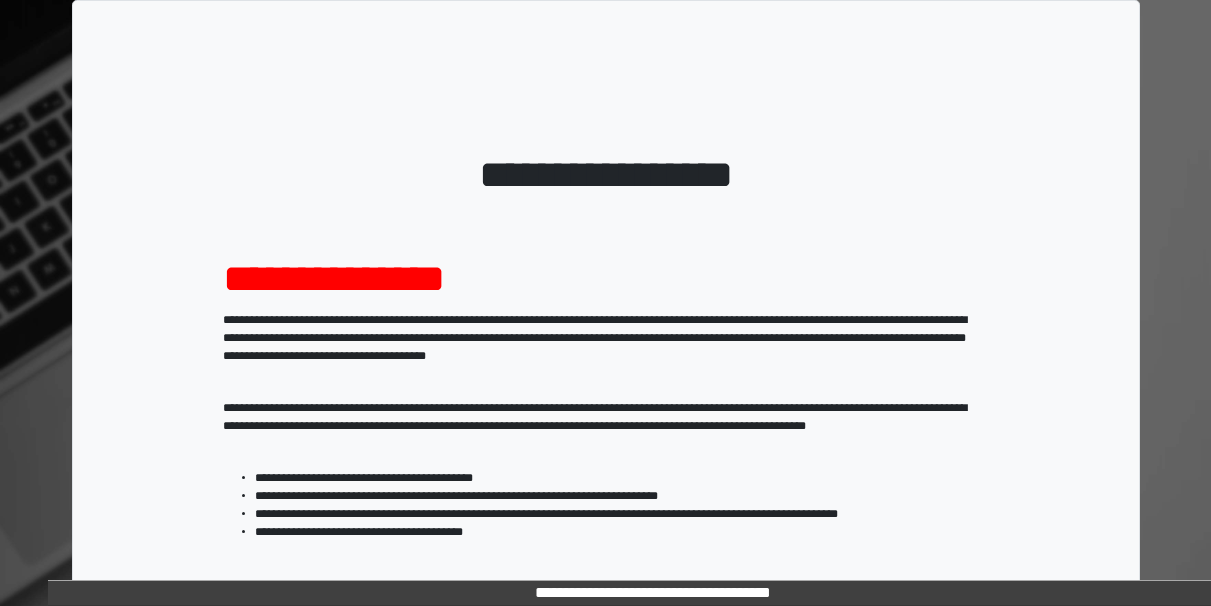 scroll, scrollTop: 322, scrollLeft: 0, axis: vertical 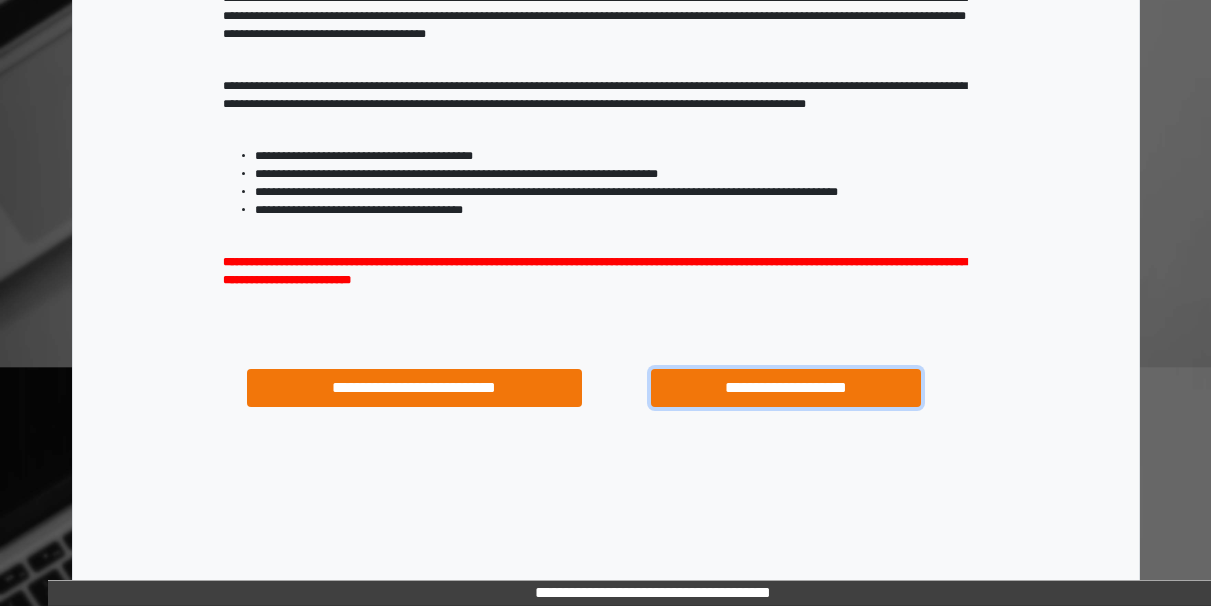 click on "**********" at bounding box center [785, 388] 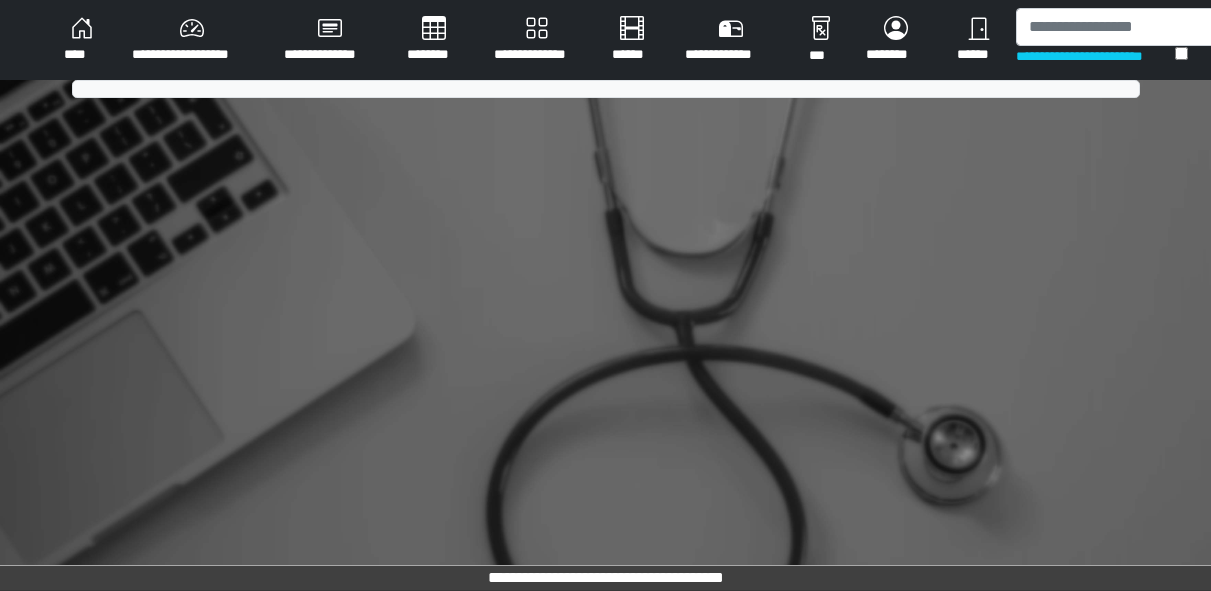 scroll, scrollTop: 0, scrollLeft: 0, axis: both 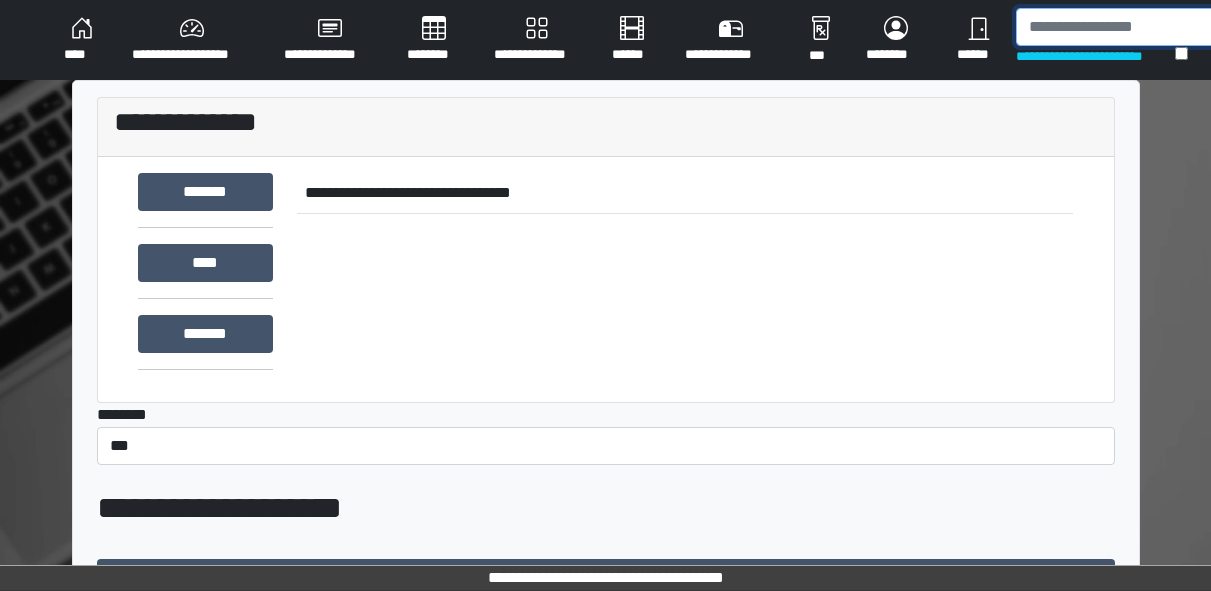 click at bounding box center (1119, 27) 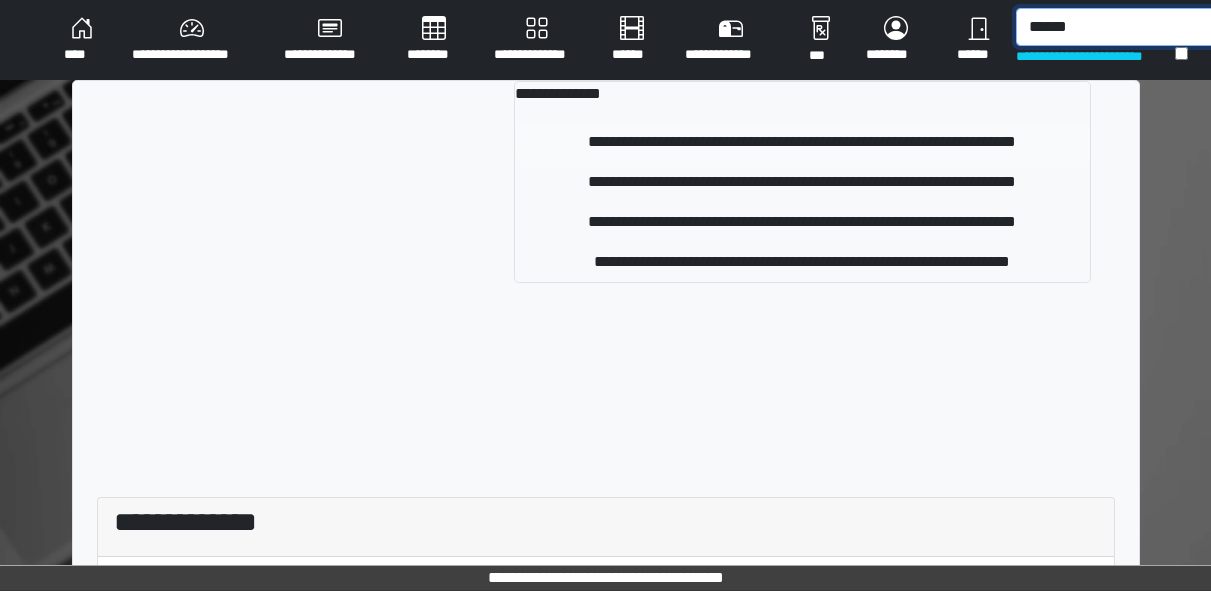 type on "******" 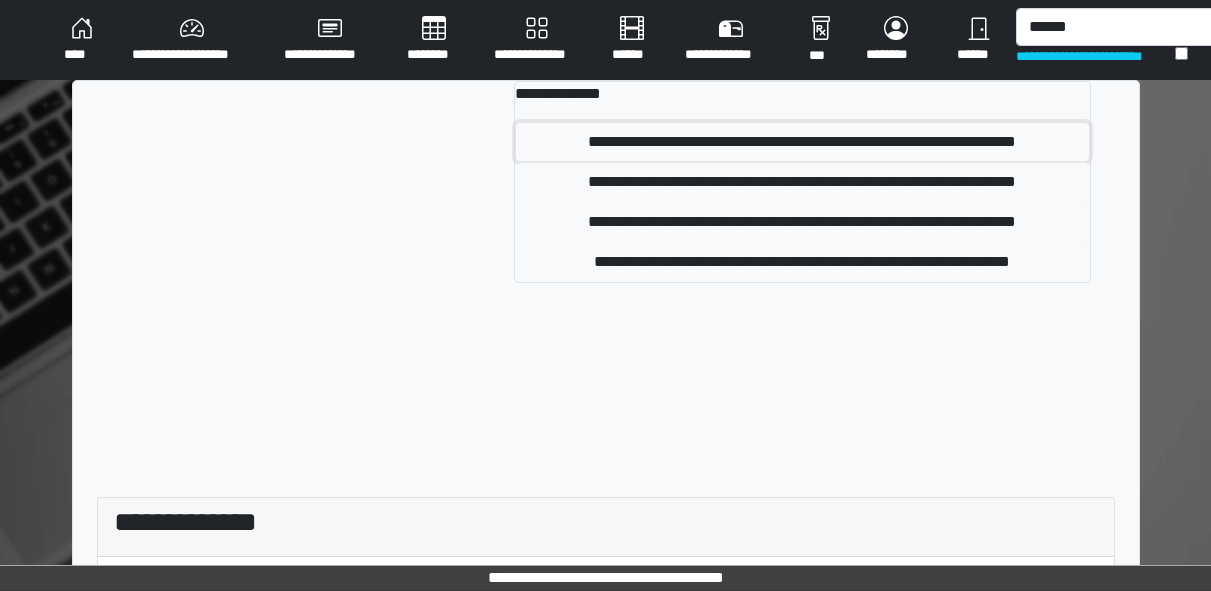 click on "**********" at bounding box center (802, 142) 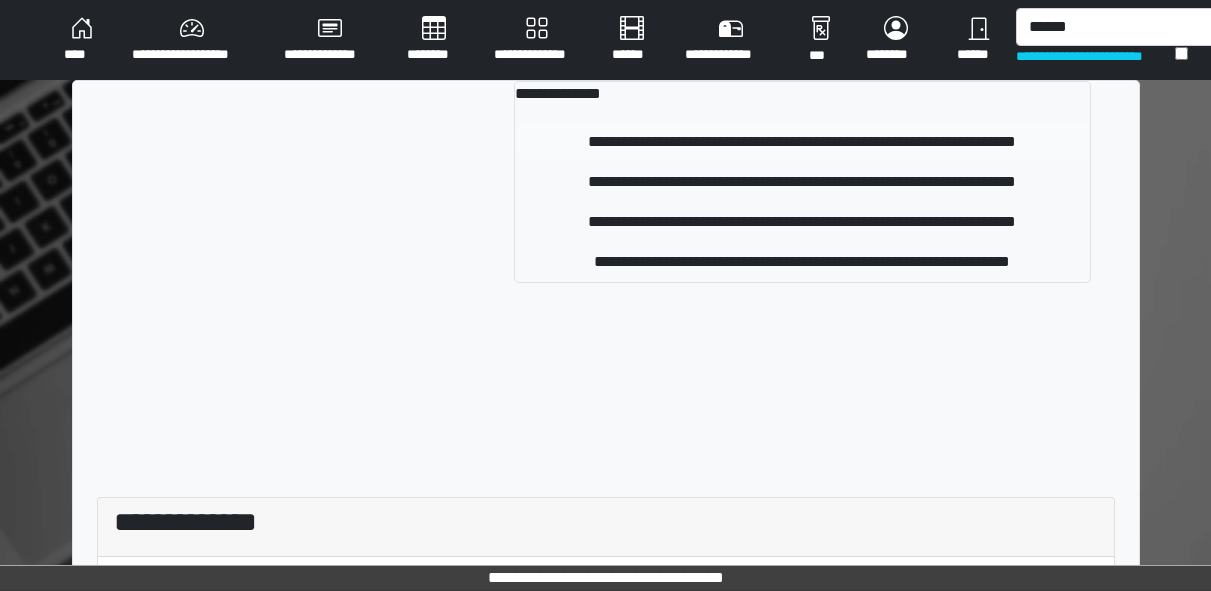 type 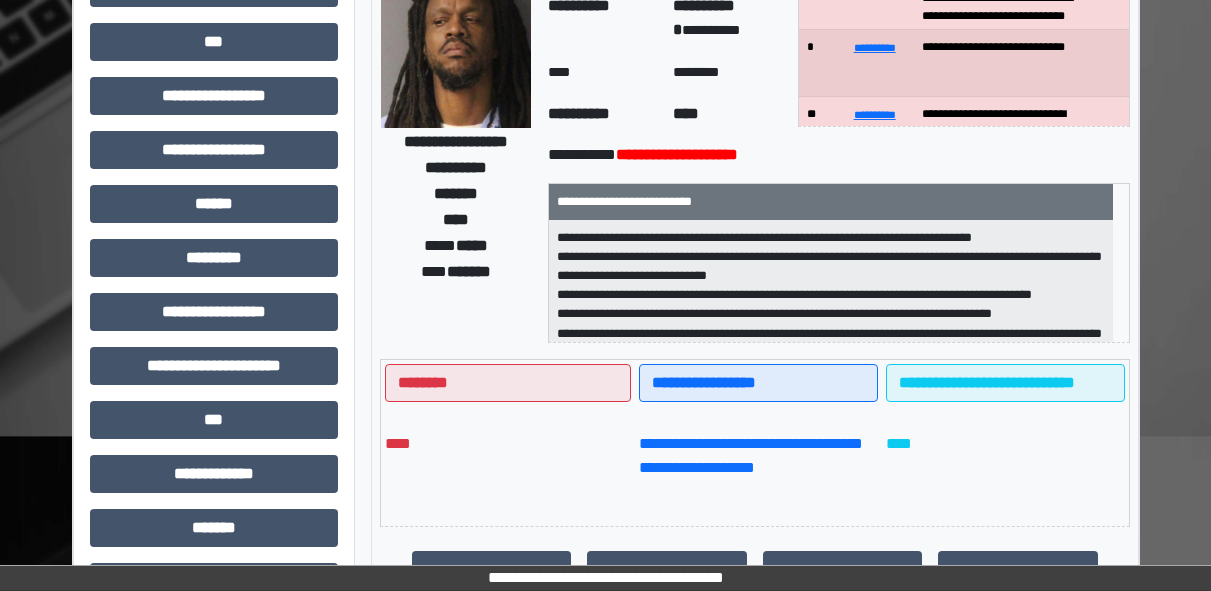 scroll, scrollTop: 256, scrollLeft: 0, axis: vertical 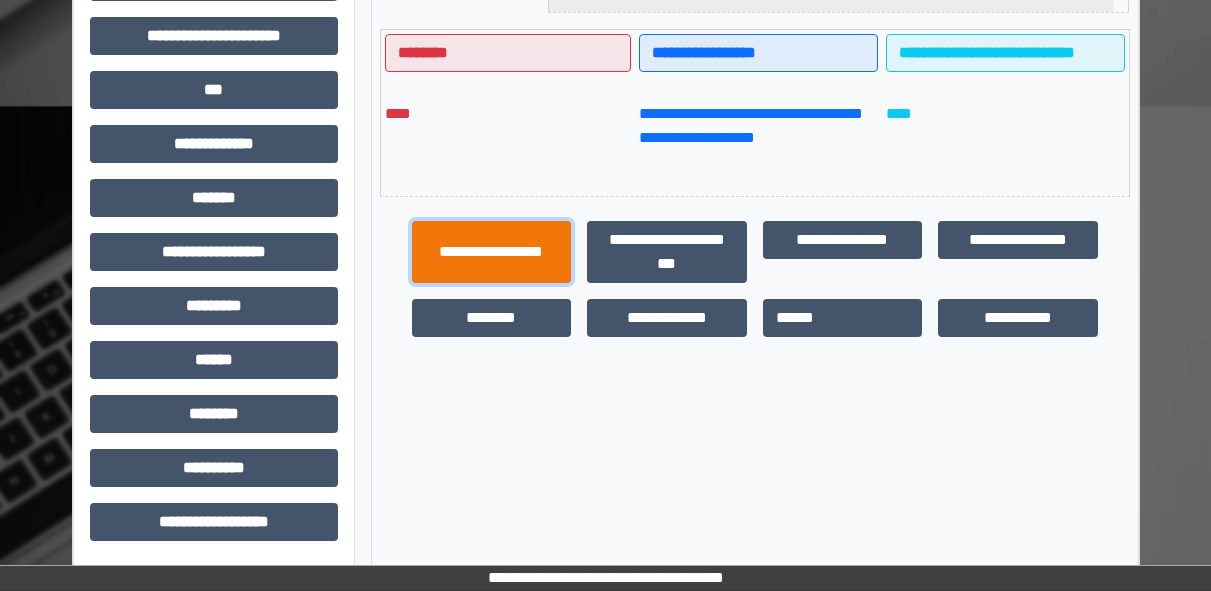 click on "**********" at bounding box center (492, 252) 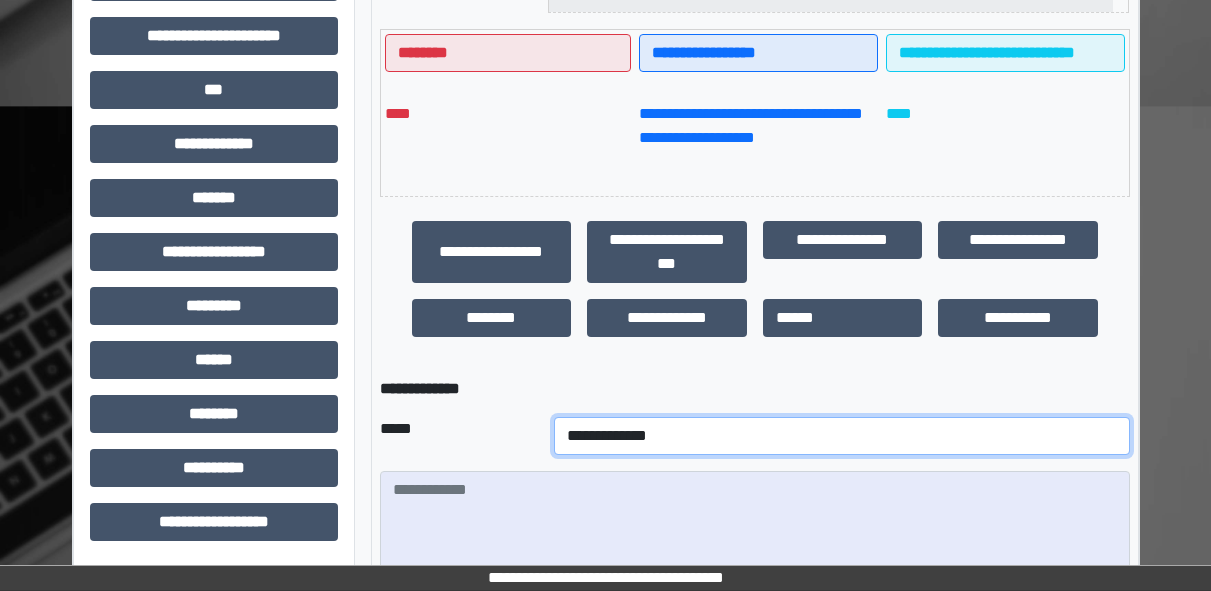 click on "**********" at bounding box center [842, 436] 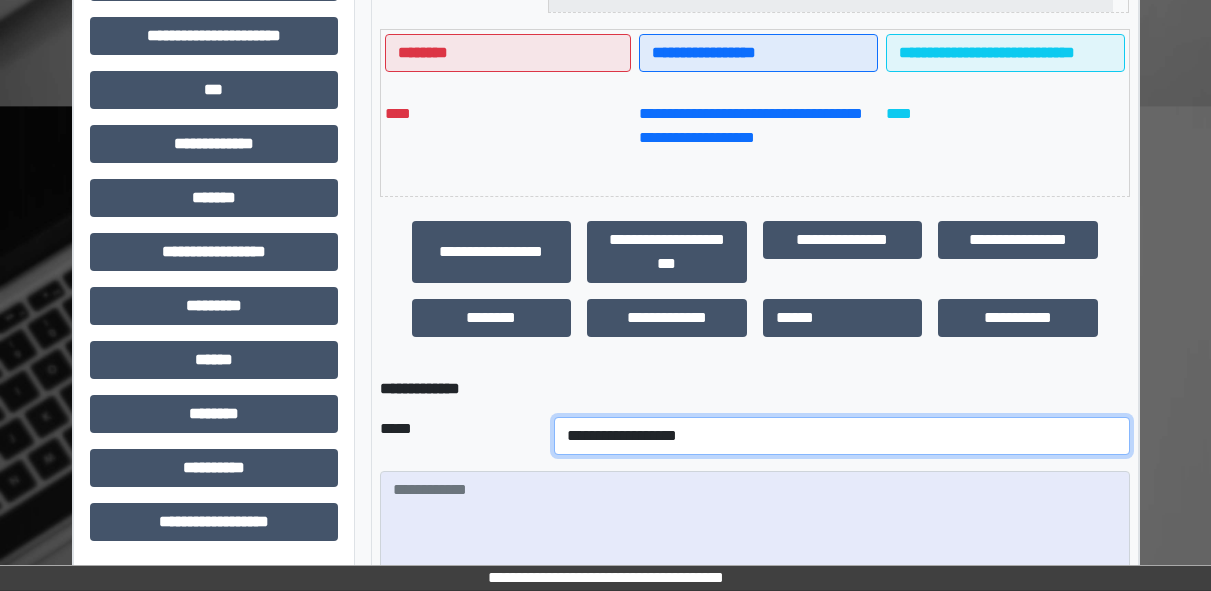 click on "**********" at bounding box center (842, 436) 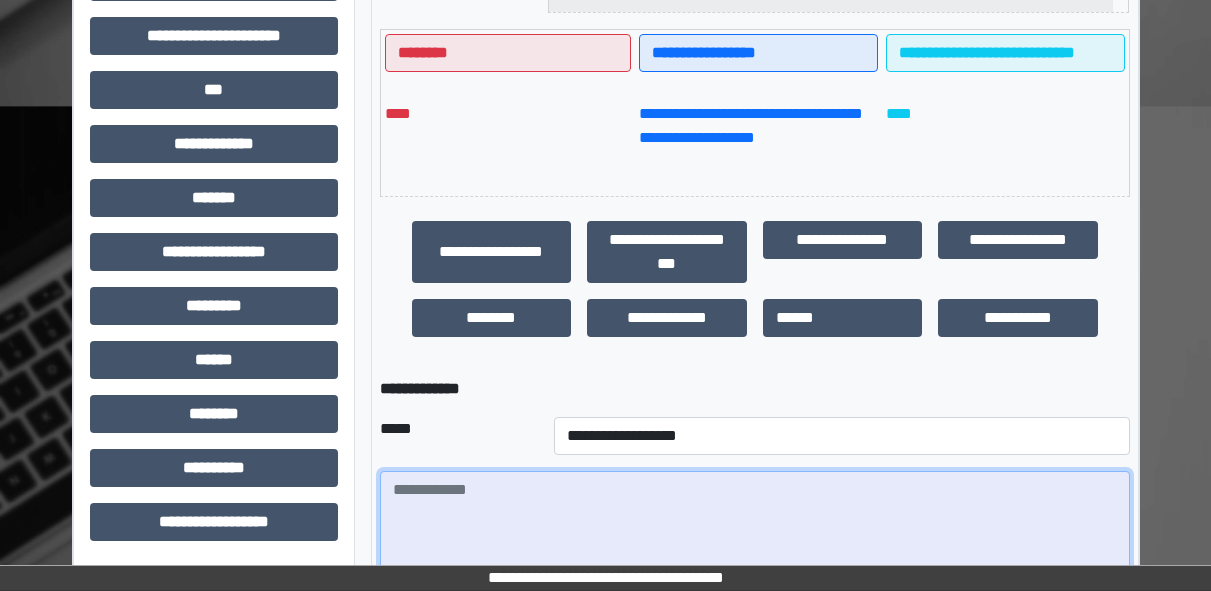 click at bounding box center (755, 526) 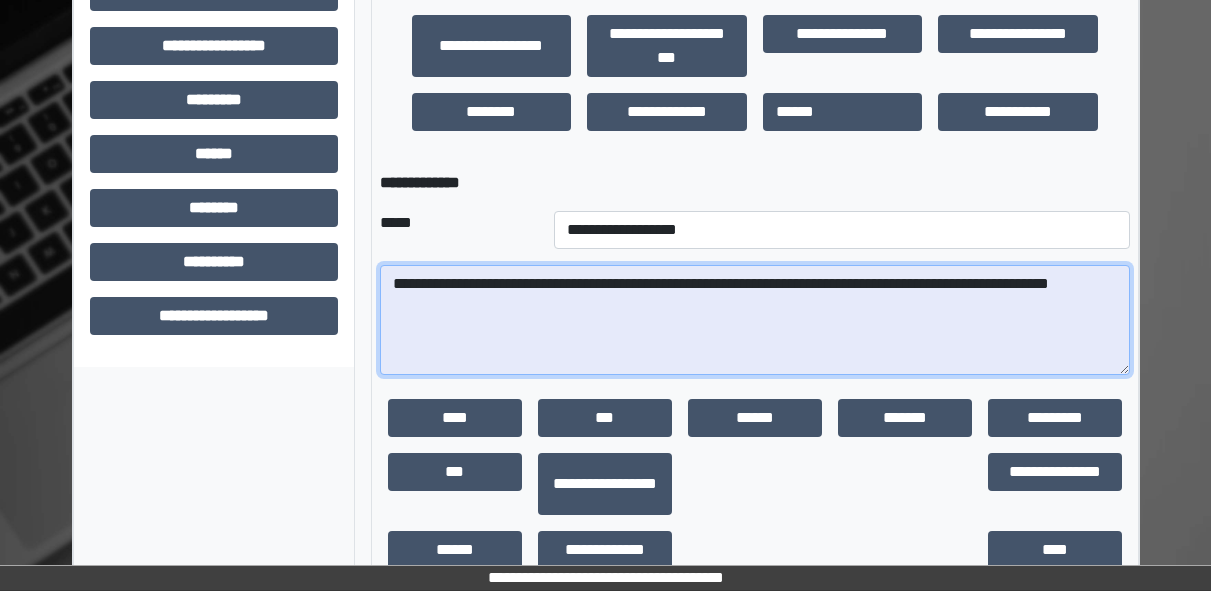 scroll, scrollTop: 833, scrollLeft: 0, axis: vertical 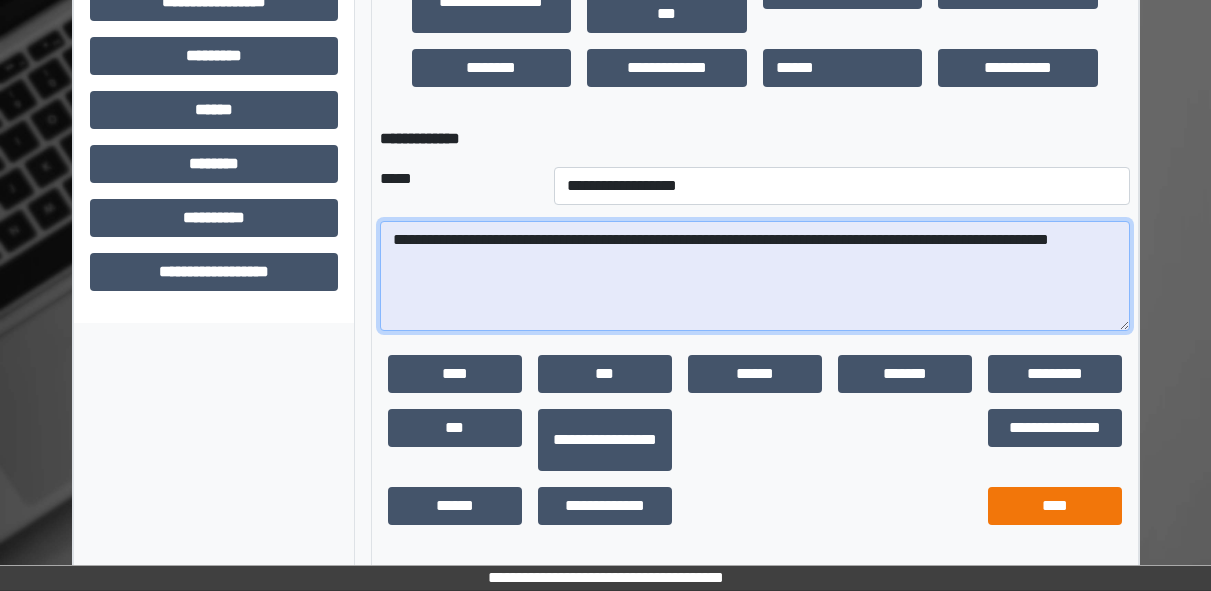 type on "**********" 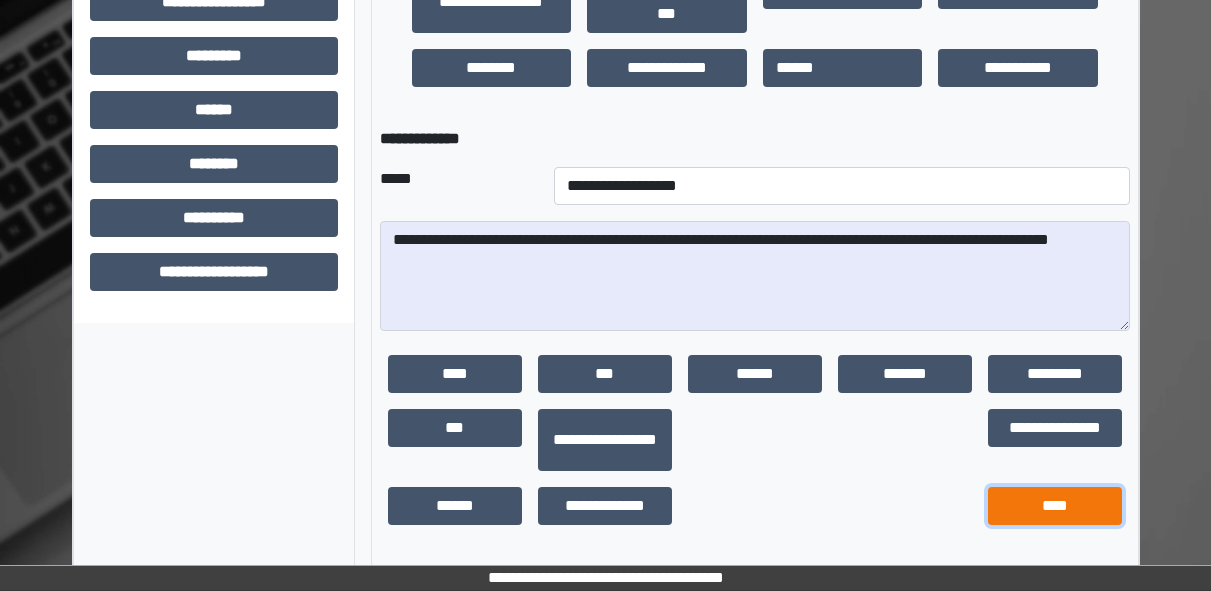 click on "****" at bounding box center (1055, 506) 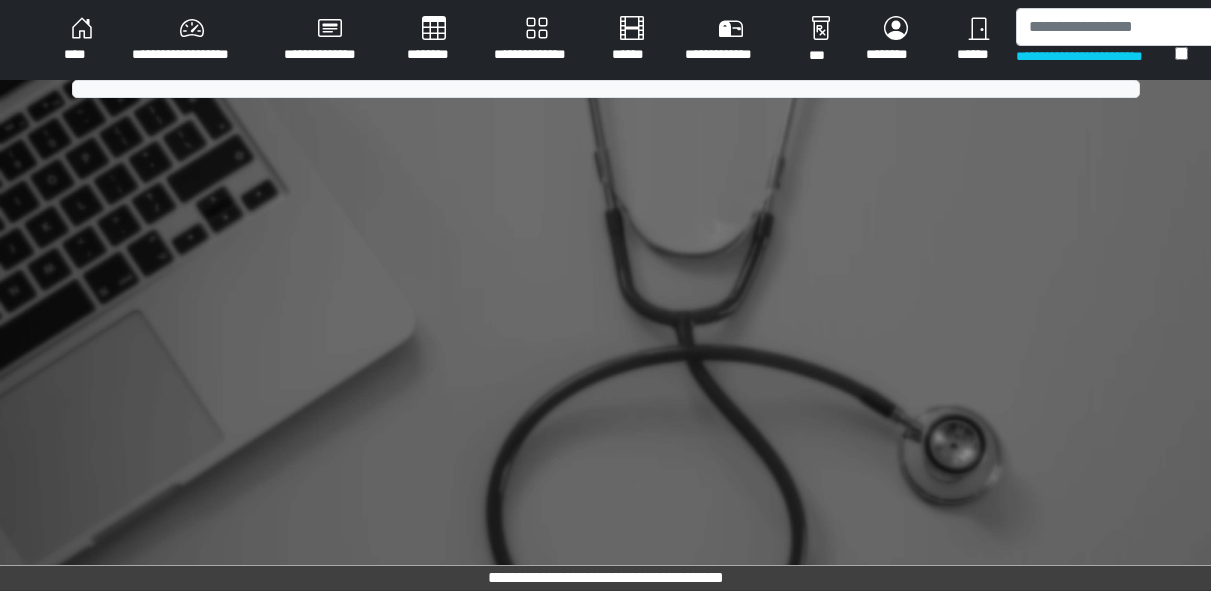 scroll, scrollTop: 0, scrollLeft: 0, axis: both 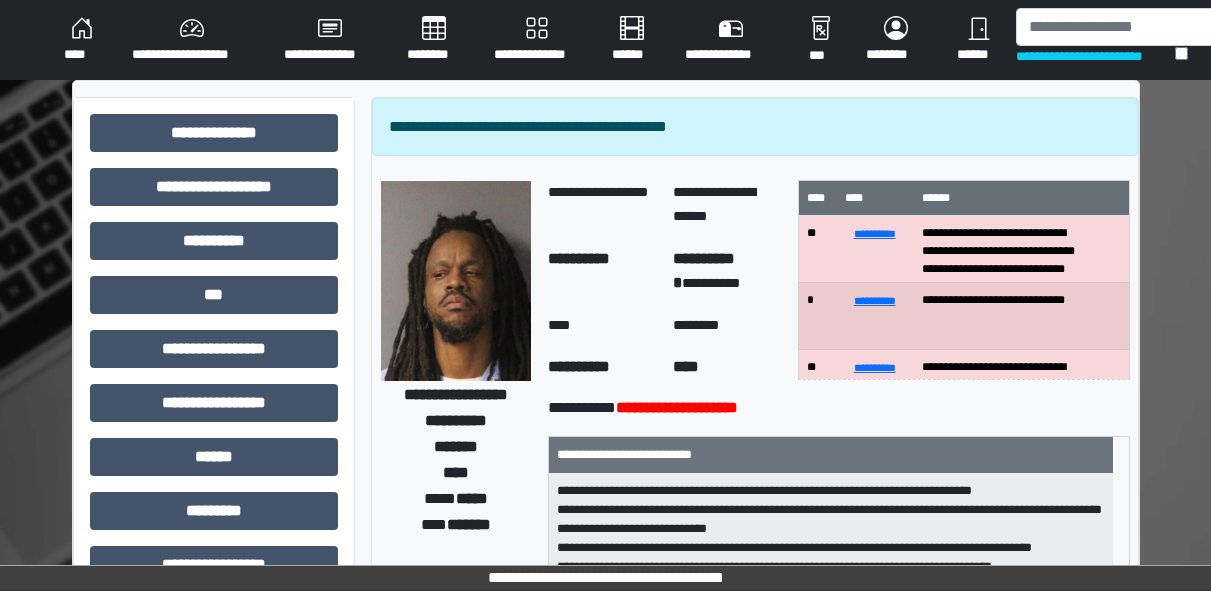 click on "****" at bounding box center (82, 40) 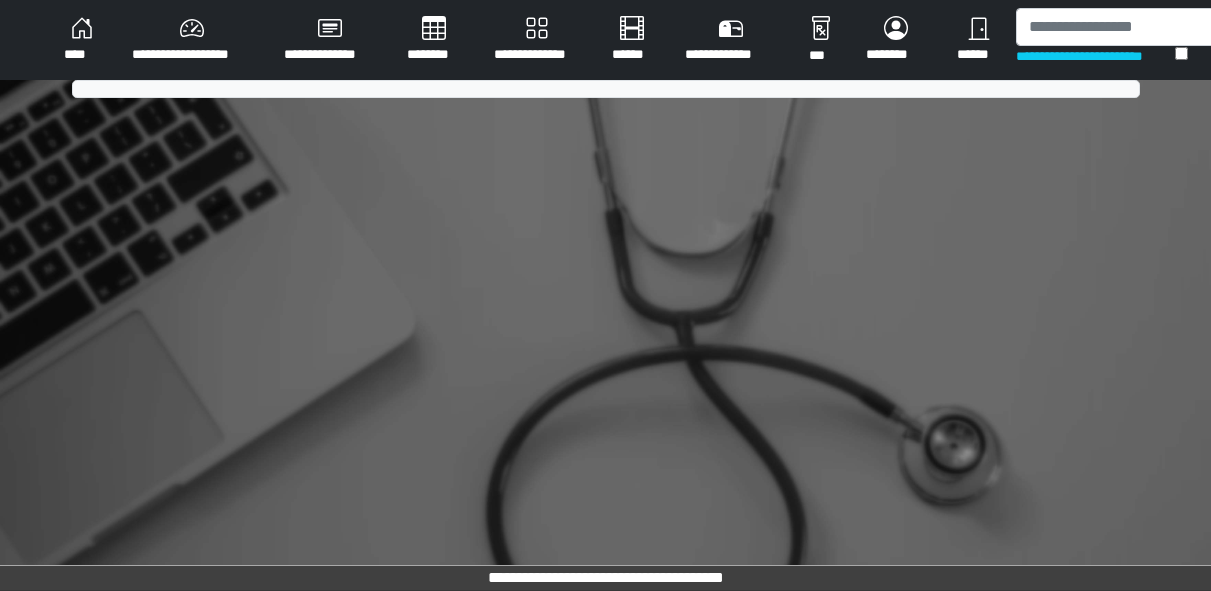 scroll, scrollTop: 0, scrollLeft: 0, axis: both 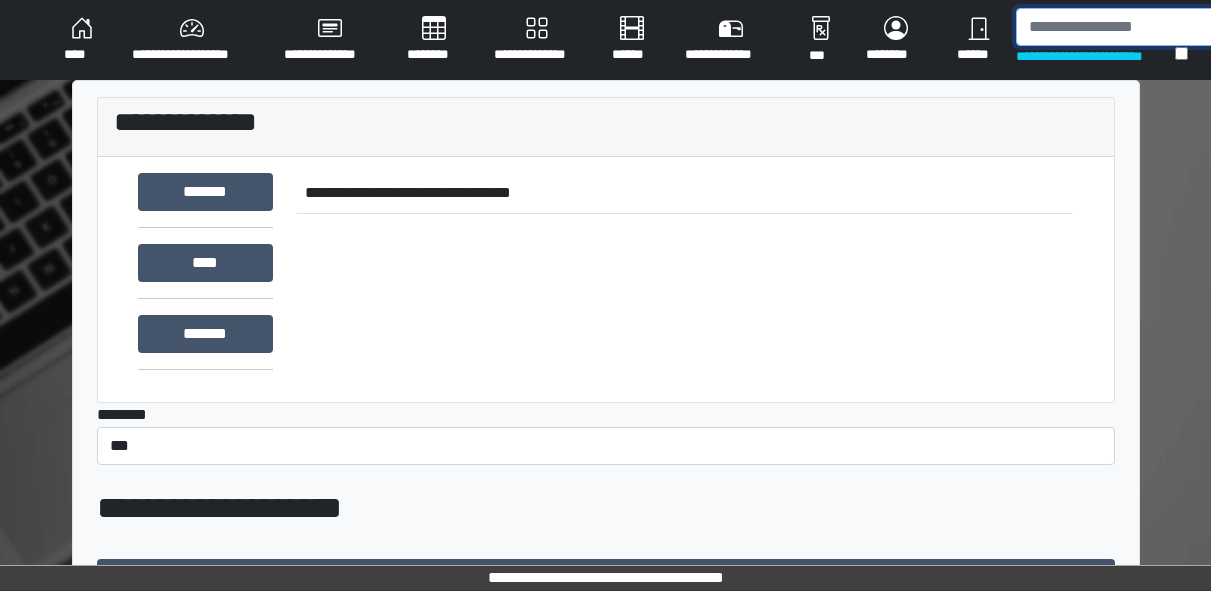 click at bounding box center (1119, 27) 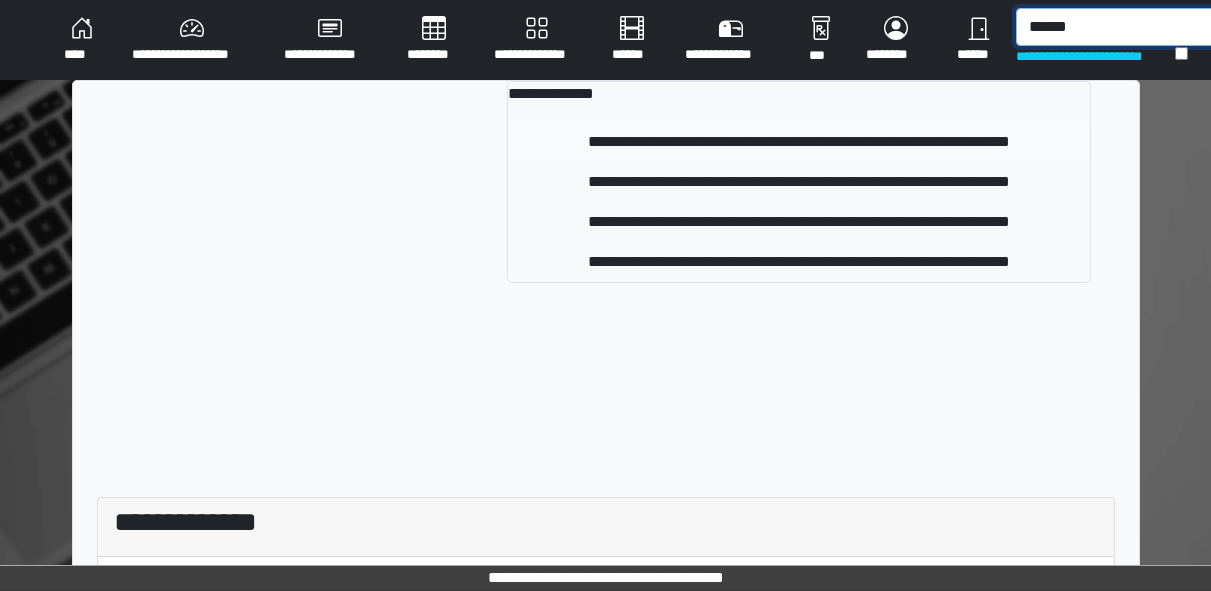 type on "******" 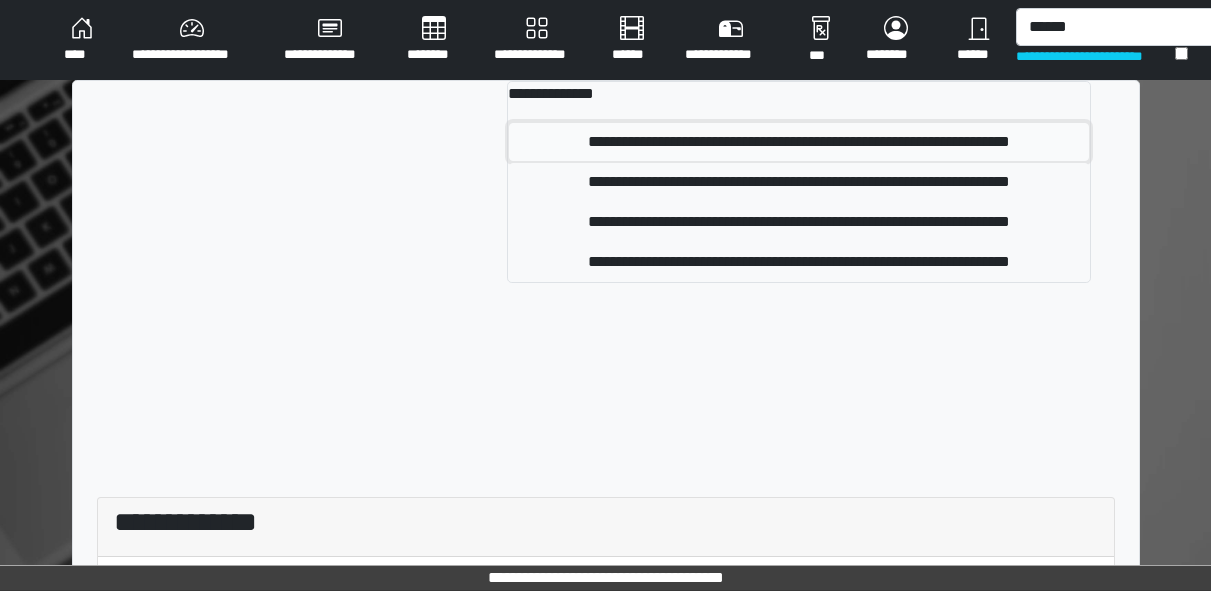 click on "**********" at bounding box center (799, 142) 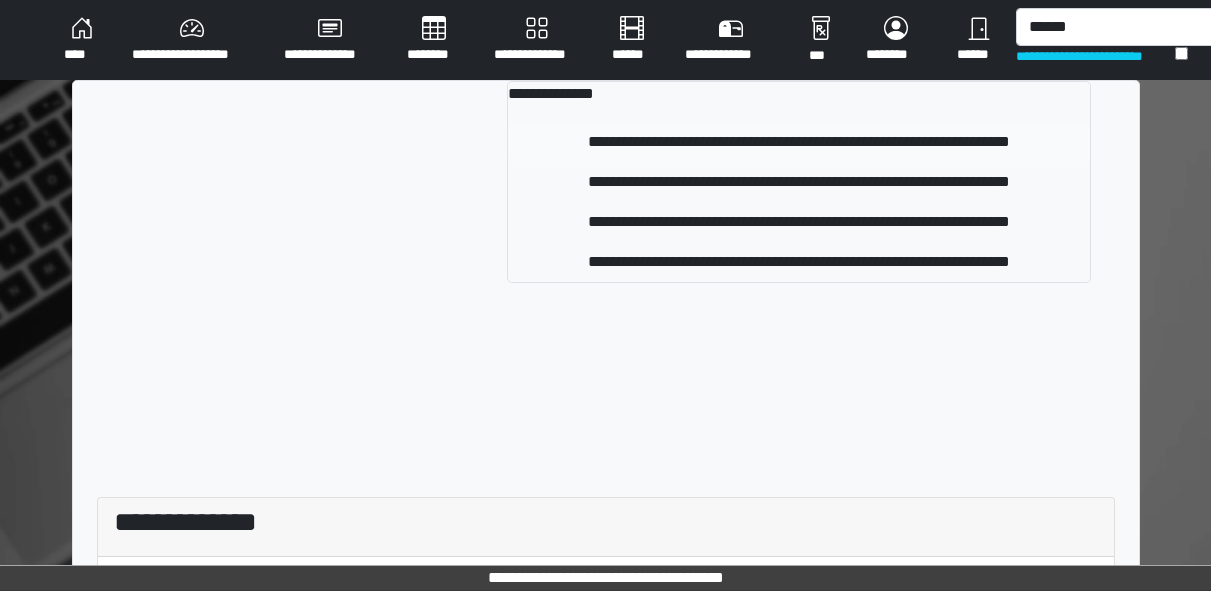 type 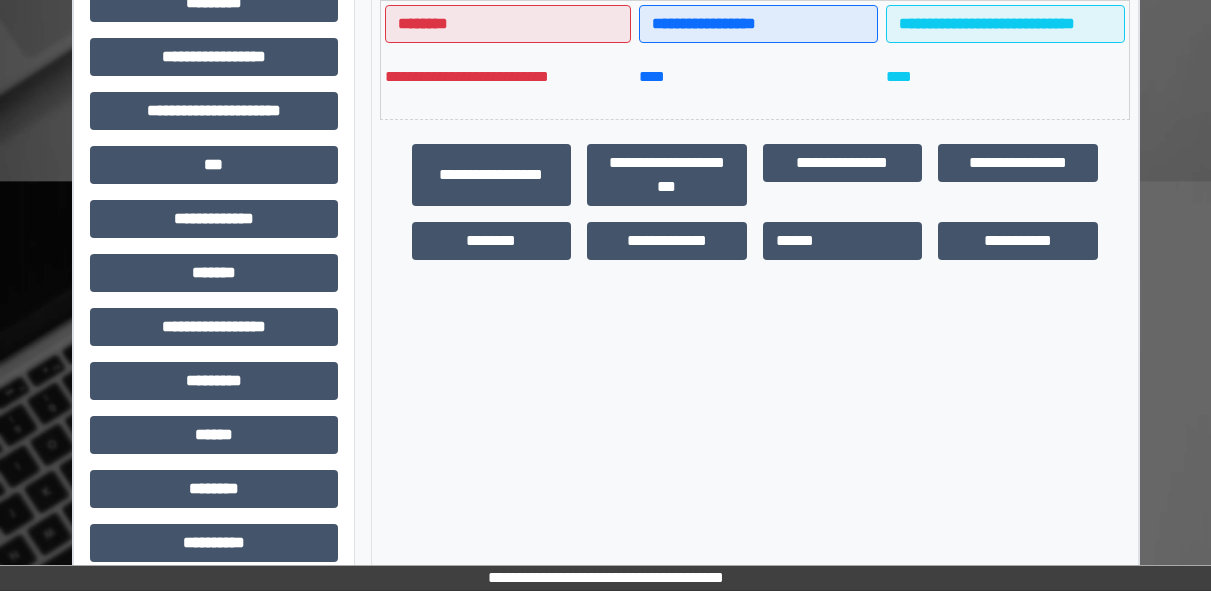 scroll, scrollTop: 509, scrollLeft: 0, axis: vertical 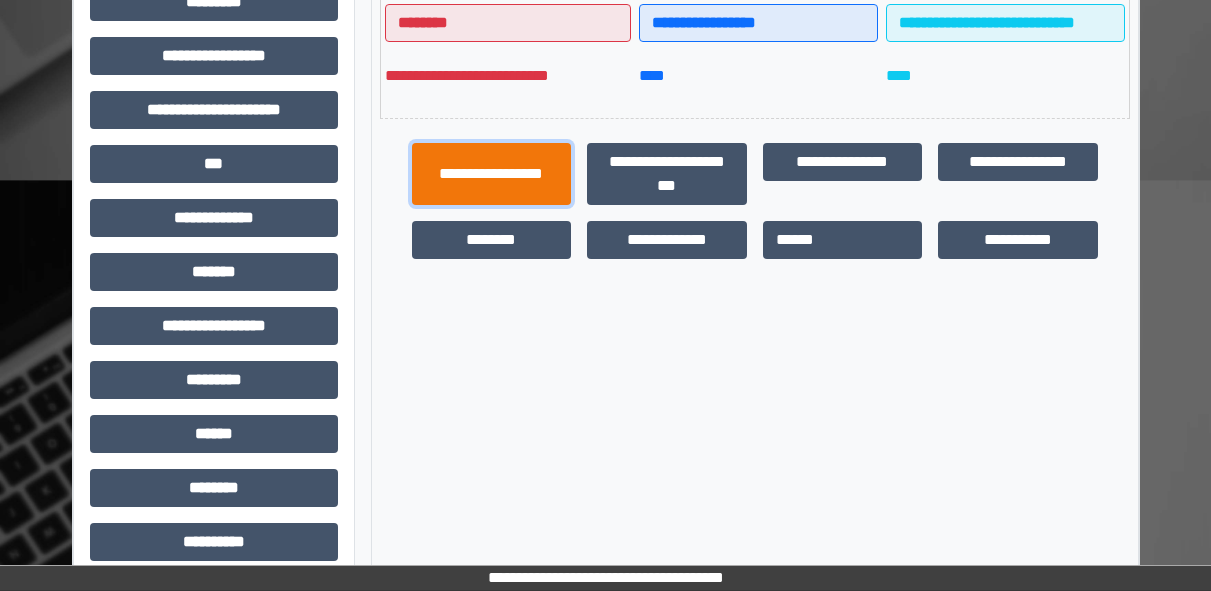 click on "**********" at bounding box center [492, 174] 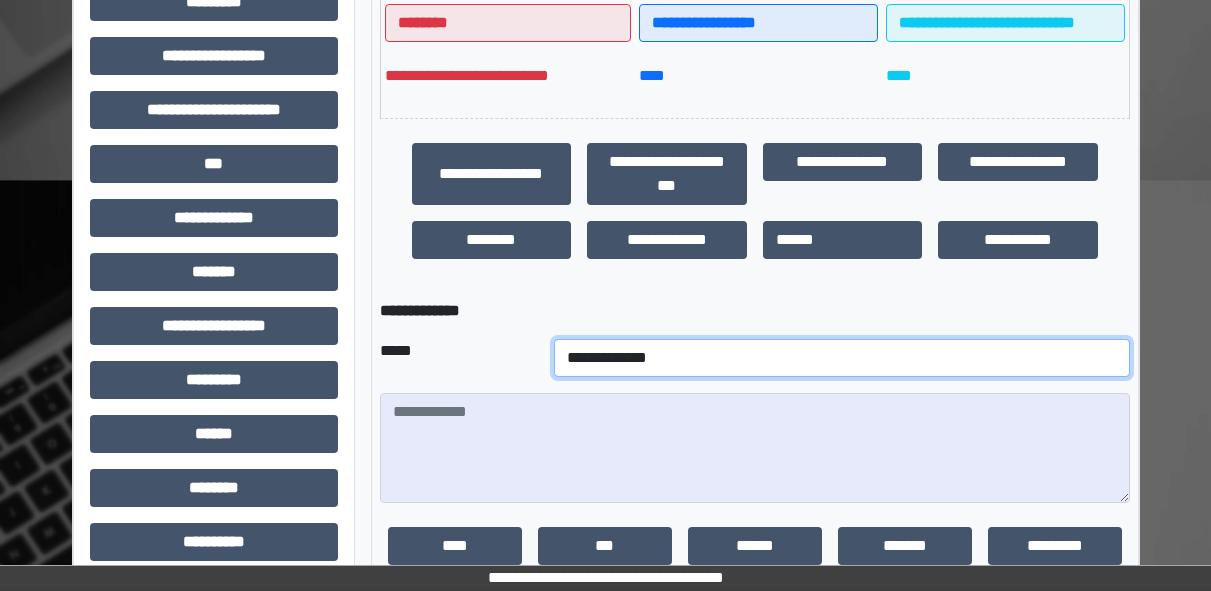 click on "**********" at bounding box center [842, 358] 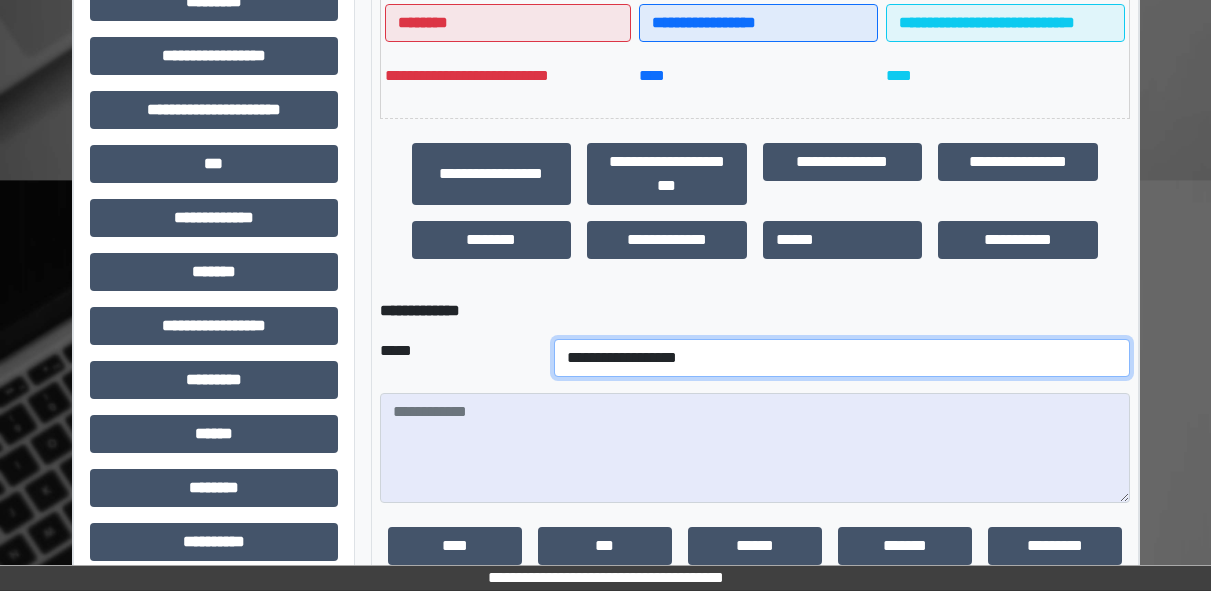 click on "**********" at bounding box center [842, 358] 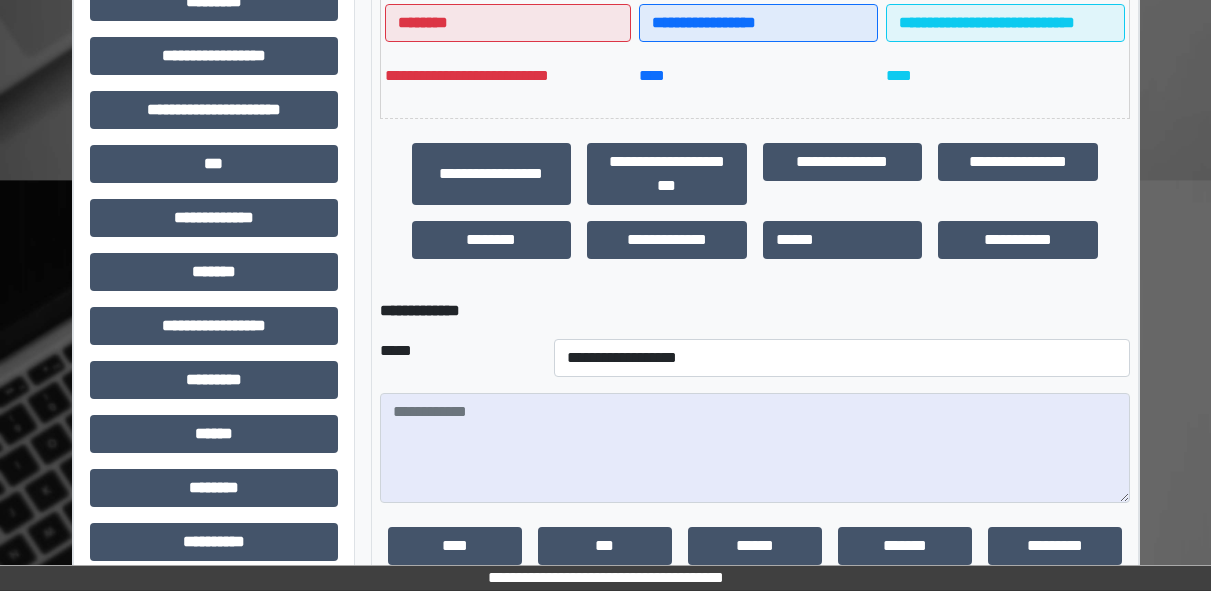 click on "**********" at bounding box center (842, 358) 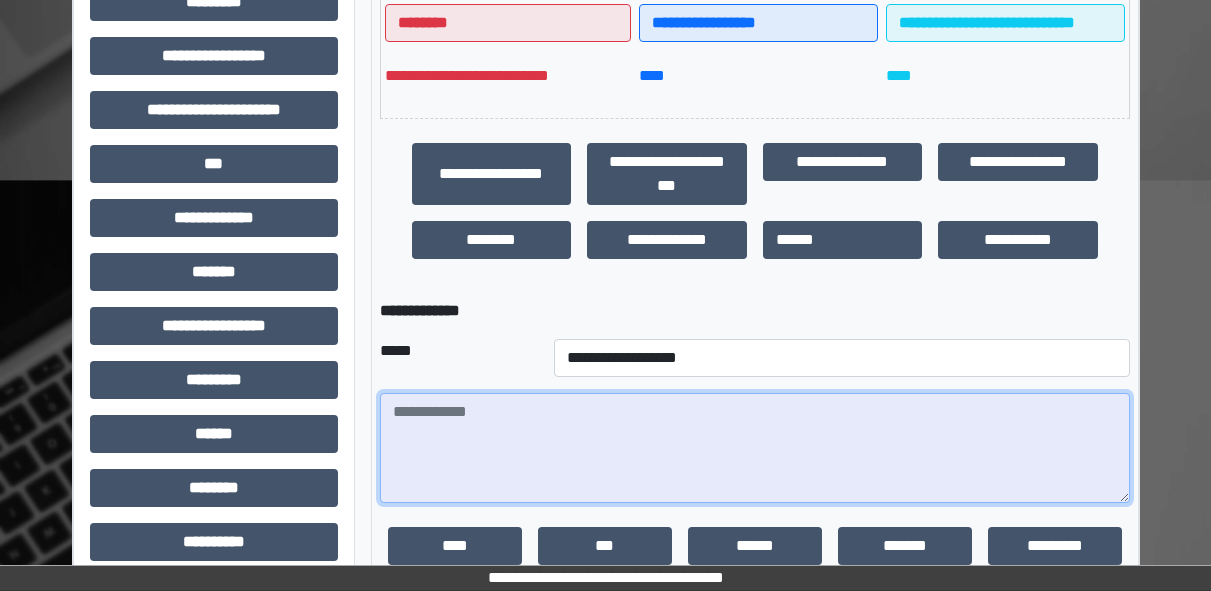 click at bounding box center (755, 448) 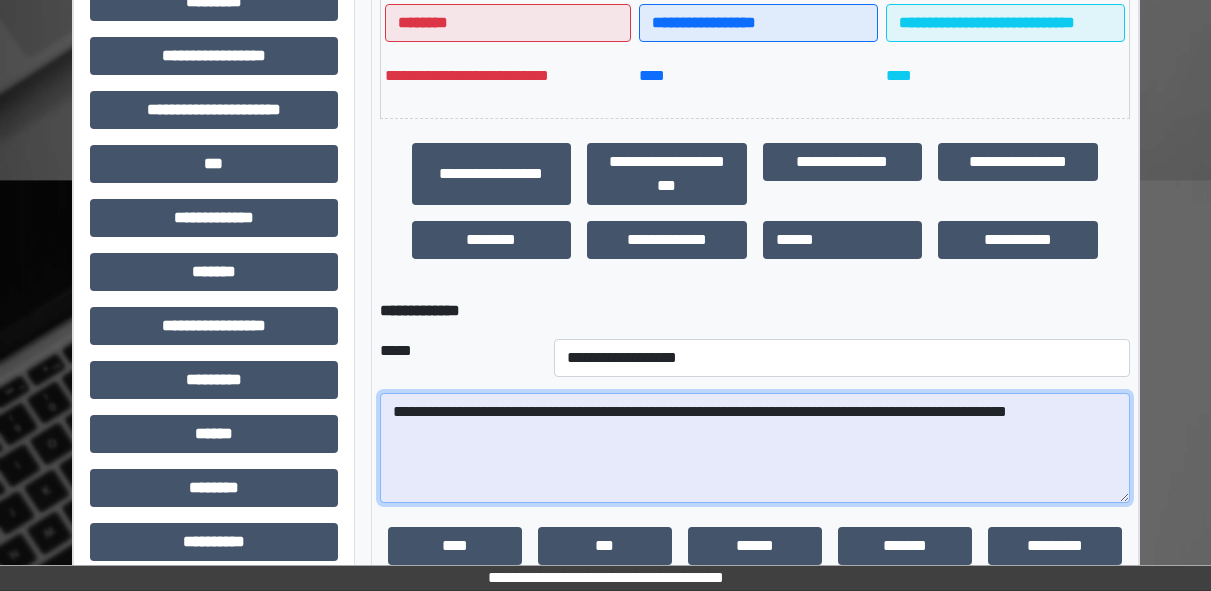 drag, startPoint x: 526, startPoint y: 452, endPoint x: 380, endPoint y: 417, distance: 150.13661 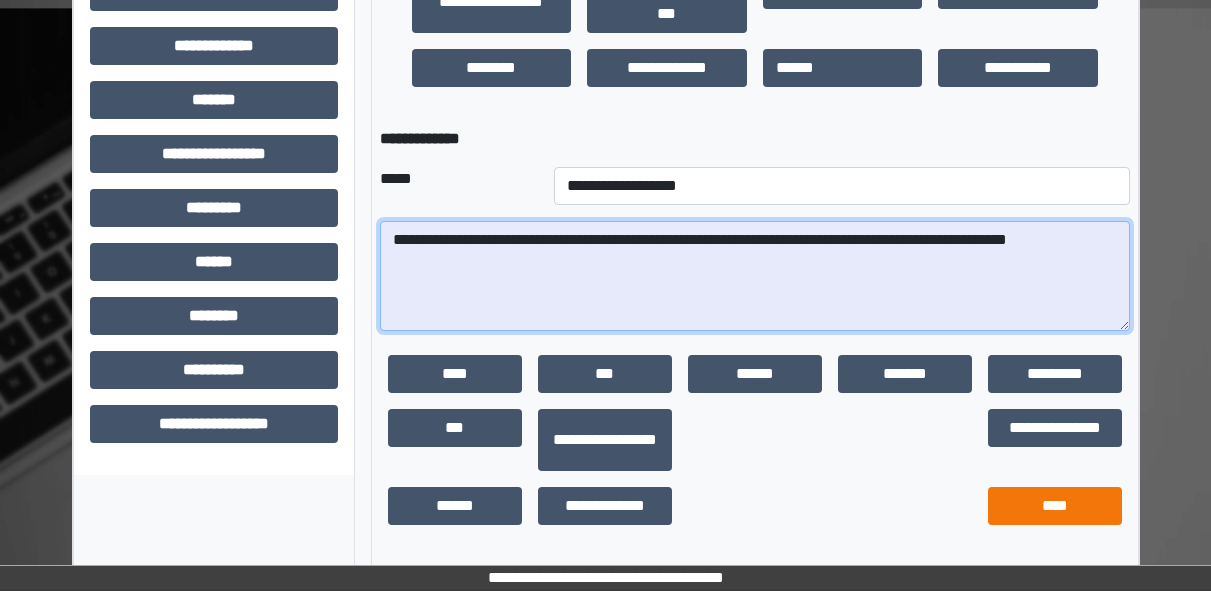 type on "**********" 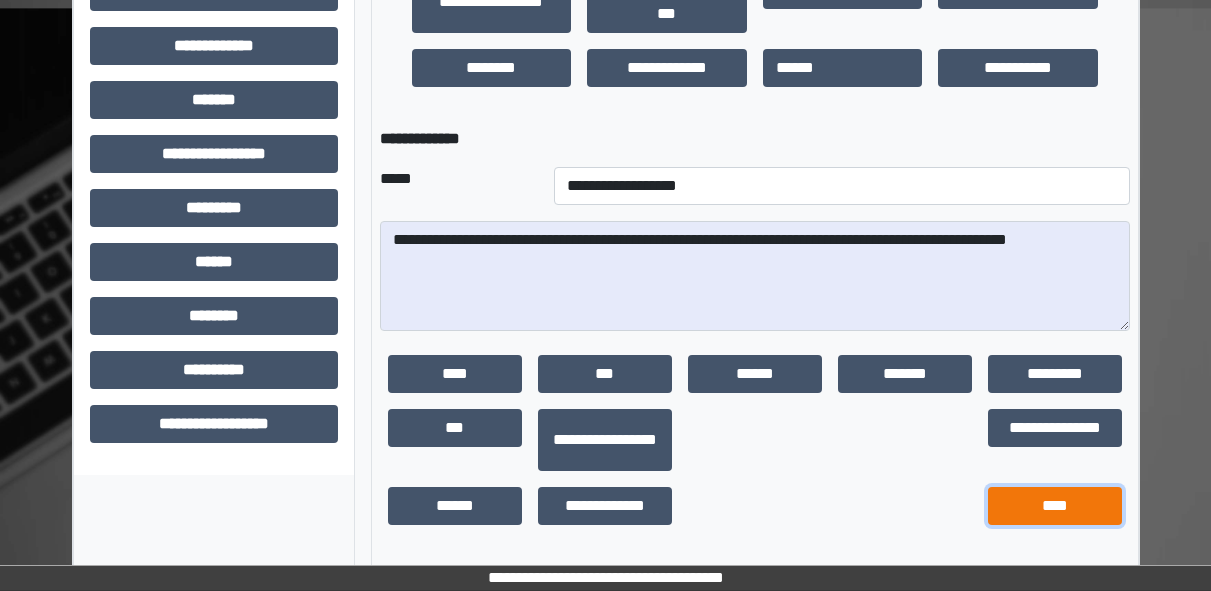 click on "****" at bounding box center [1055, 506] 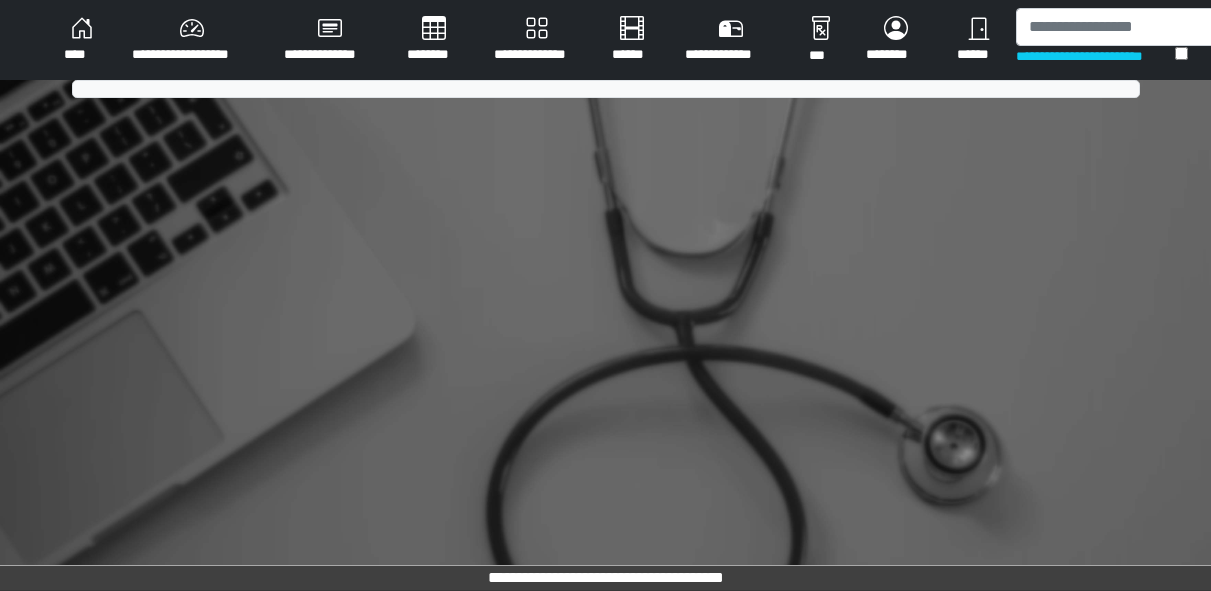 scroll, scrollTop: 0, scrollLeft: 0, axis: both 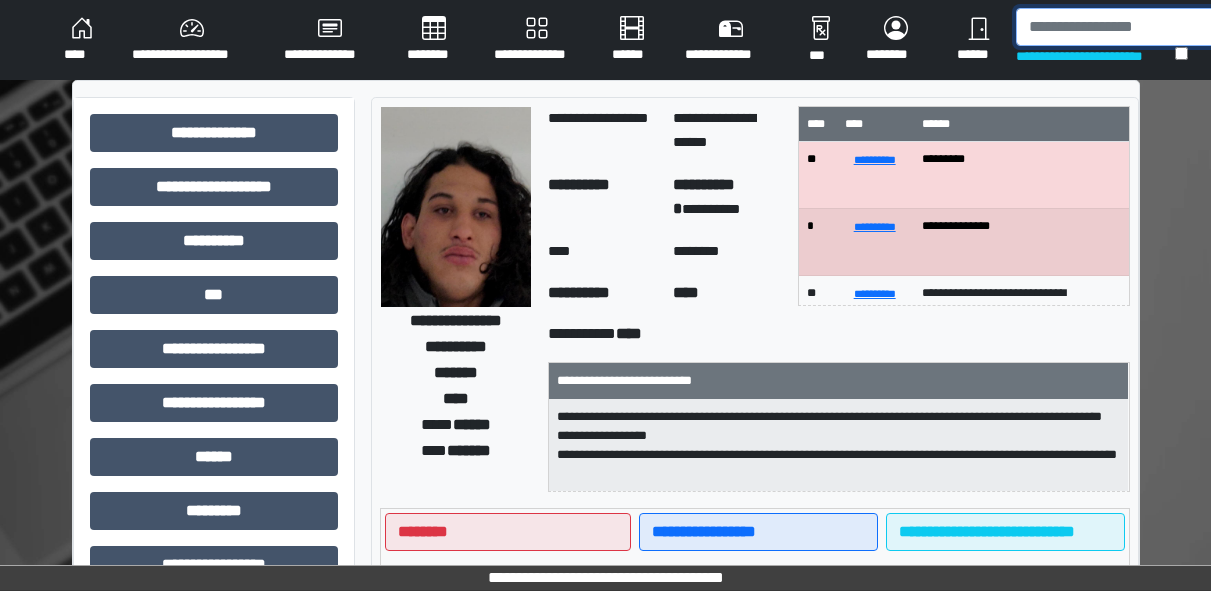 click at bounding box center (1119, 27) 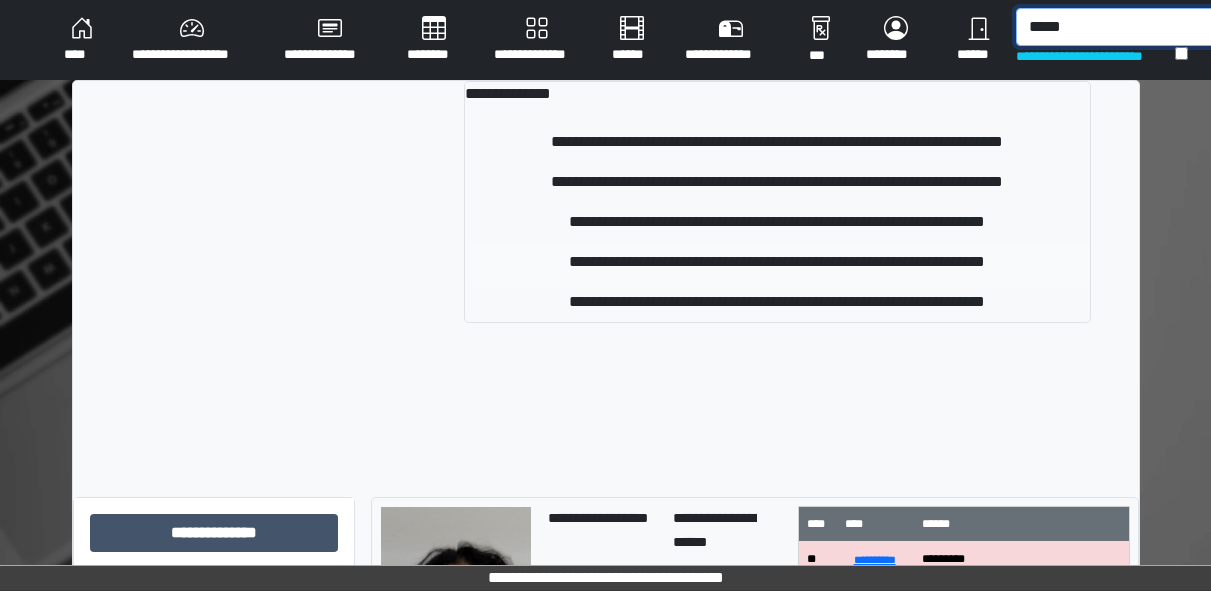 type on "*****" 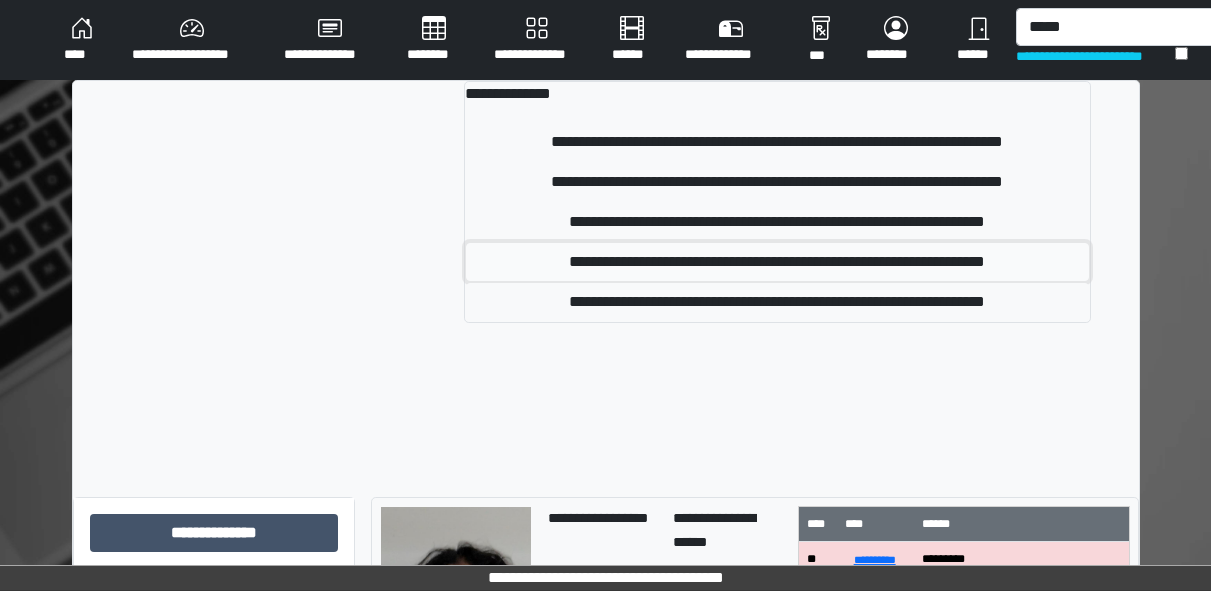 click on "**********" at bounding box center (777, 262) 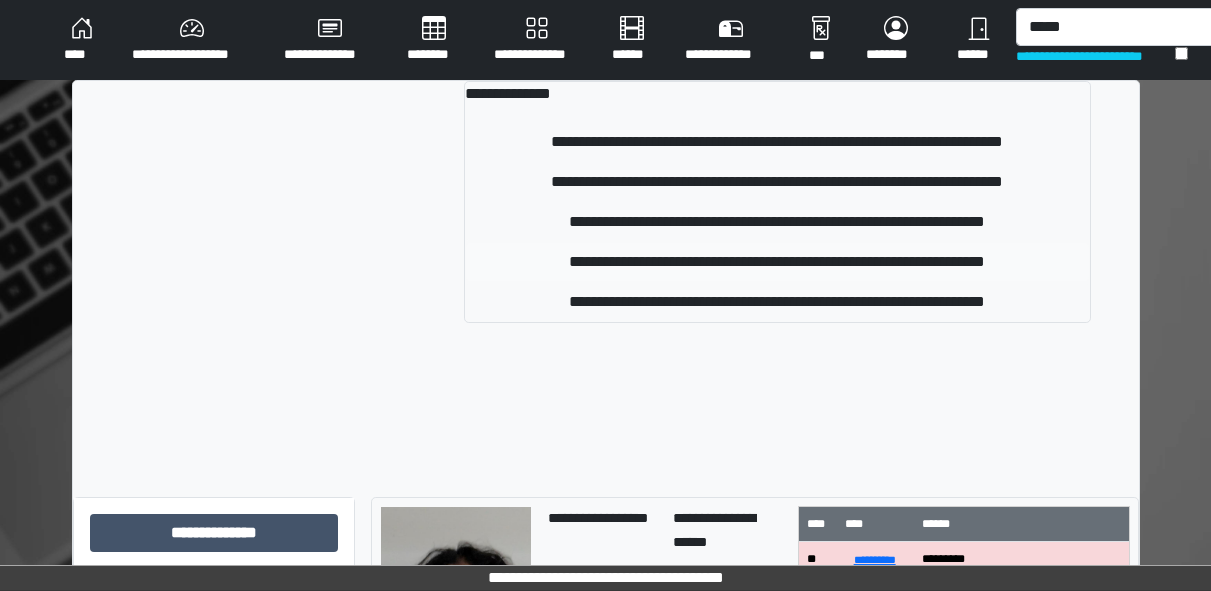 type 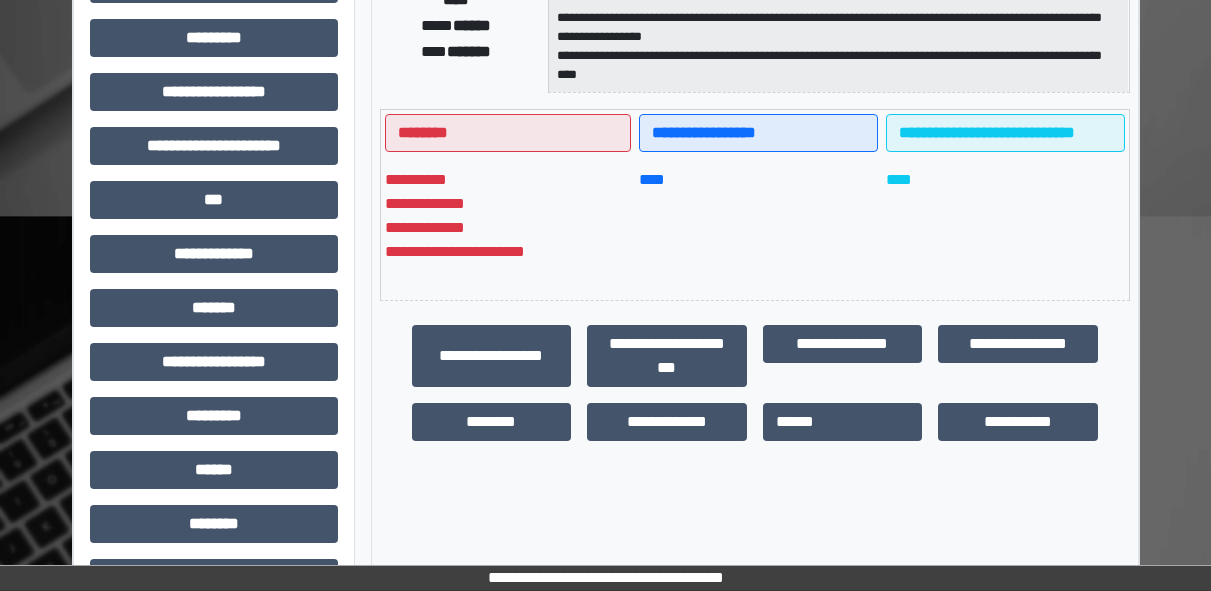 scroll, scrollTop: 474, scrollLeft: 0, axis: vertical 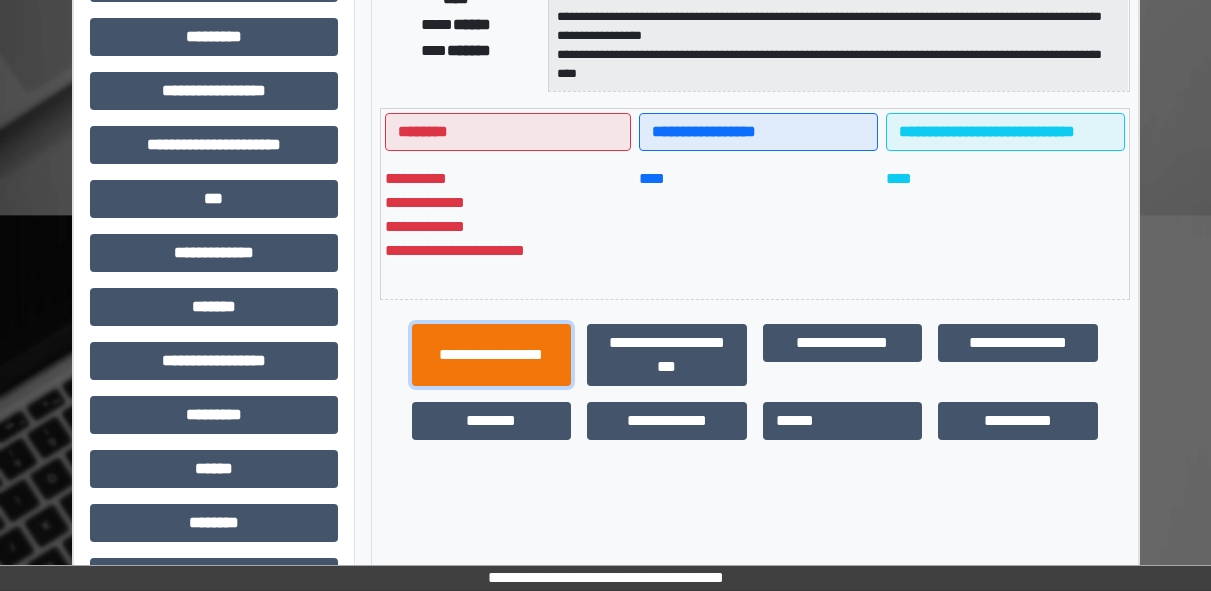 click on "**********" at bounding box center (492, 355) 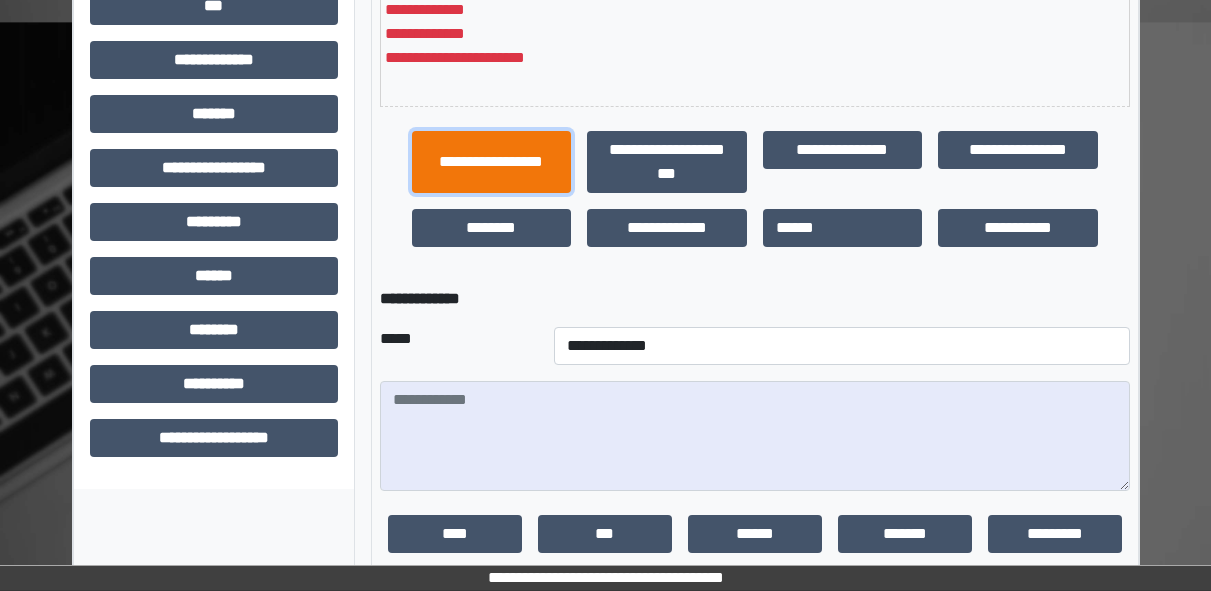 scroll, scrollTop: 827, scrollLeft: 0, axis: vertical 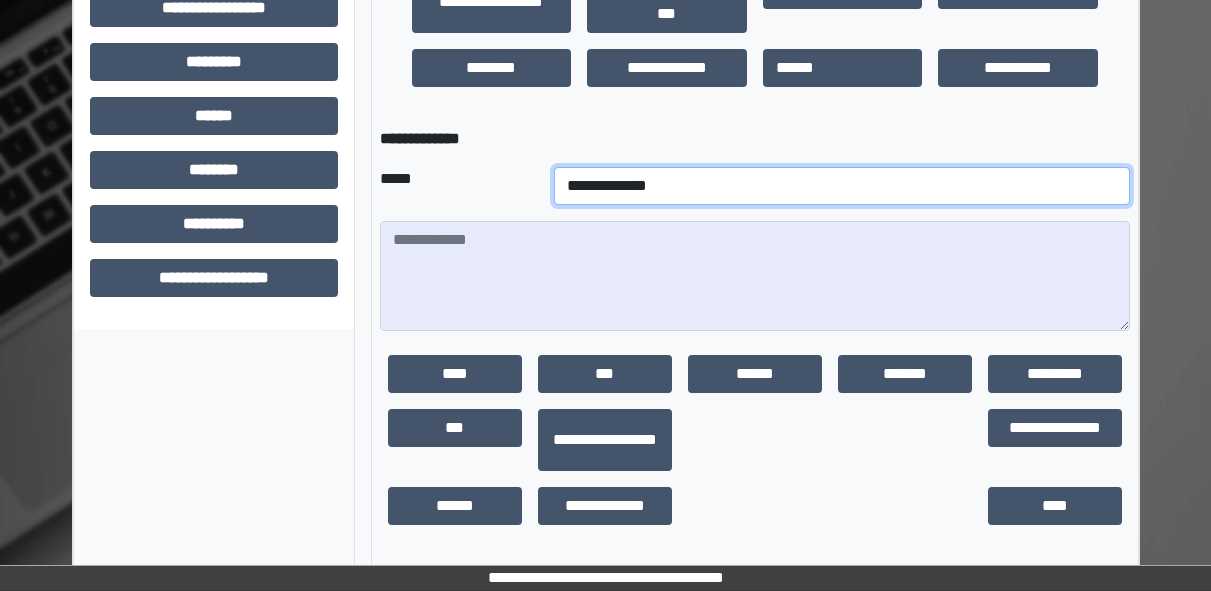 click on "**********" at bounding box center (842, 186) 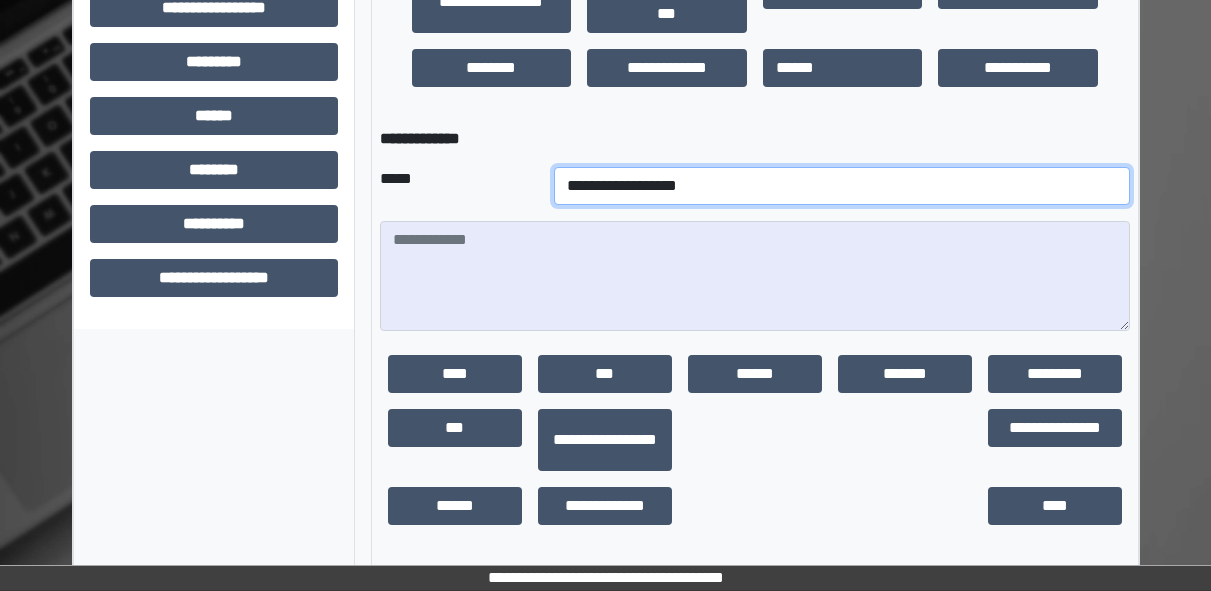 click on "**********" at bounding box center (842, 186) 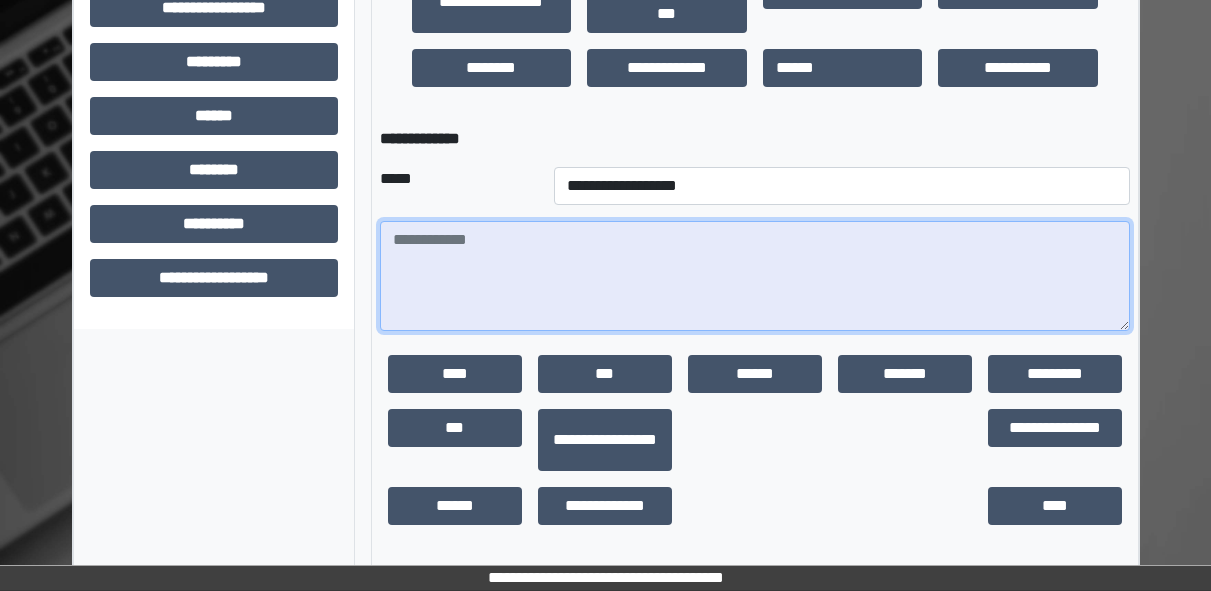 click at bounding box center [755, 276] 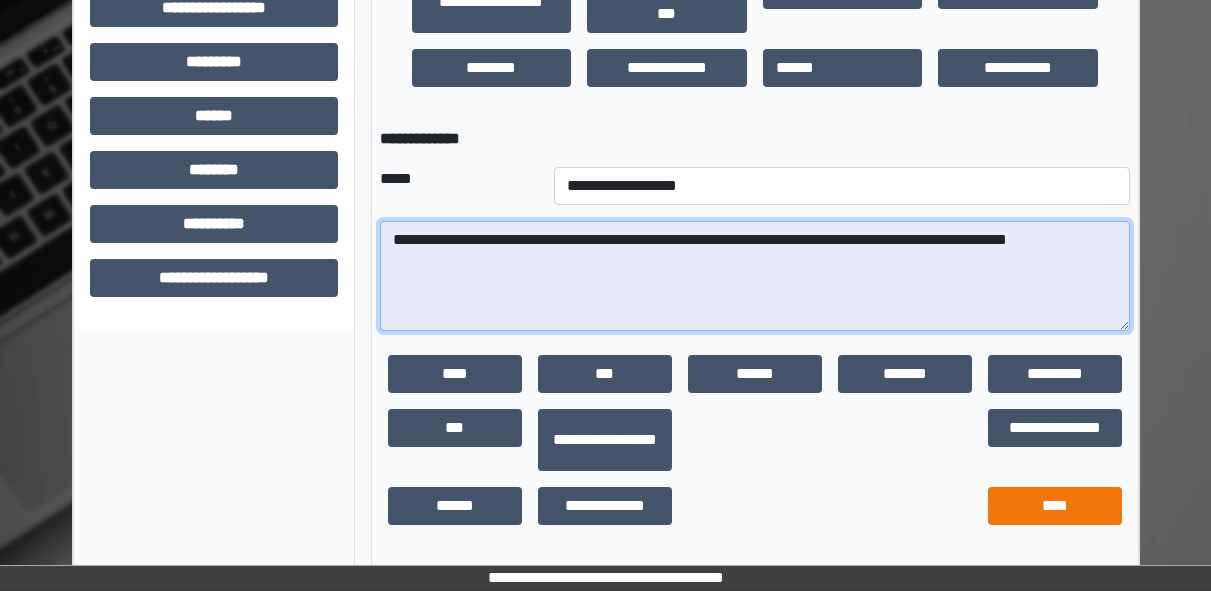 type on "**********" 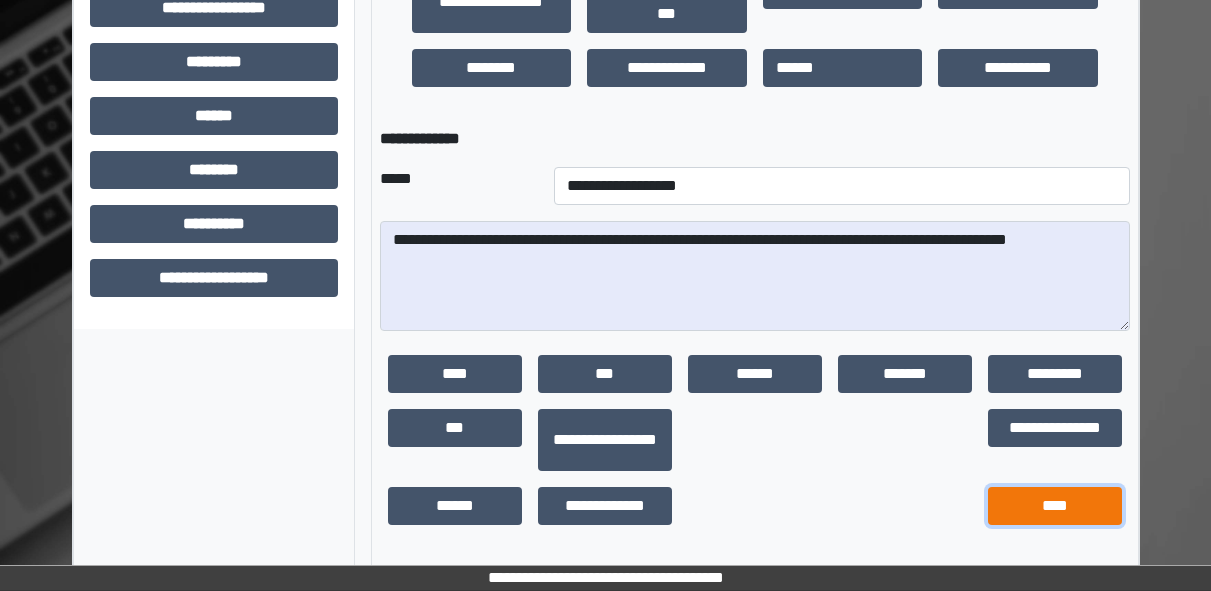 click on "****" at bounding box center (1055, 506) 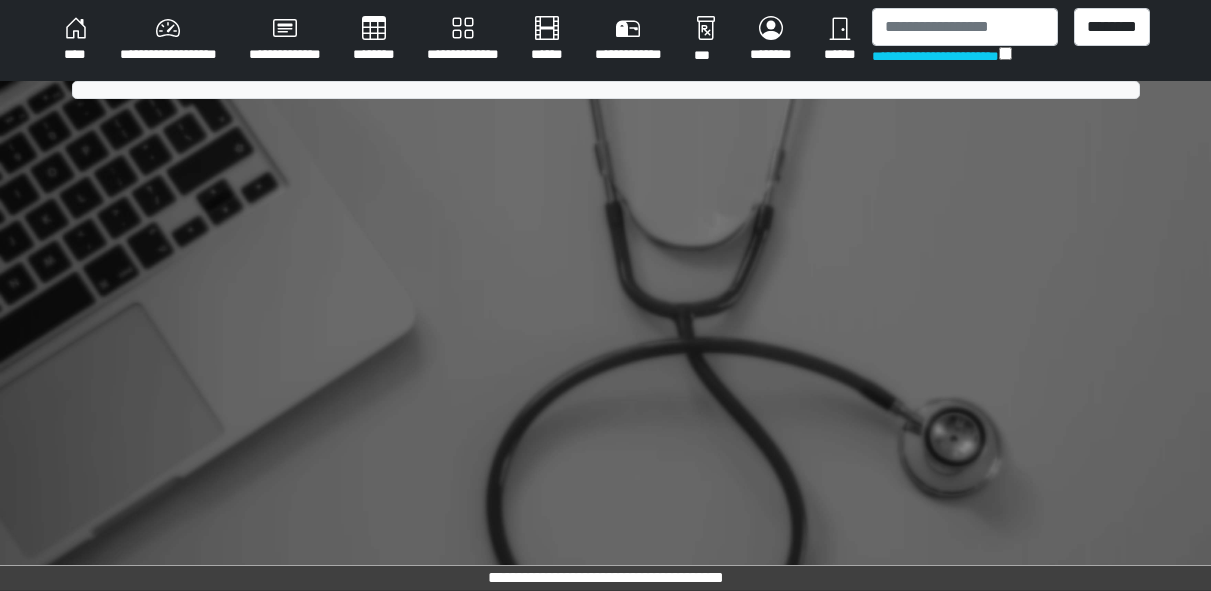 scroll, scrollTop: 0, scrollLeft: 0, axis: both 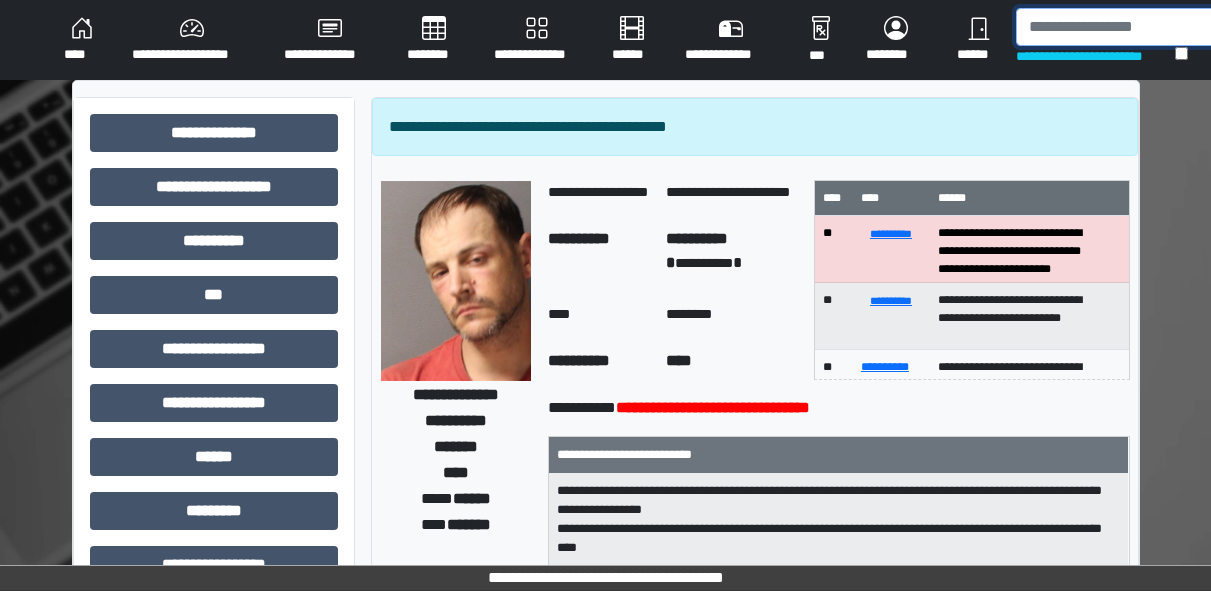 click at bounding box center [1119, 27] 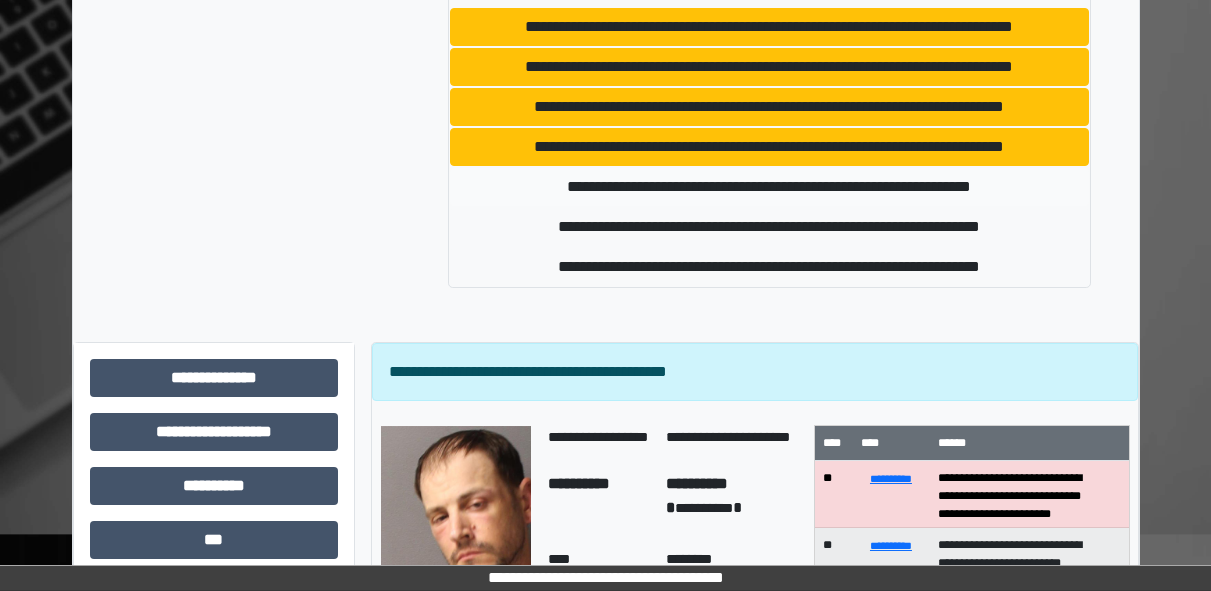 scroll, scrollTop: 0, scrollLeft: 0, axis: both 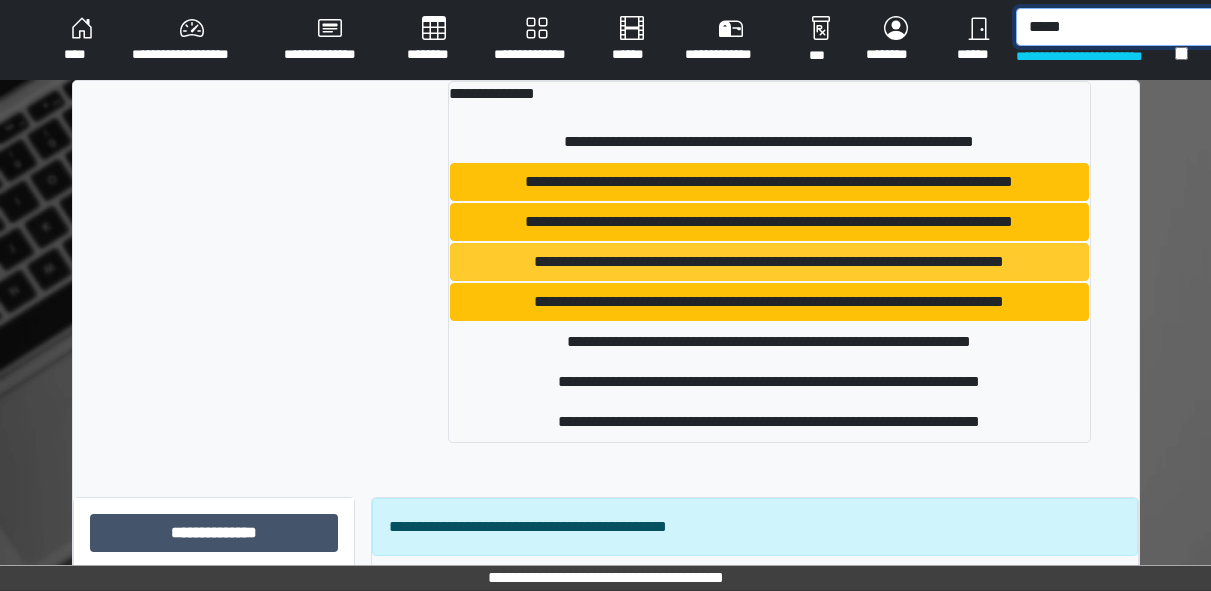 type on "*****" 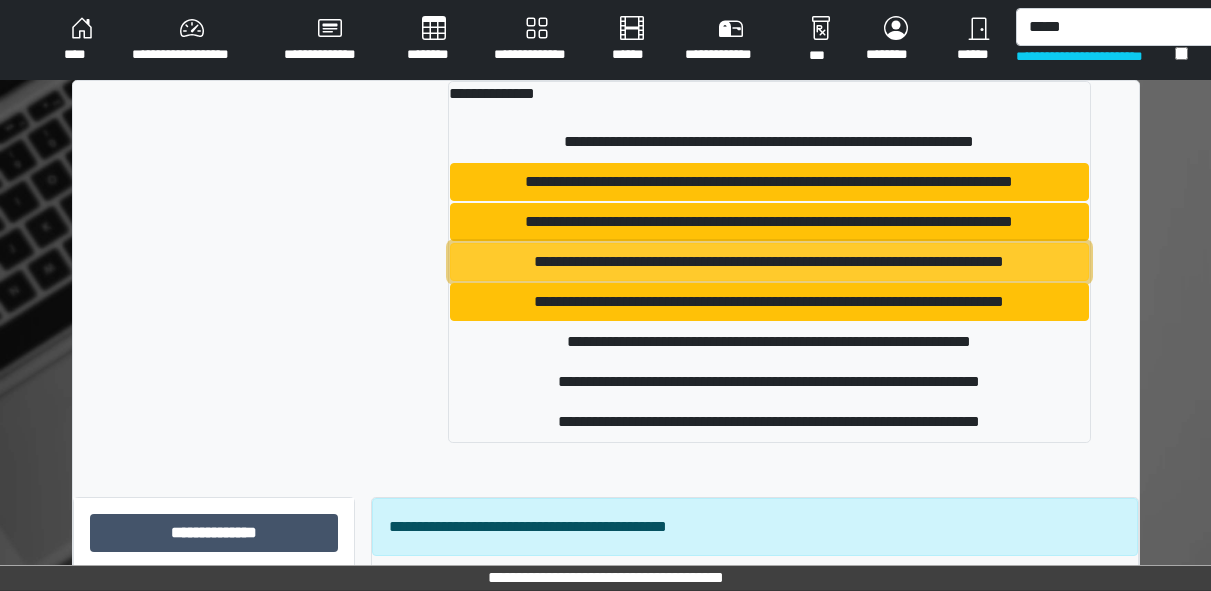 click on "**********" at bounding box center [769, 262] 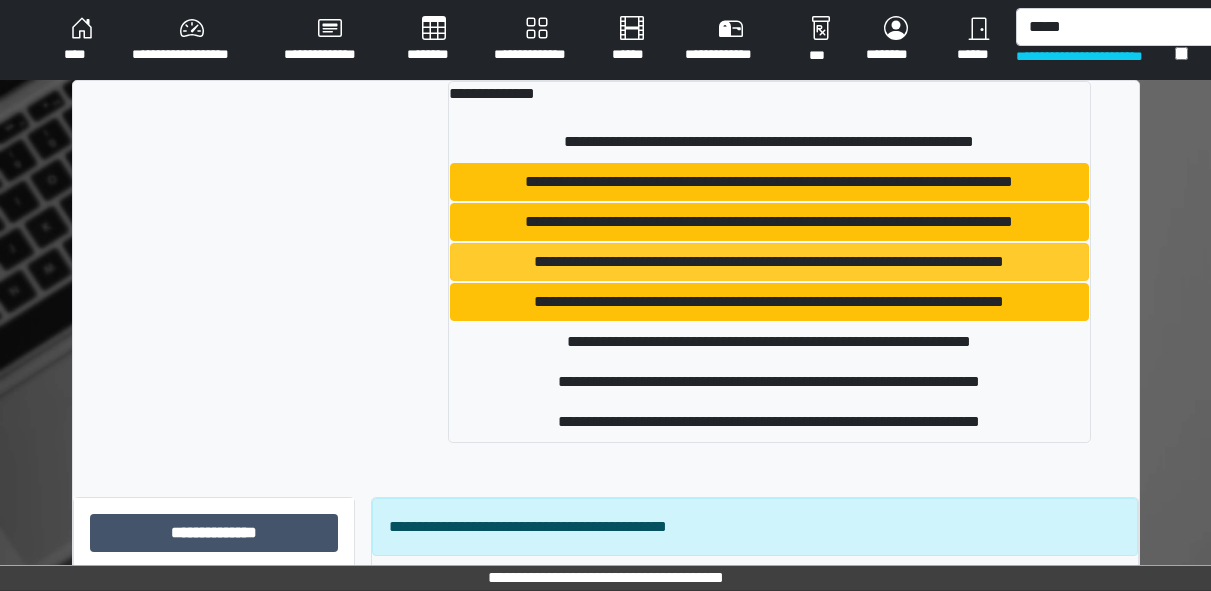 type 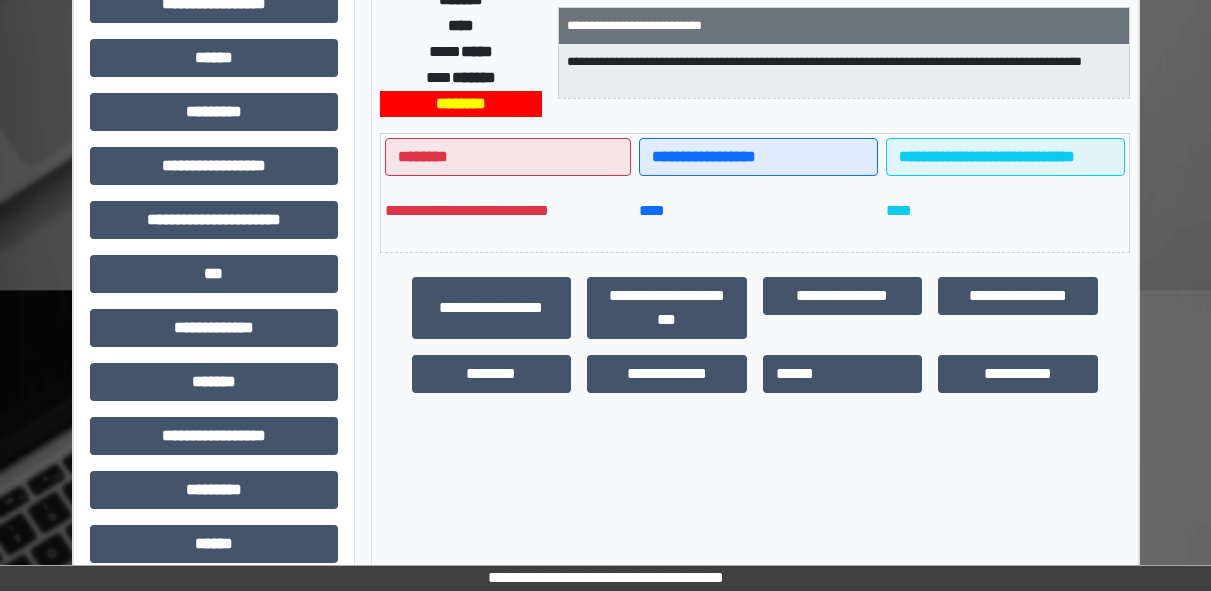 scroll, scrollTop: 400, scrollLeft: 0, axis: vertical 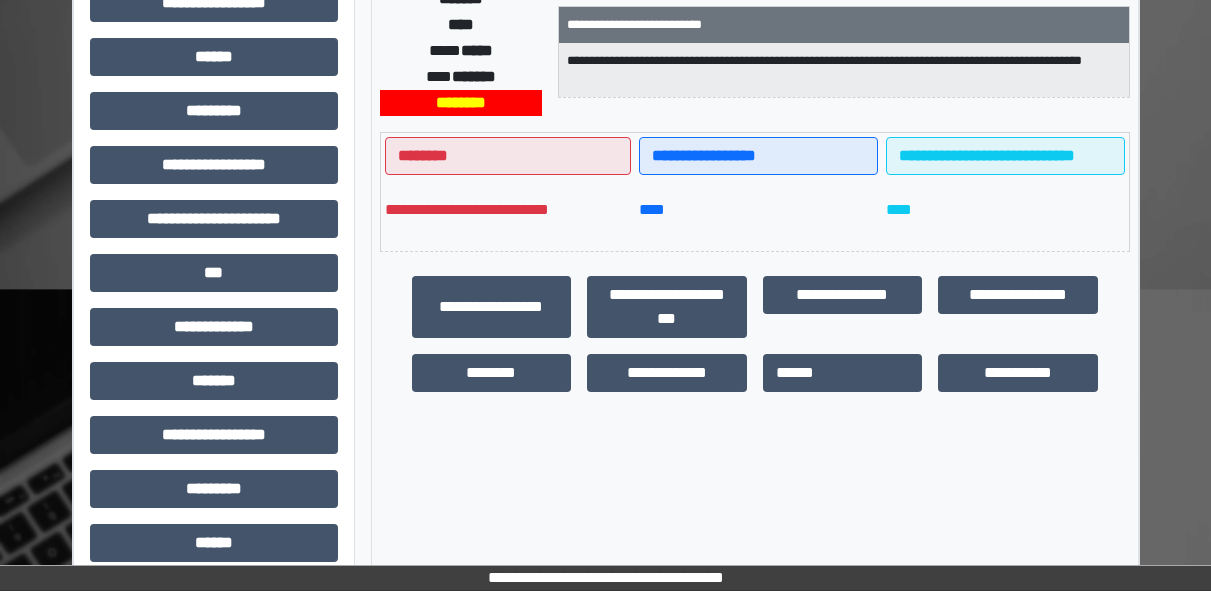 click on "**********" at bounding box center (492, 307) 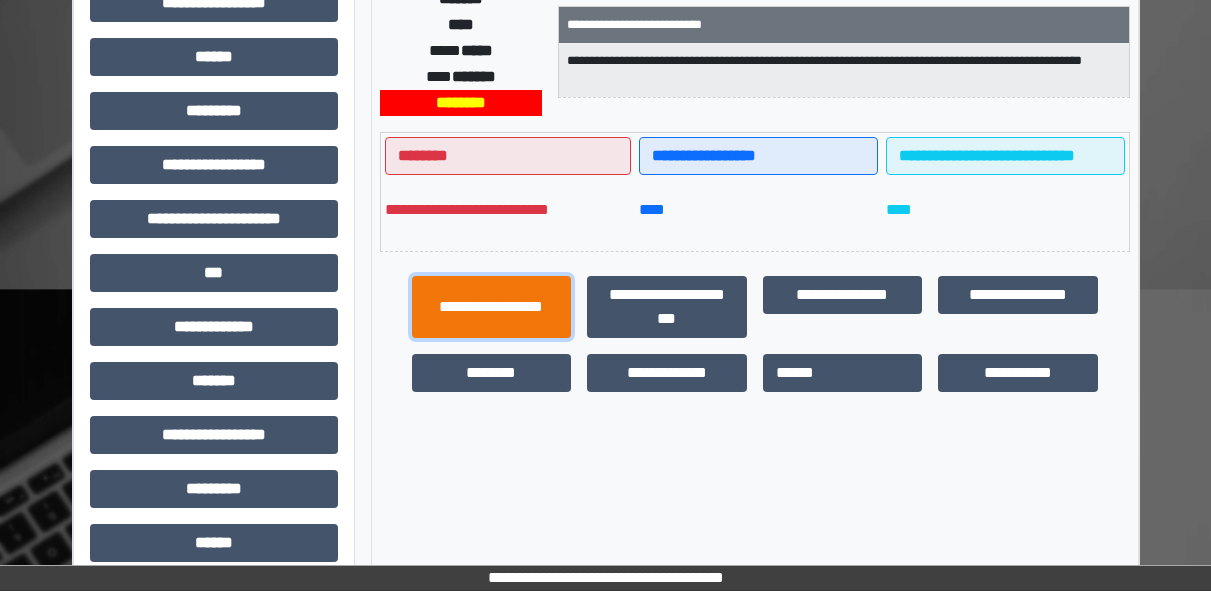 click on "**********" at bounding box center [492, 307] 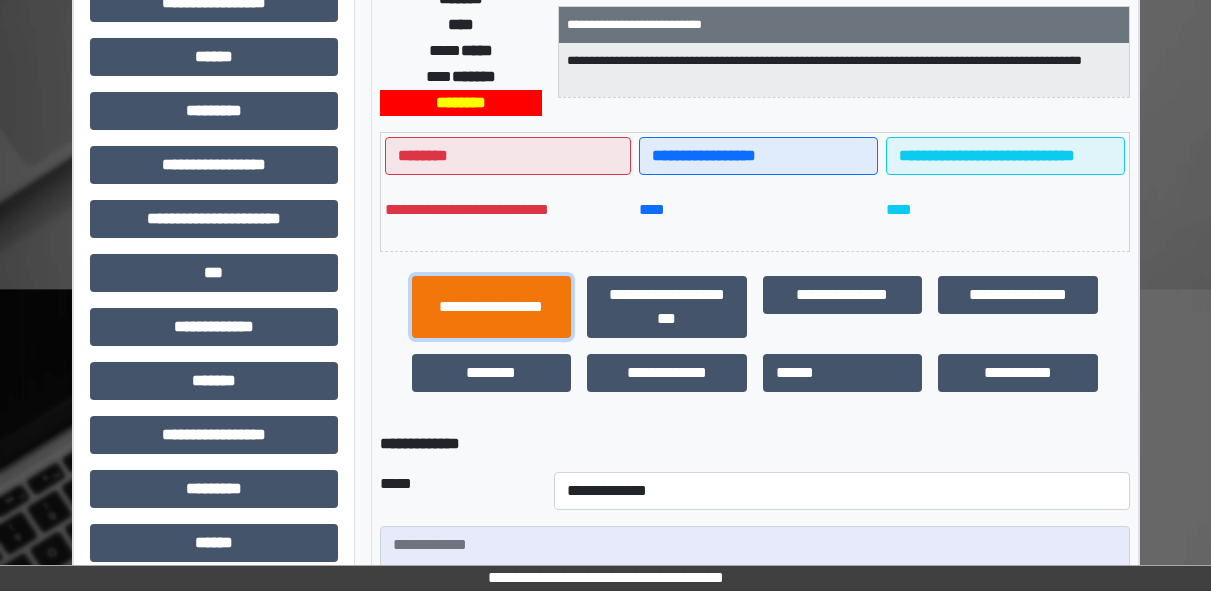 scroll, scrollTop: 705, scrollLeft: 0, axis: vertical 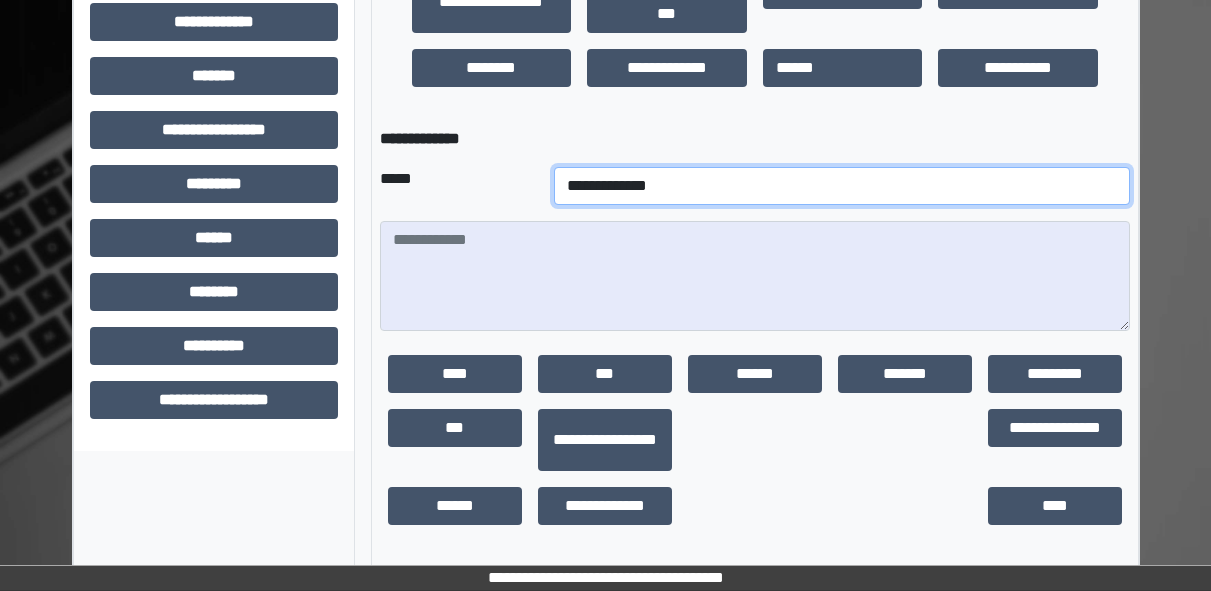 click on "**********" at bounding box center (842, 186) 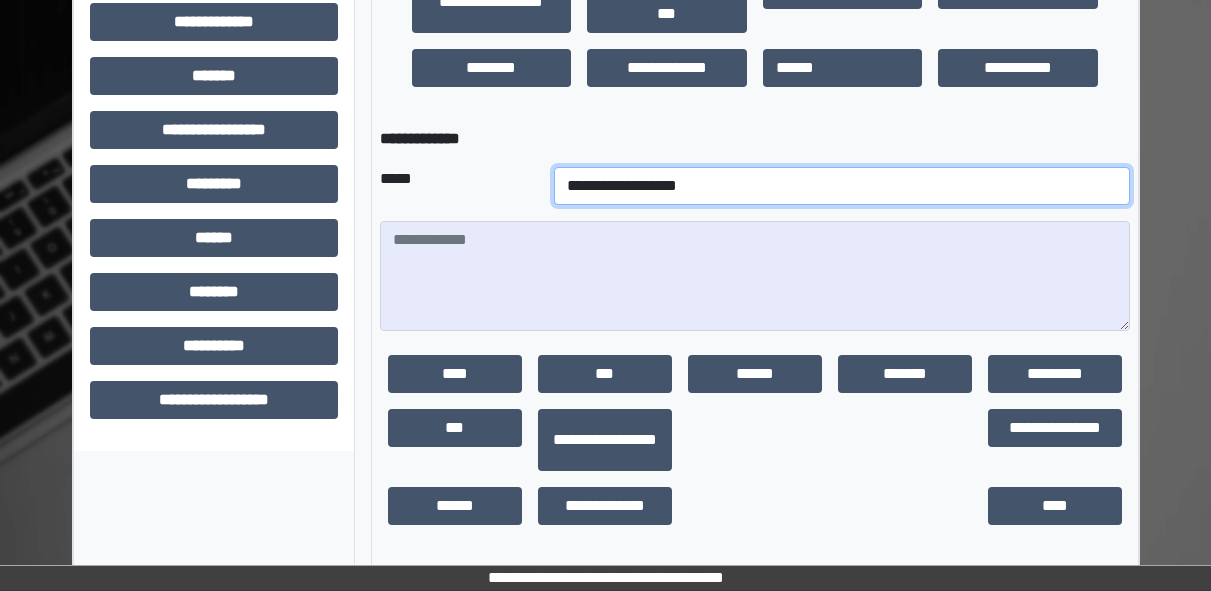 click on "**********" at bounding box center (842, 186) 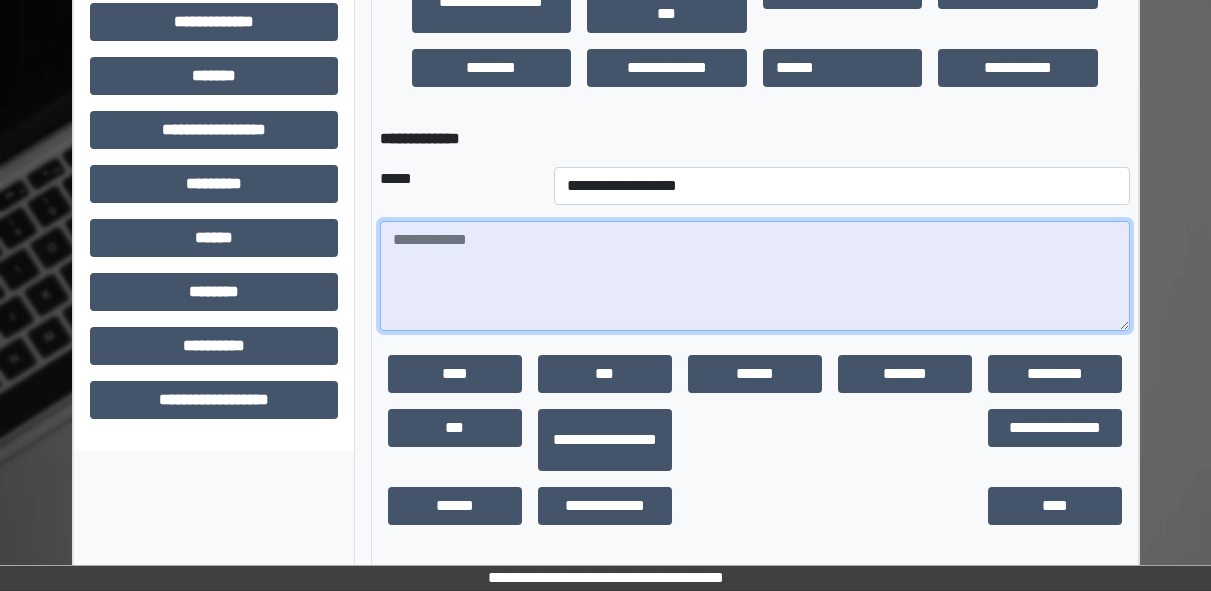 click at bounding box center [755, 276] 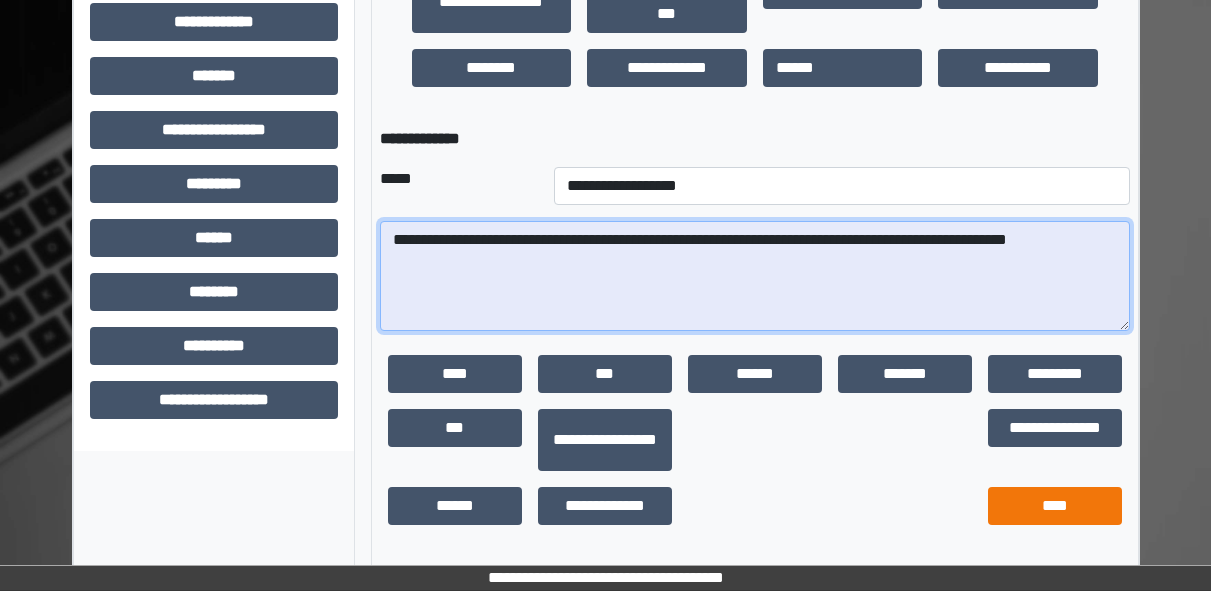 type on "**********" 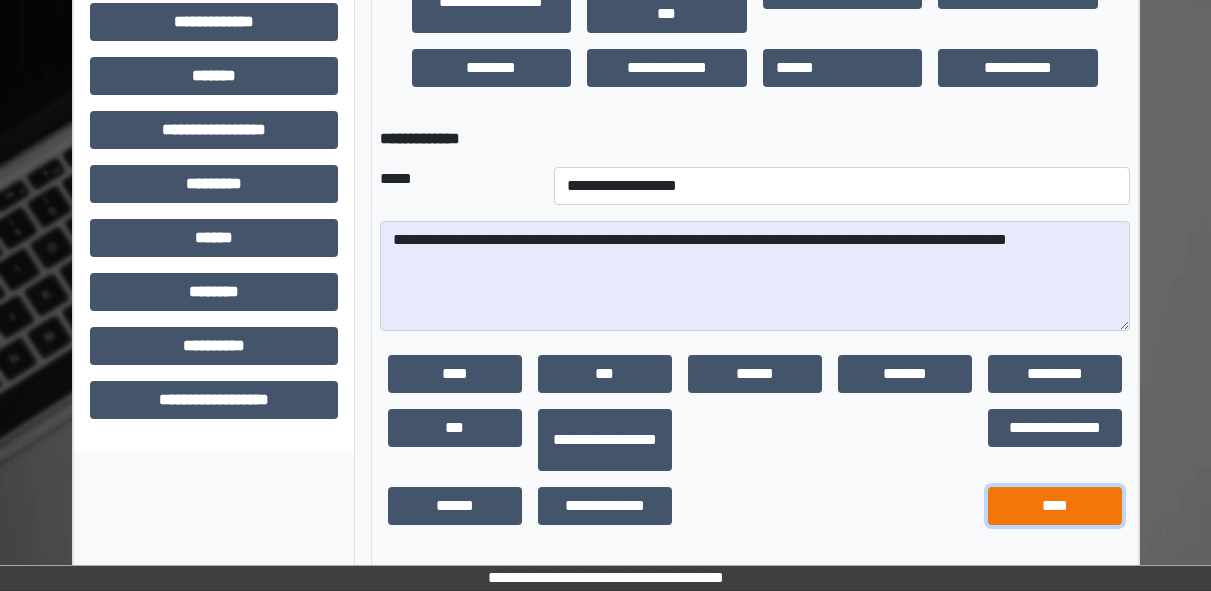 click on "****" at bounding box center [1055, 506] 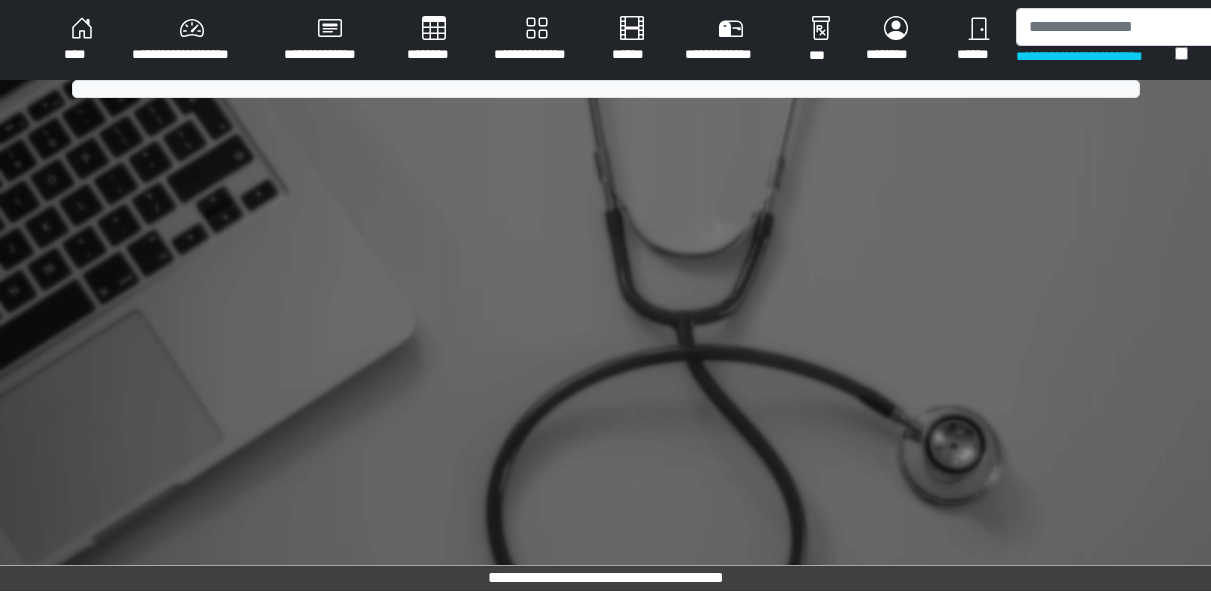 scroll, scrollTop: 0, scrollLeft: 0, axis: both 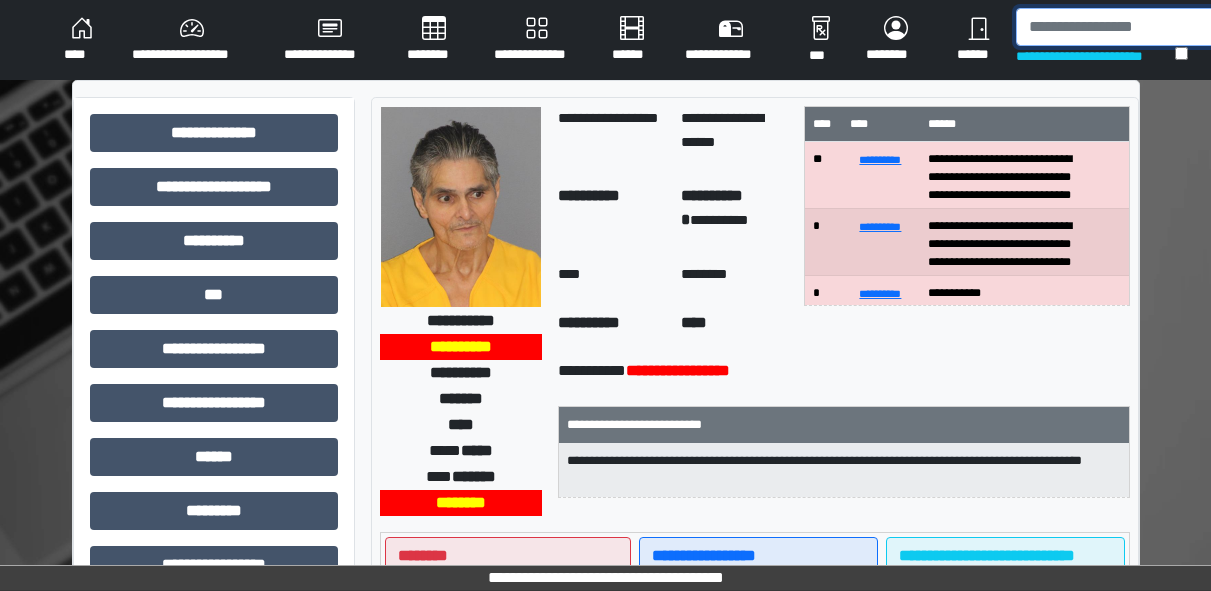 click at bounding box center (1119, 27) 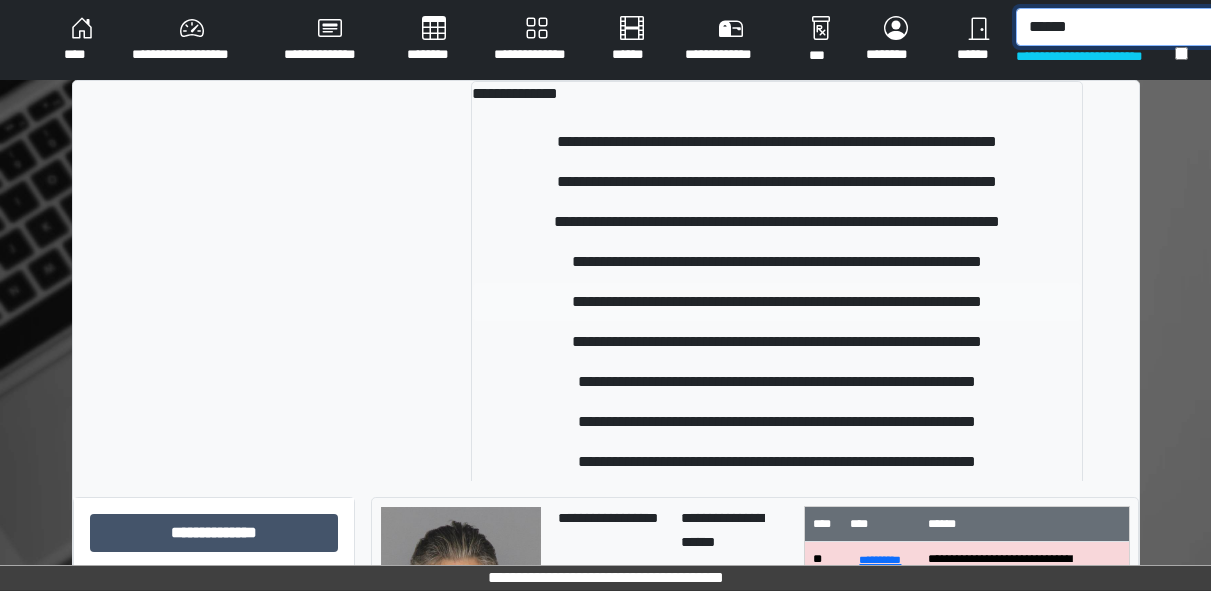 type on "******" 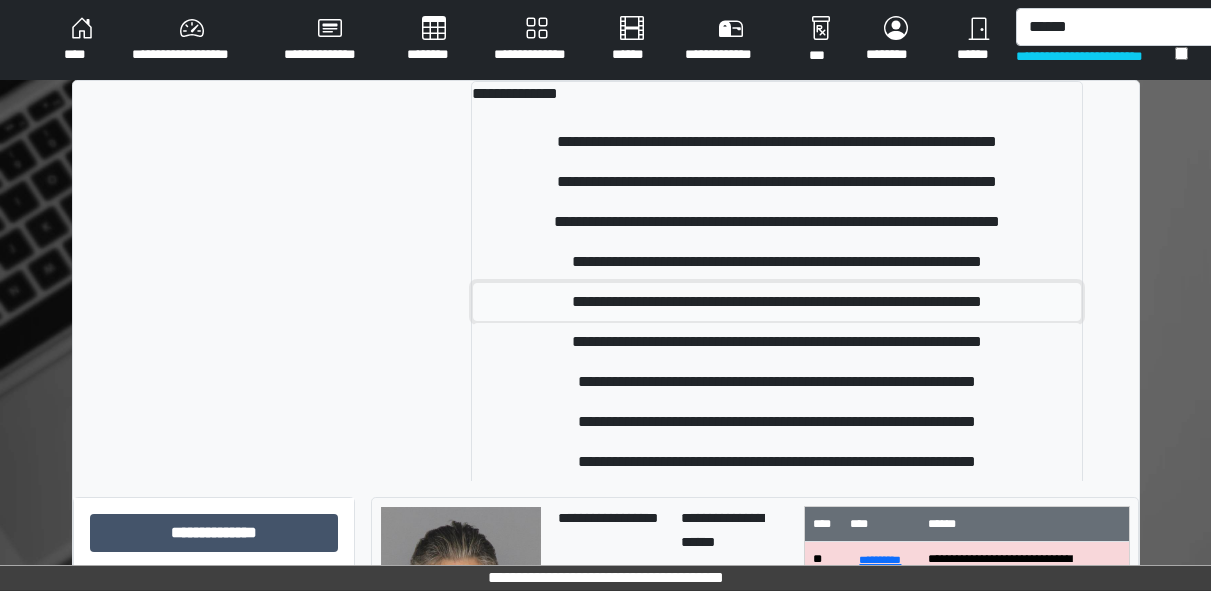 click on "**********" at bounding box center (777, 302) 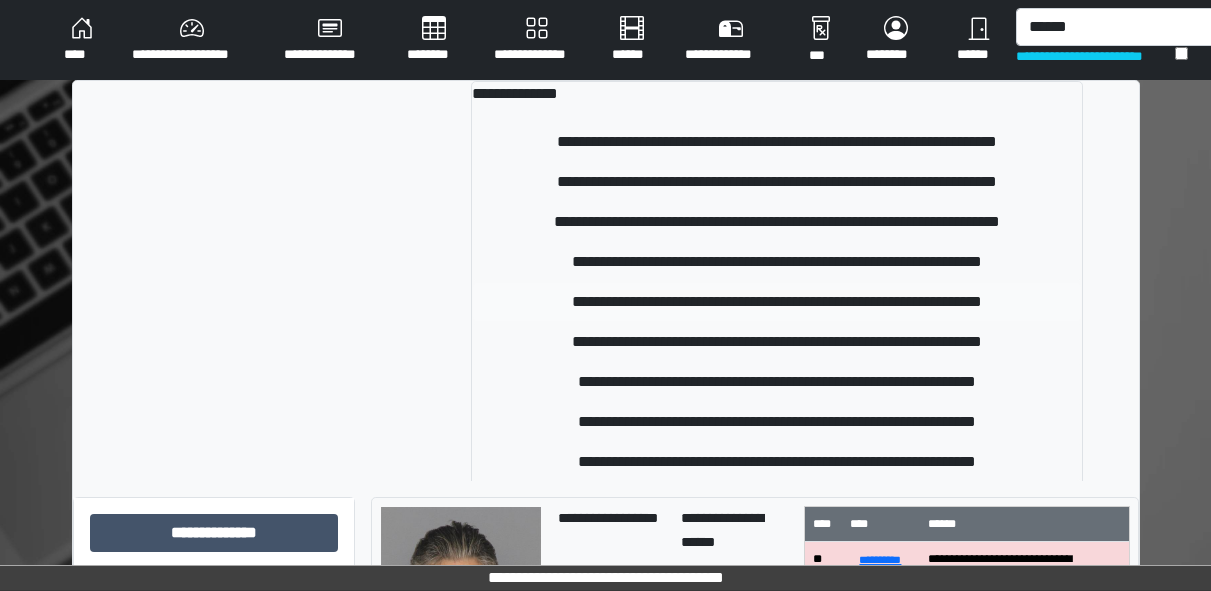 type 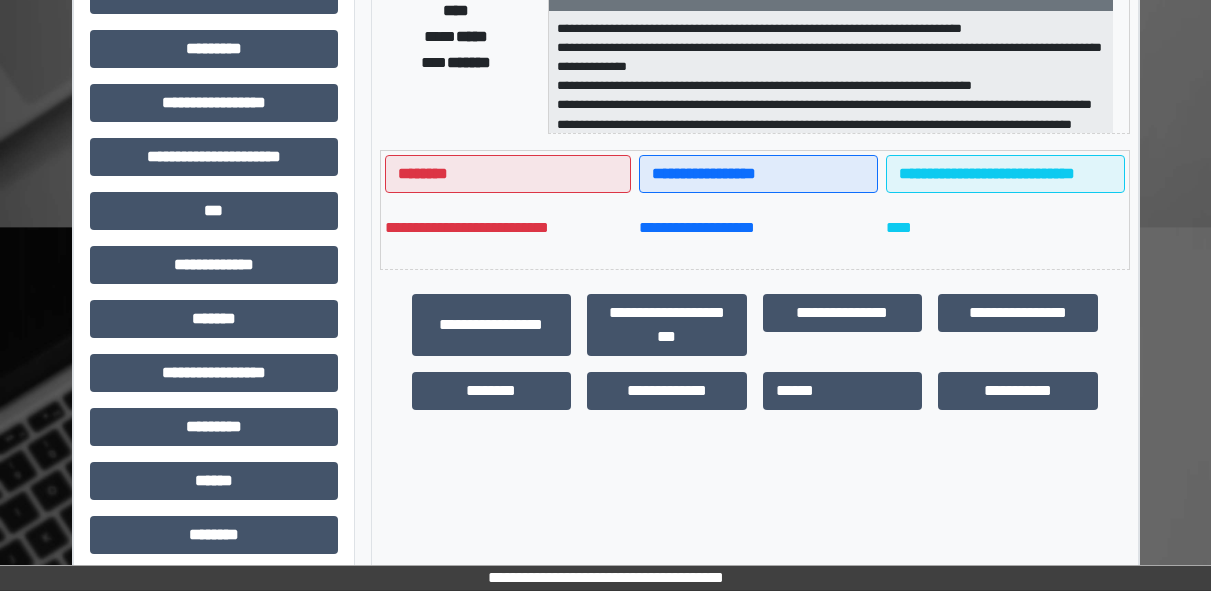 scroll, scrollTop: 463, scrollLeft: 0, axis: vertical 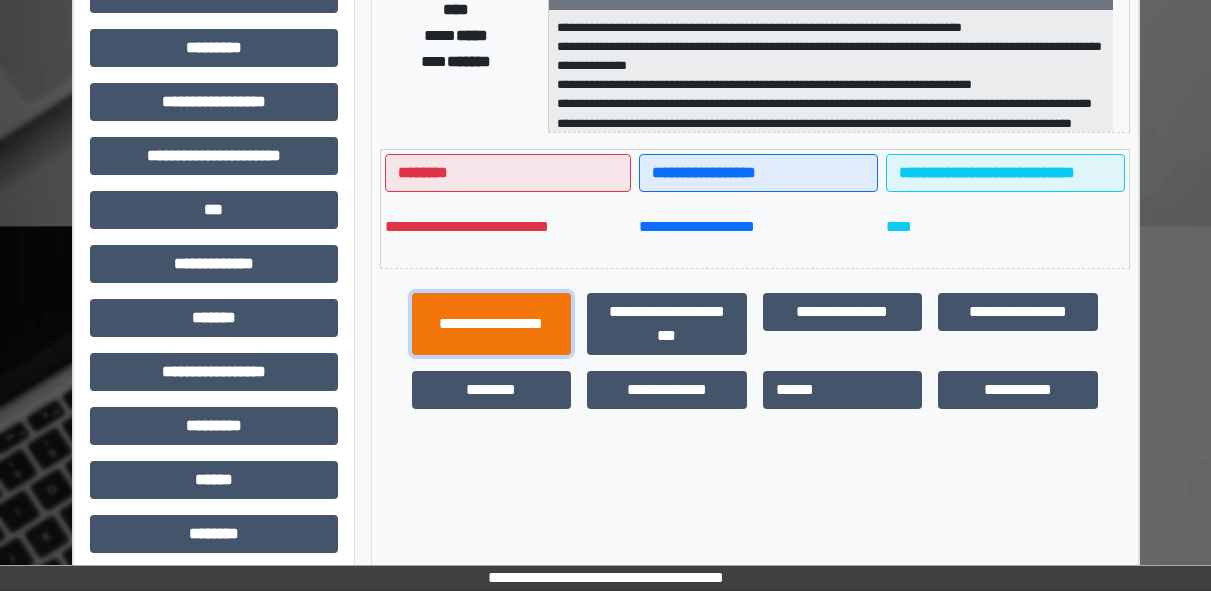 click on "**********" at bounding box center (492, 324) 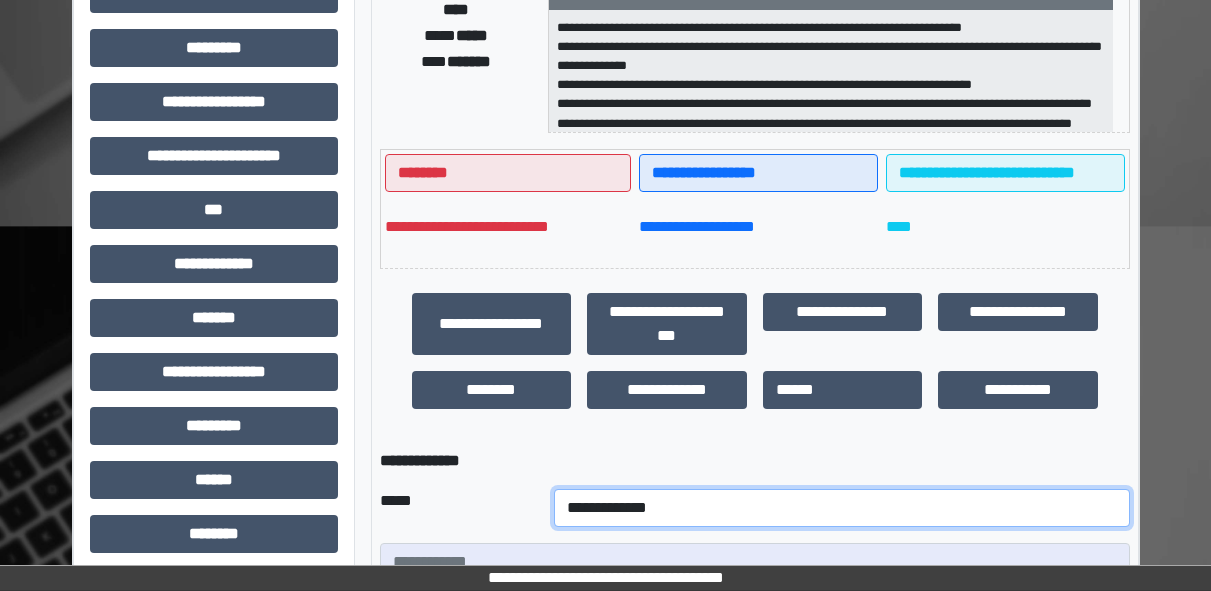 click on "**********" at bounding box center (842, 508) 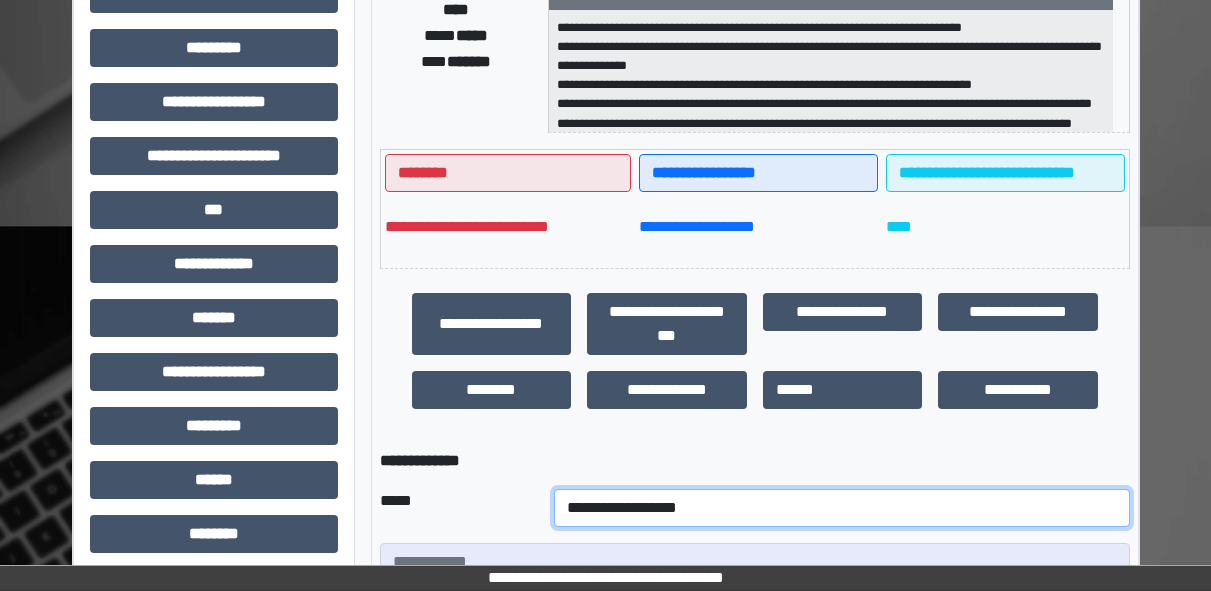 click on "**********" at bounding box center (842, 508) 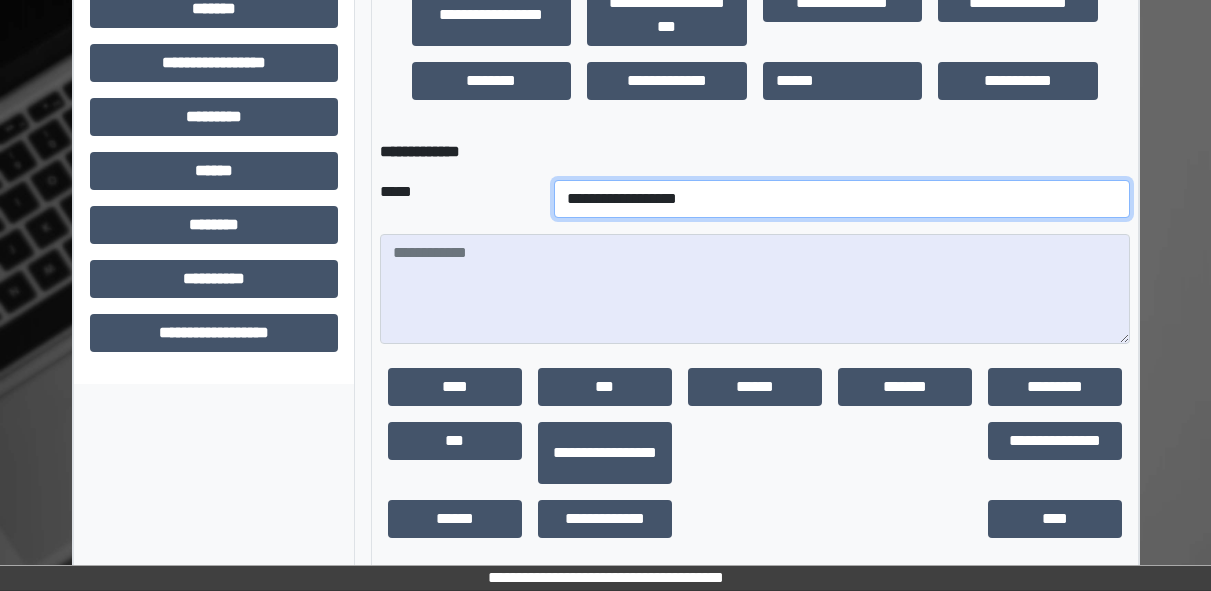 scroll, scrollTop: 777, scrollLeft: 0, axis: vertical 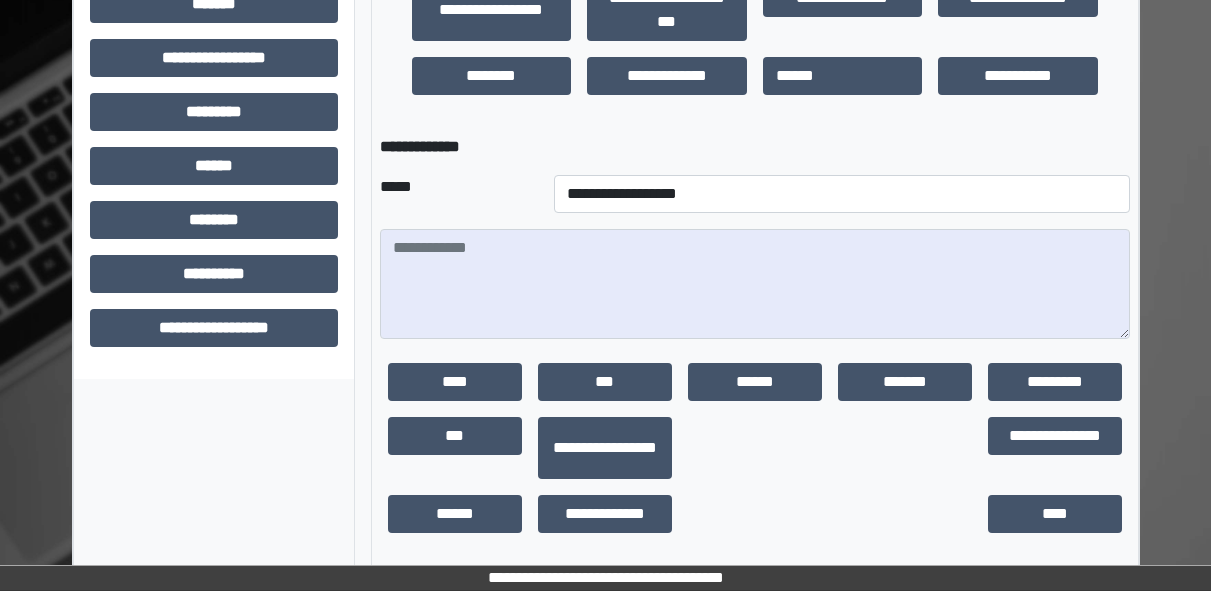 click at bounding box center [755, 284] 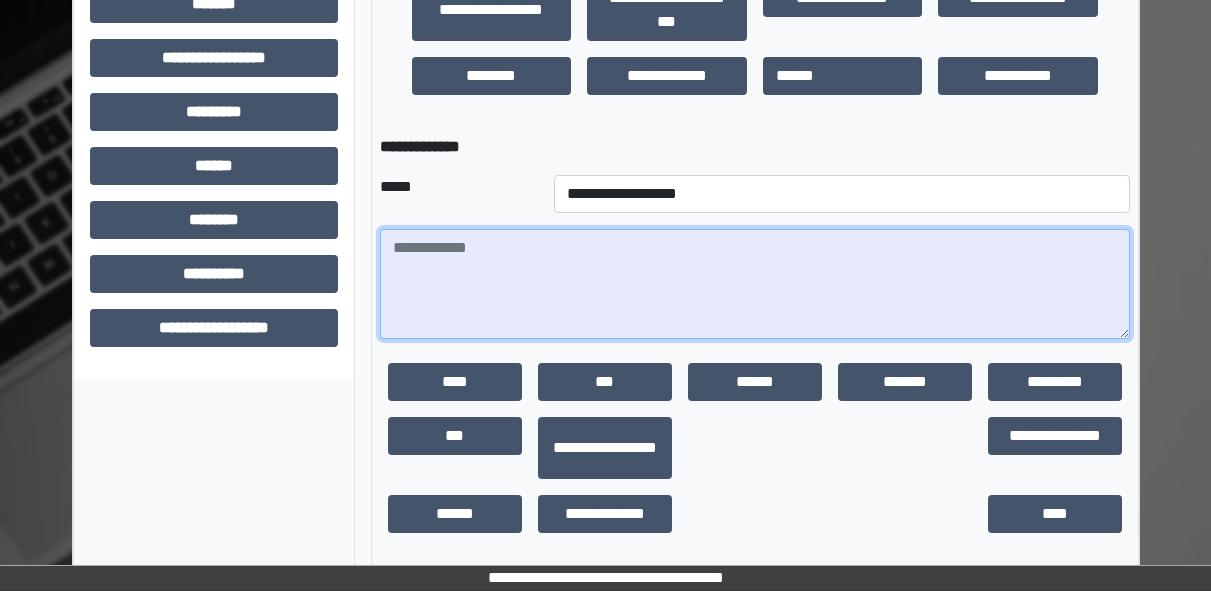 paste on "**********" 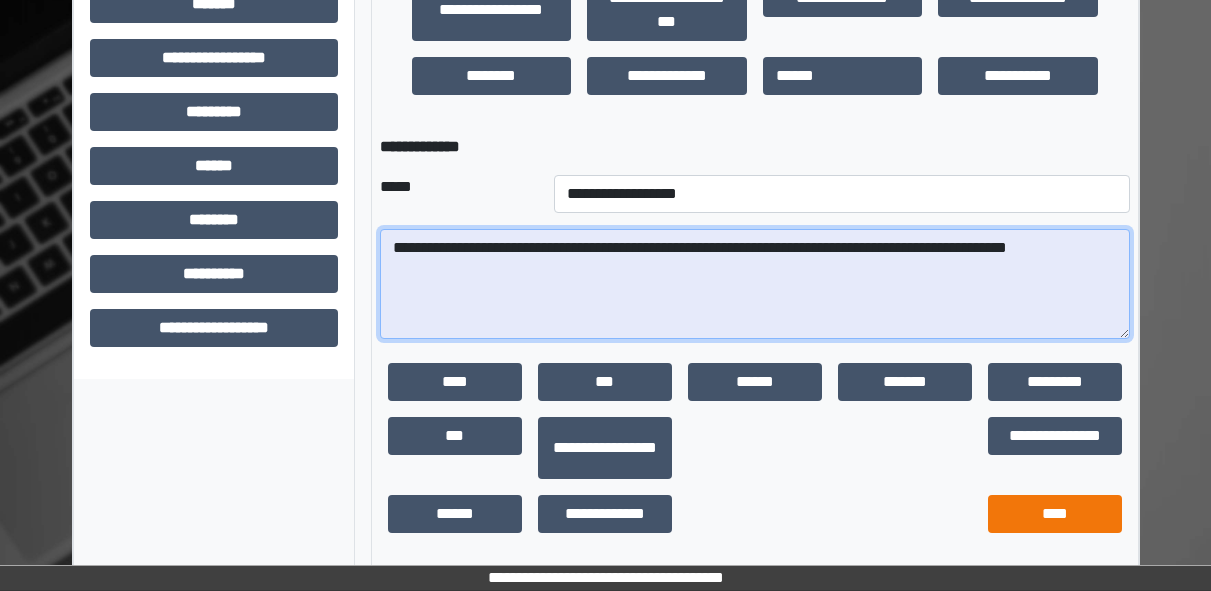 type on "**********" 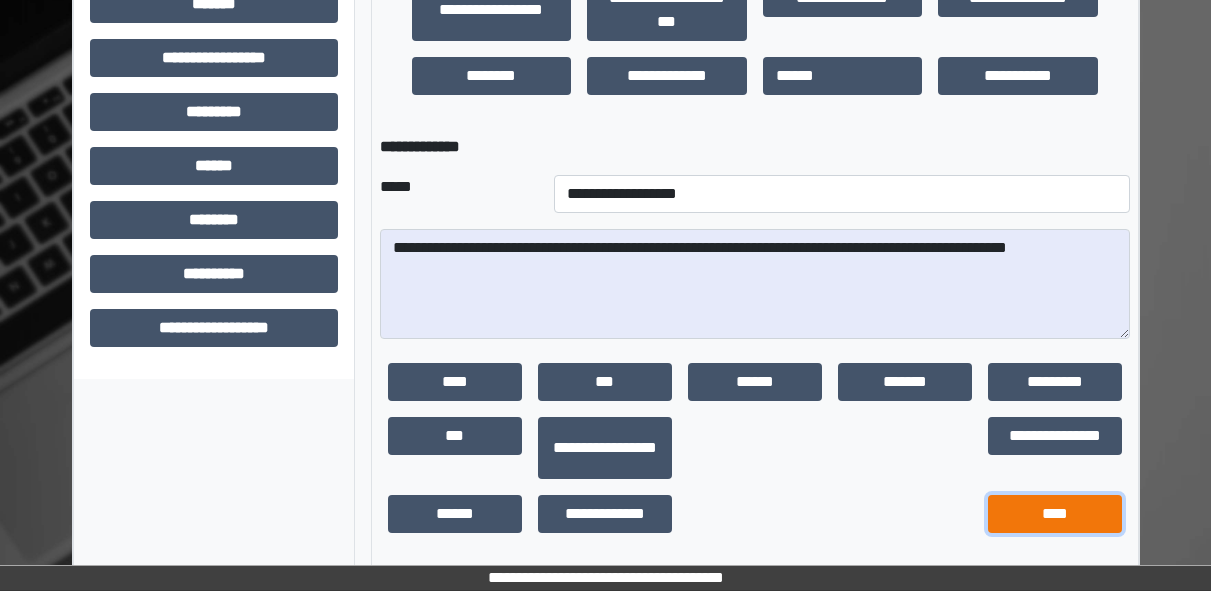 click on "****" at bounding box center [1055, 514] 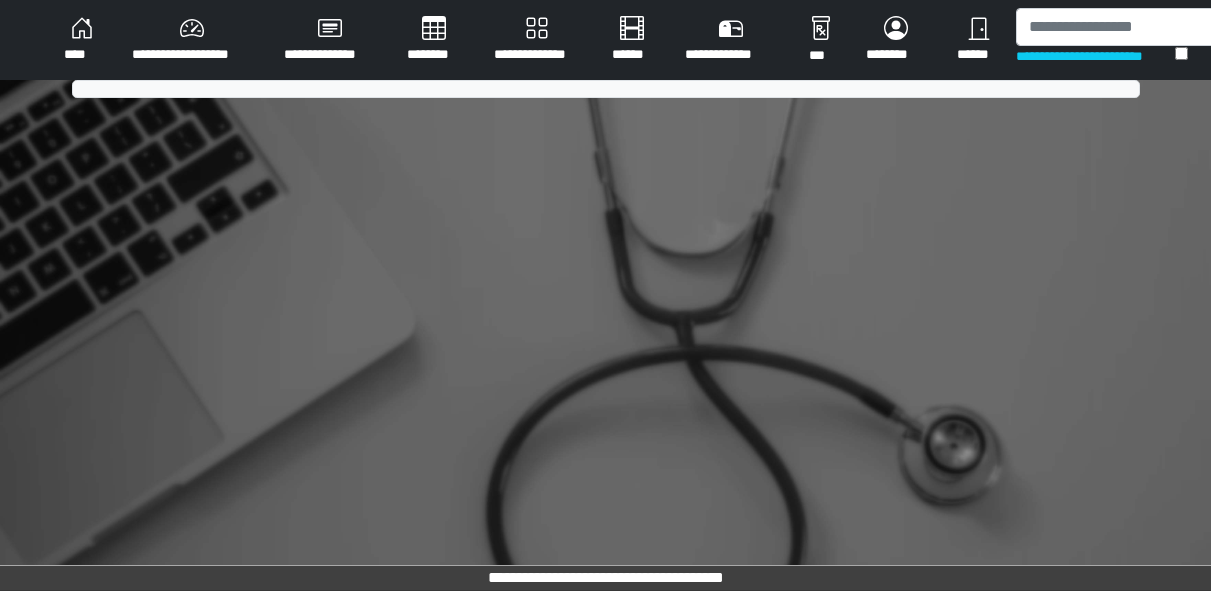 scroll, scrollTop: 0, scrollLeft: 0, axis: both 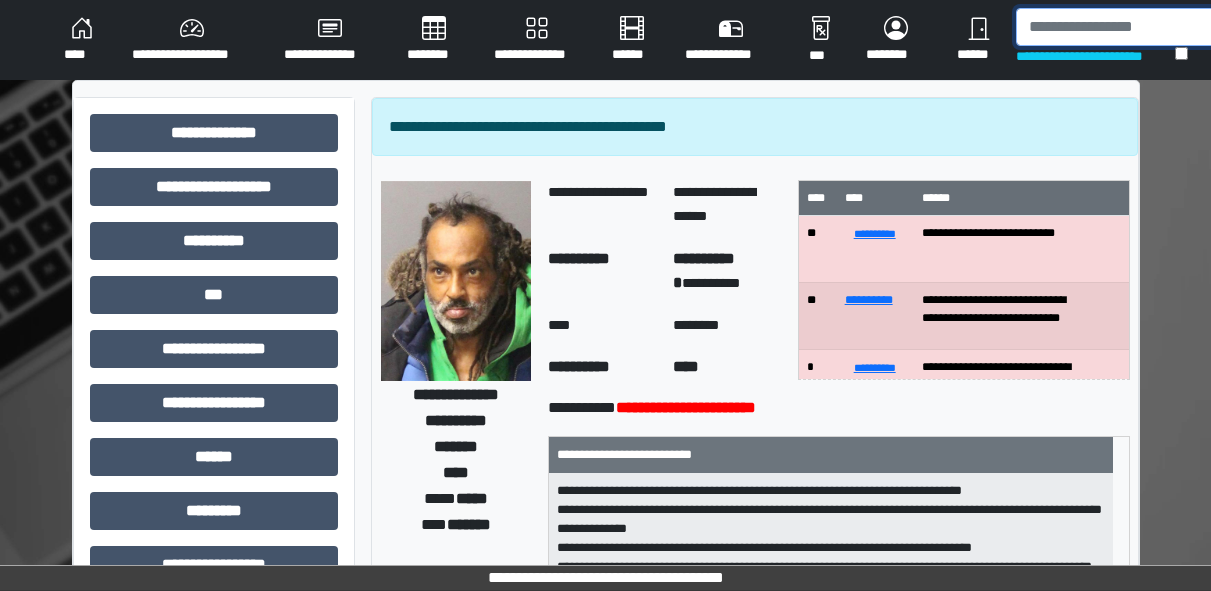 click at bounding box center [1119, 27] 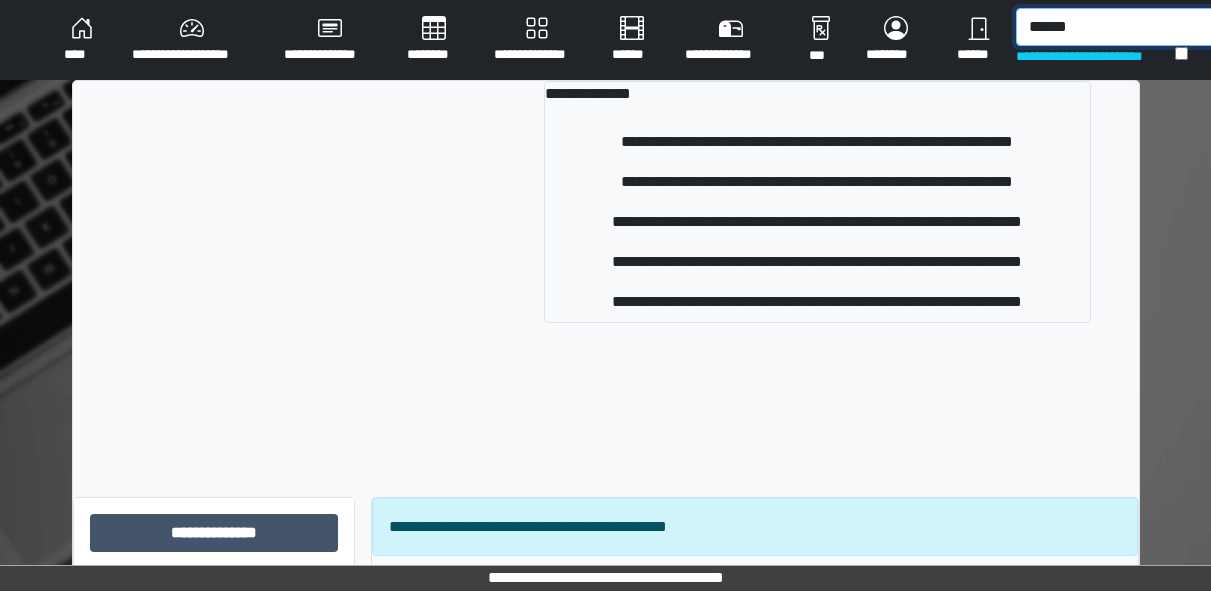 type on "******" 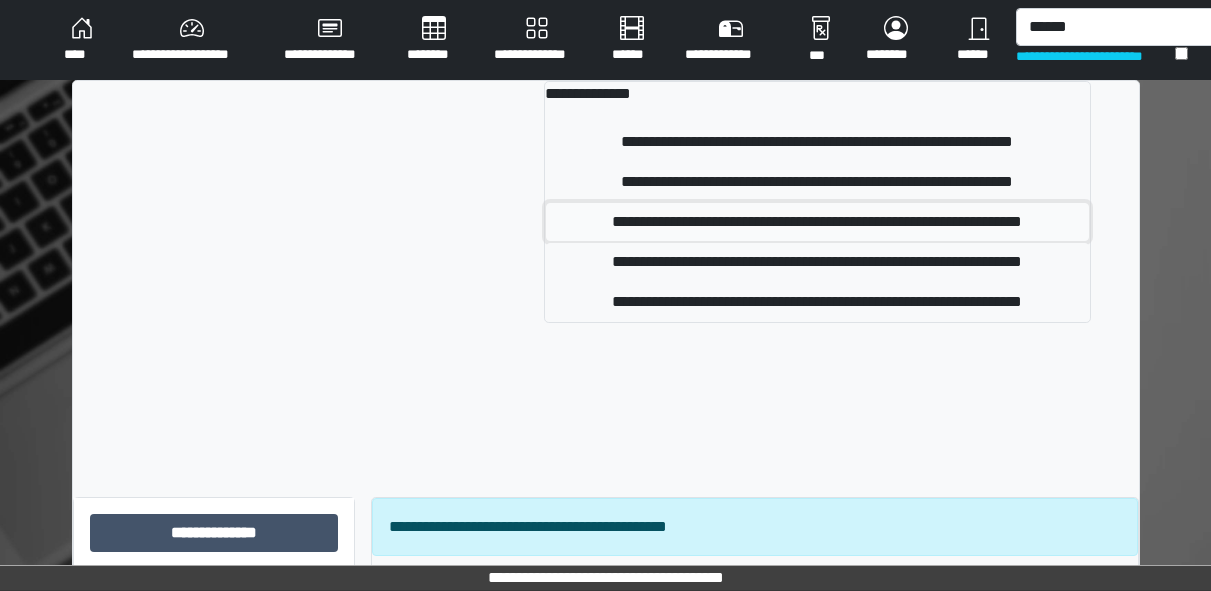 click on "**********" at bounding box center [817, 222] 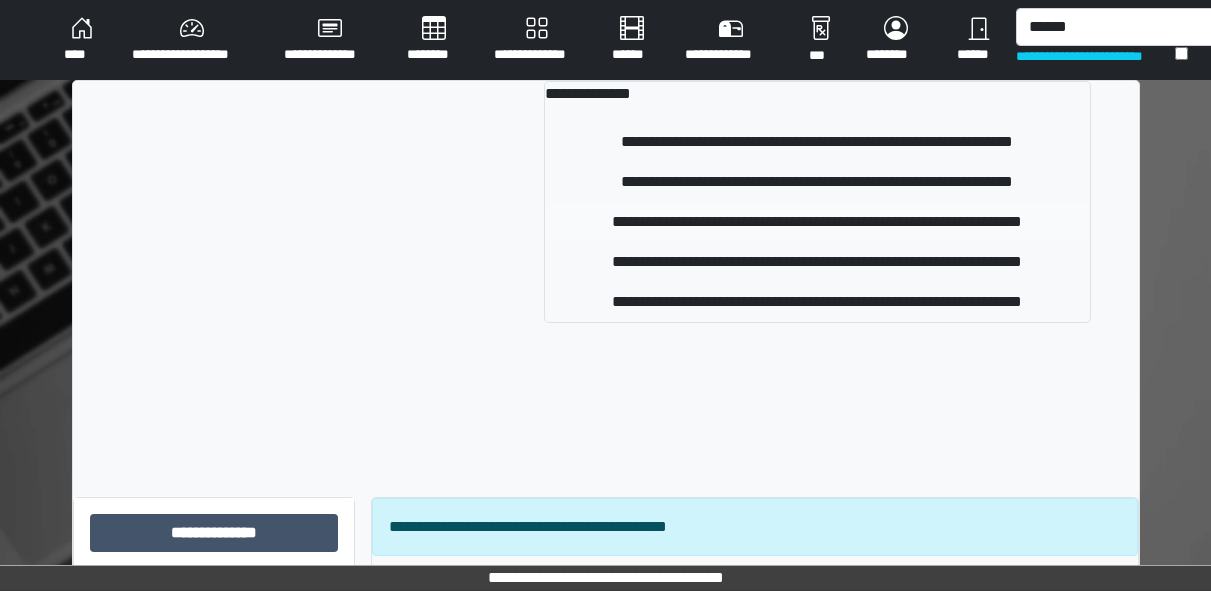 type 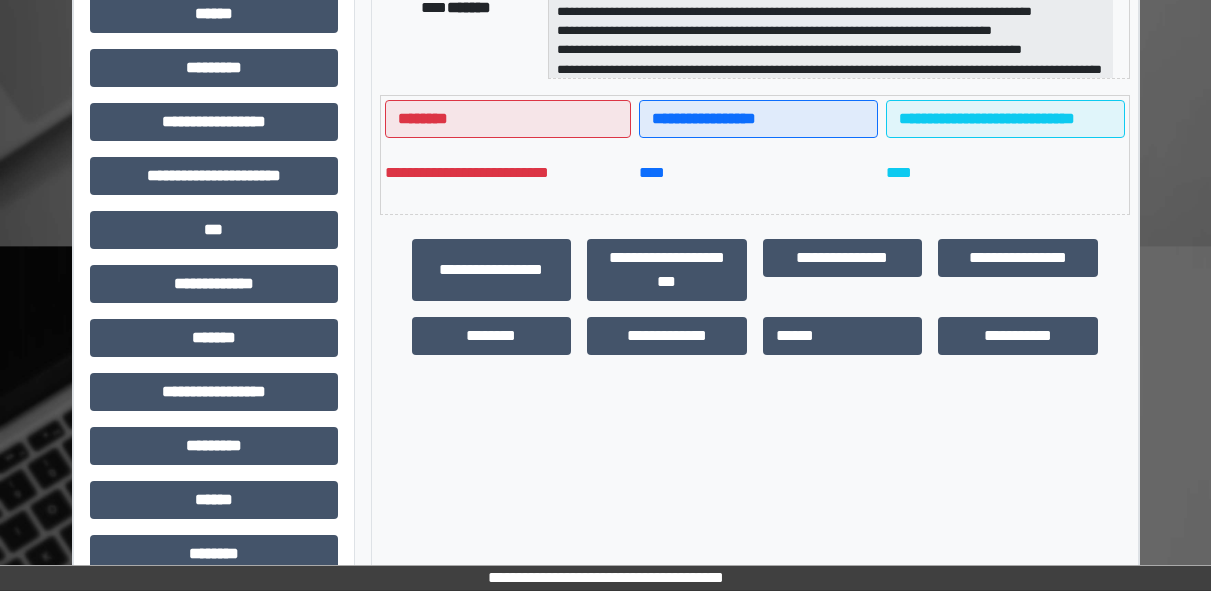 scroll, scrollTop: 444, scrollLeft: 0, axis: vertical 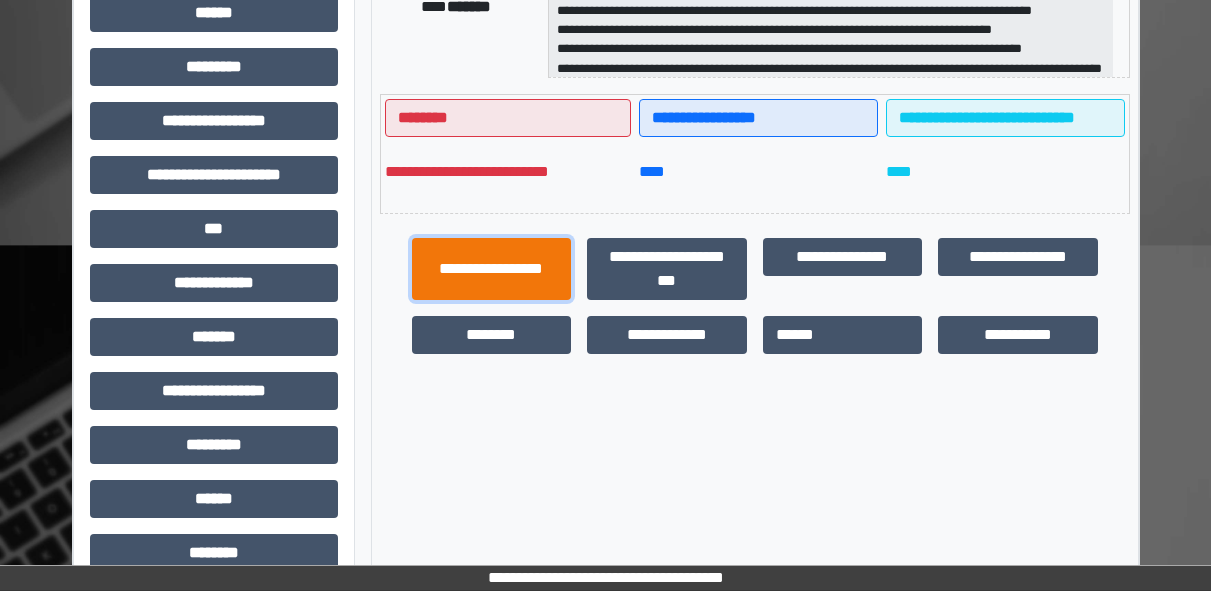 click on "**********" at bounding box center [492, 269] 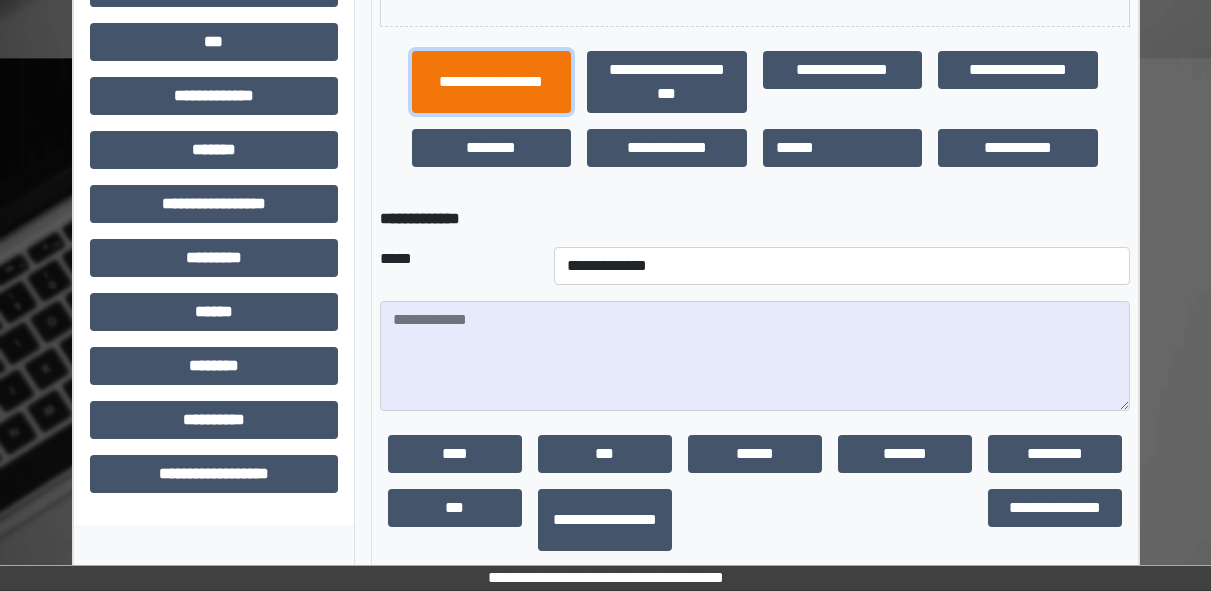 scroll, scrollTop: 711, scrollLeft: 0, axis: vertical 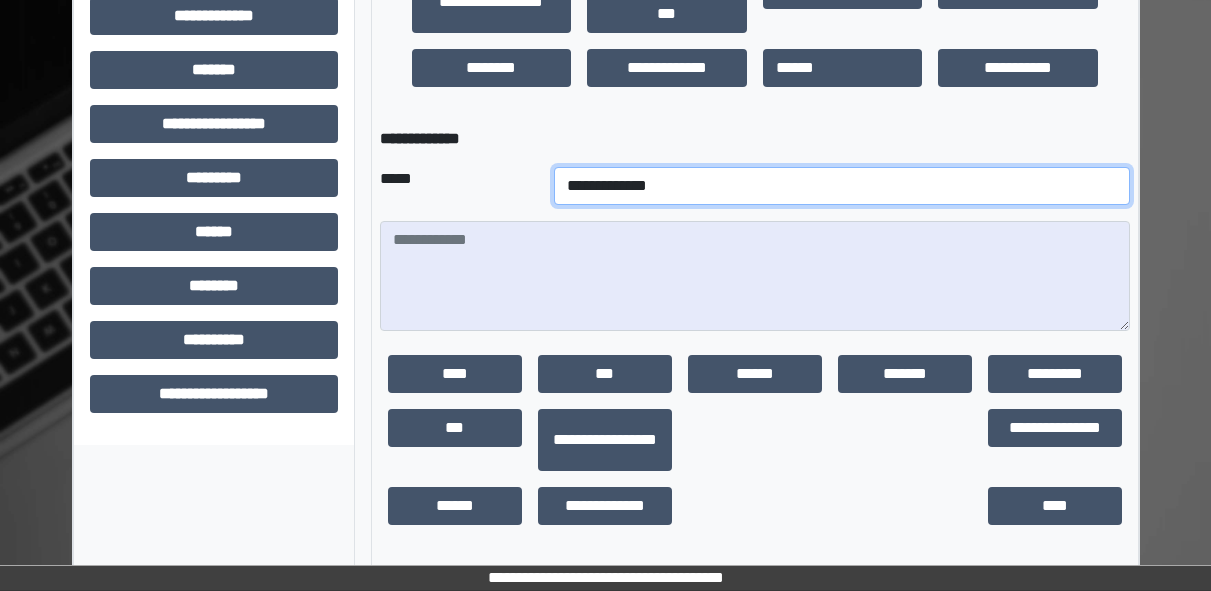 click on "**********" at bounding box center (842, 186) 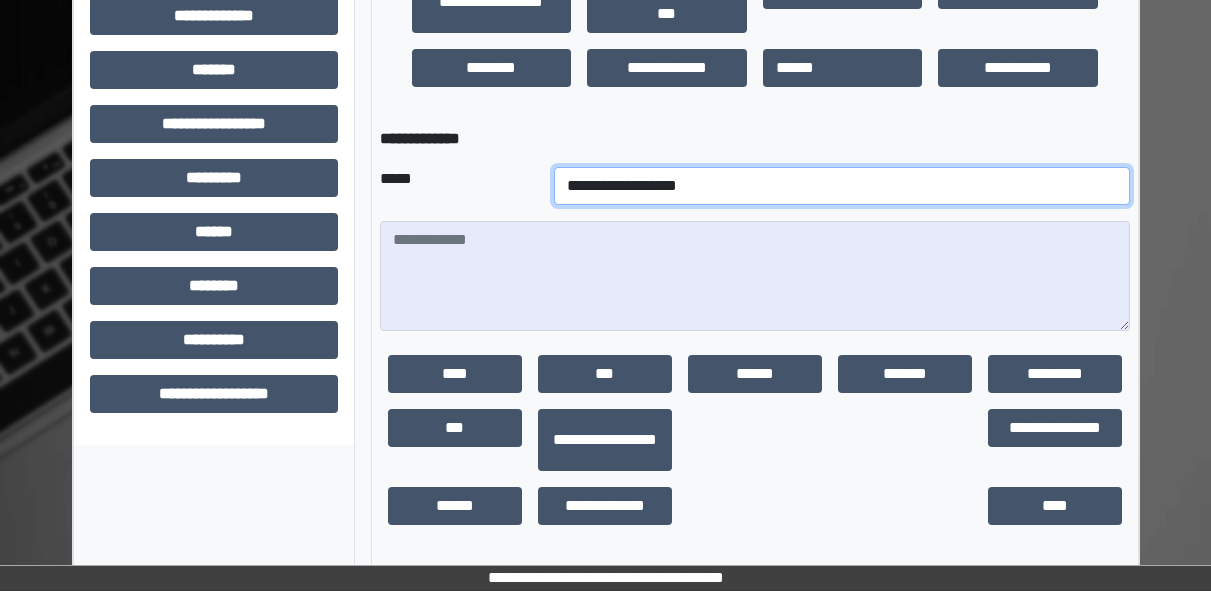 click on "**********" at bounding box center [842, 186] 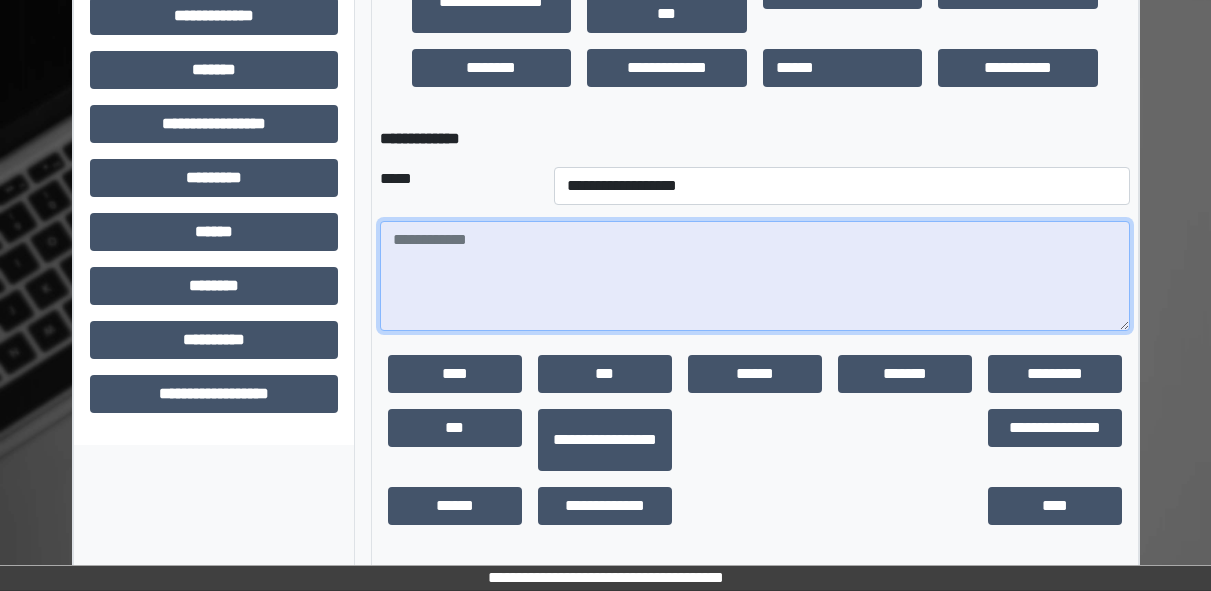 click at bounding box center (755, 276) 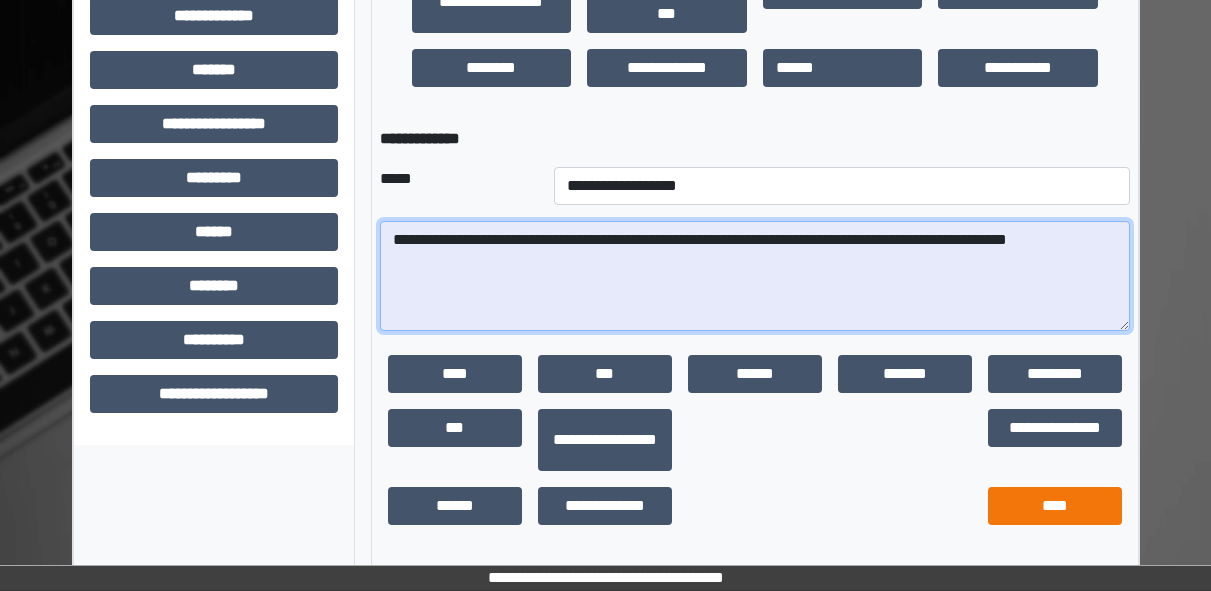 type on "**********" 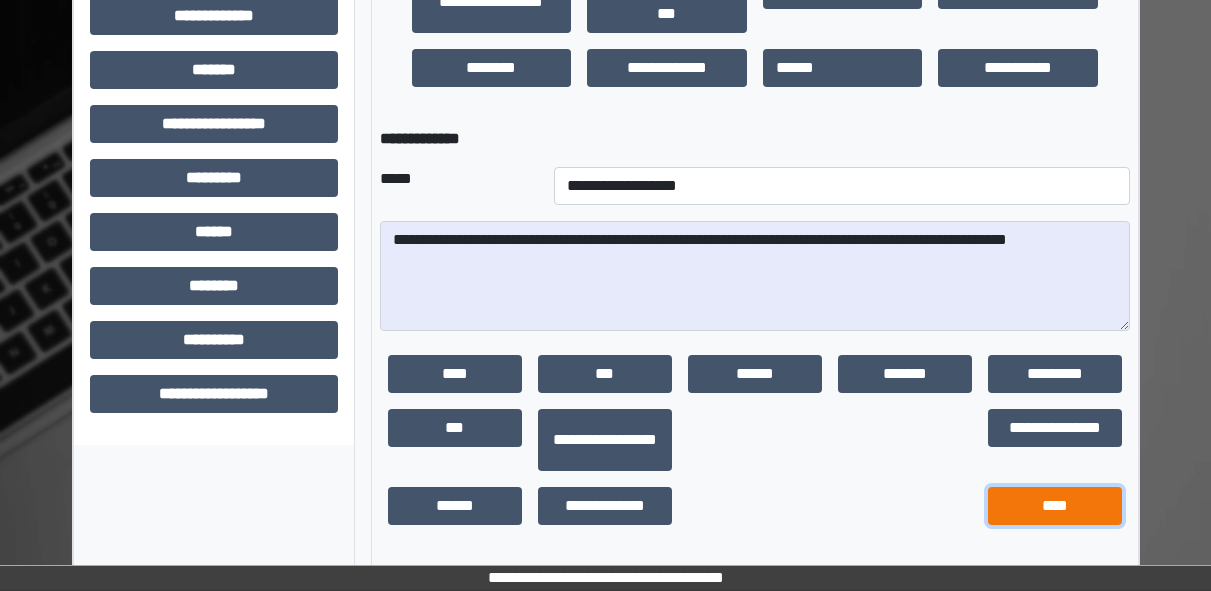 click on "****" at bounding box center (1055, 506) 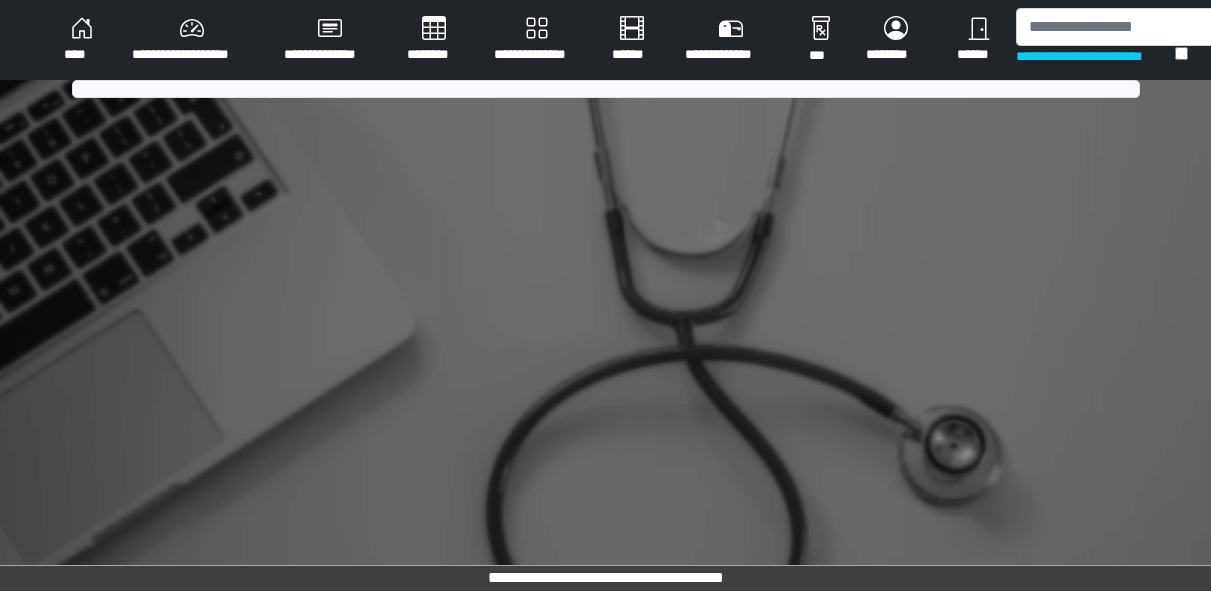 scroll, scrollTop: 0, scrollLeft: 0, axis: both 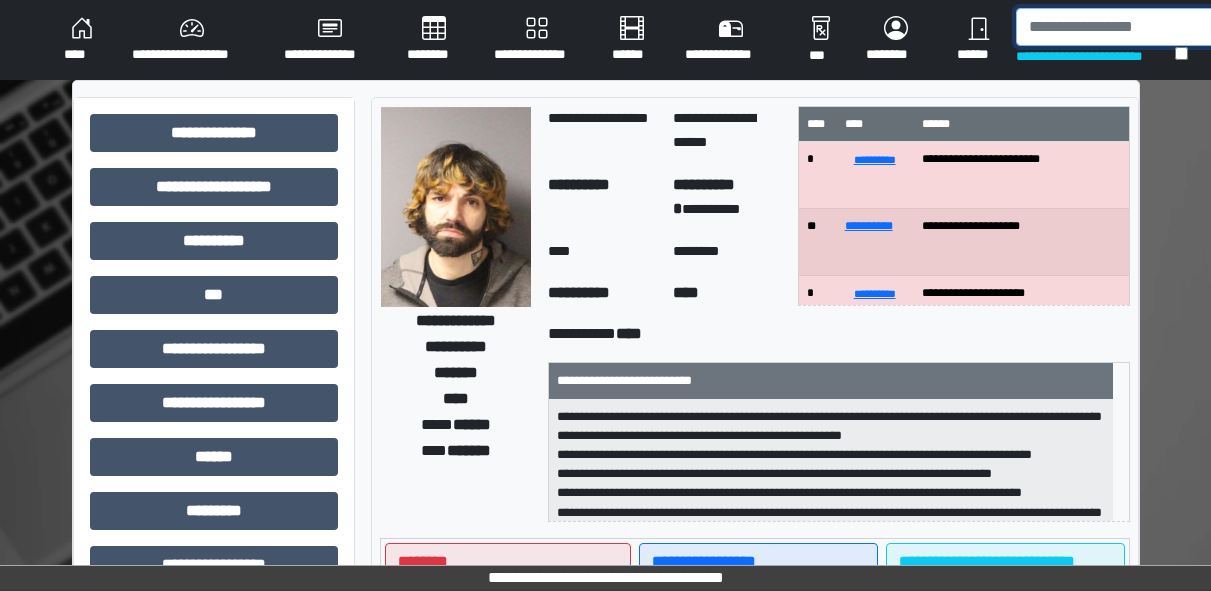 click at bounding box center (1119, 27) 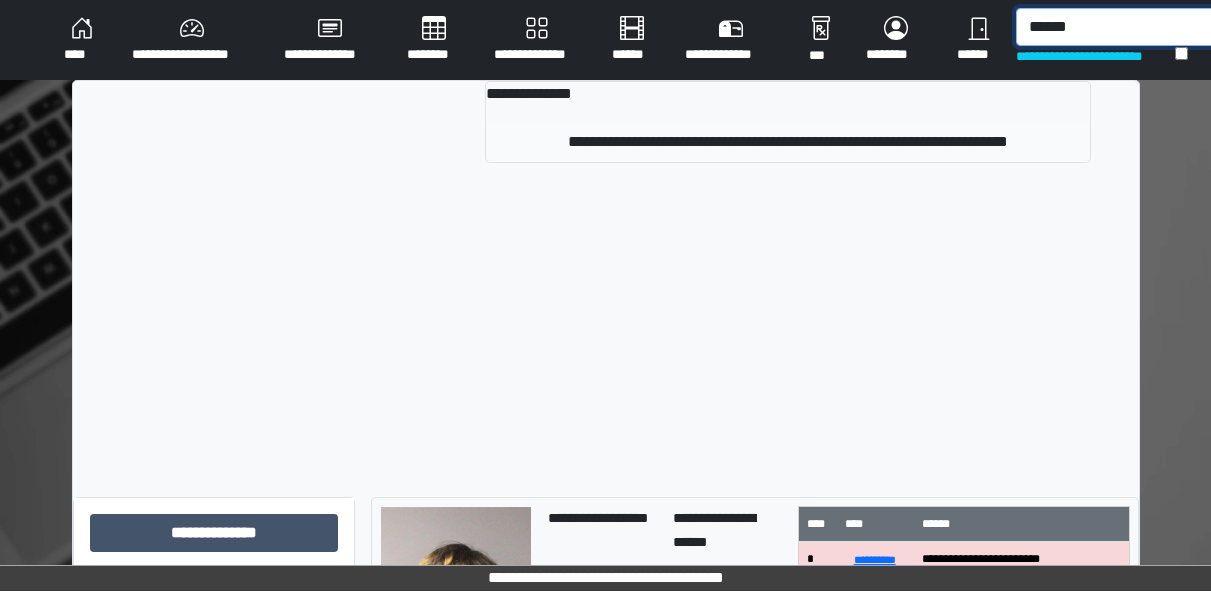 type on "******" 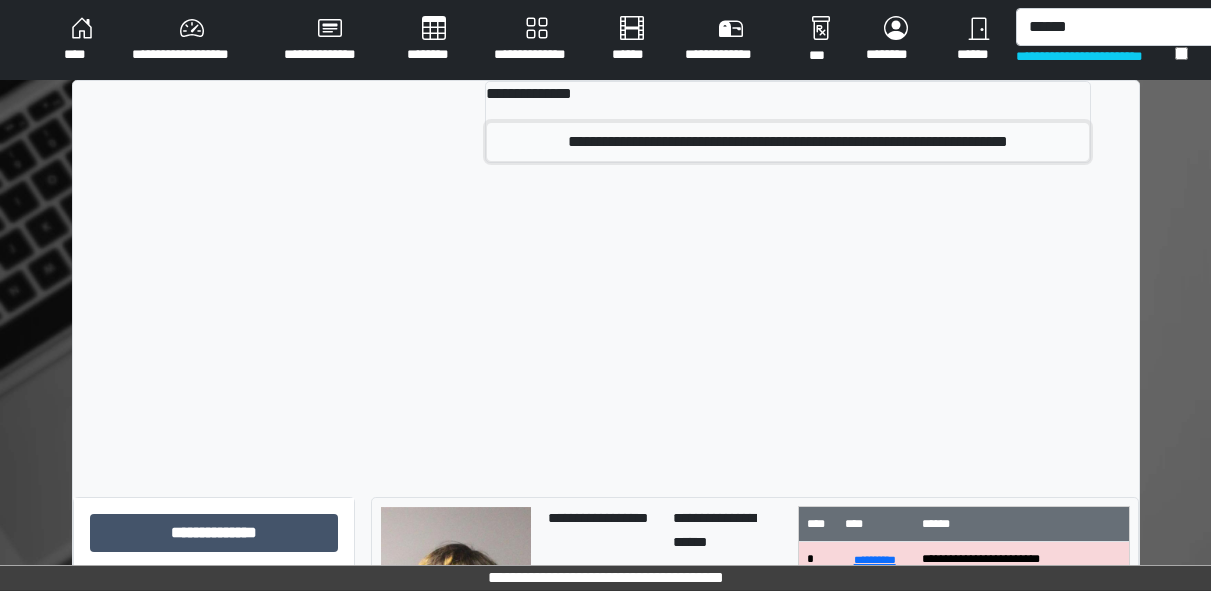 click on "**********" at bounding box center [787, 142] 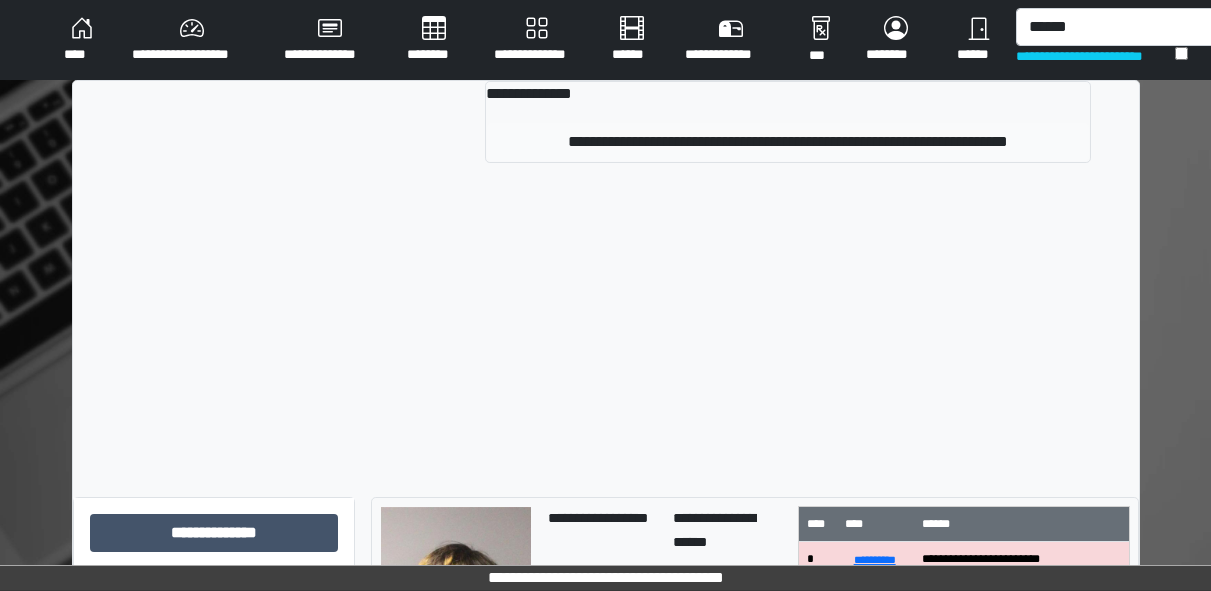 type 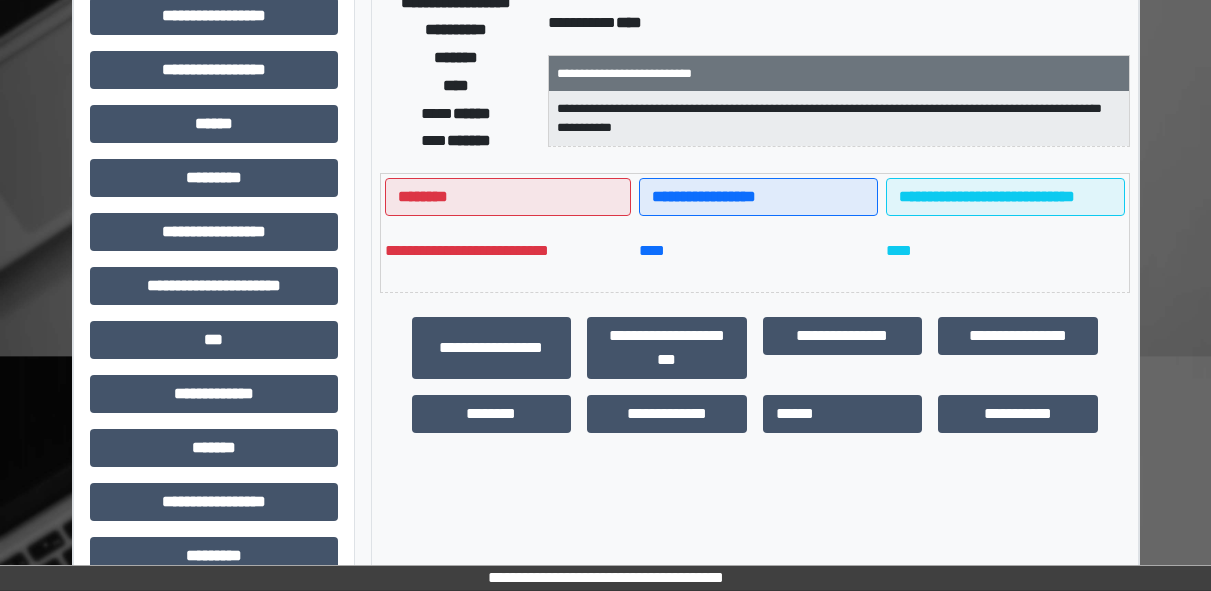 scroll, scrollTop: 334, scrollLeft: 0, axis: vertical 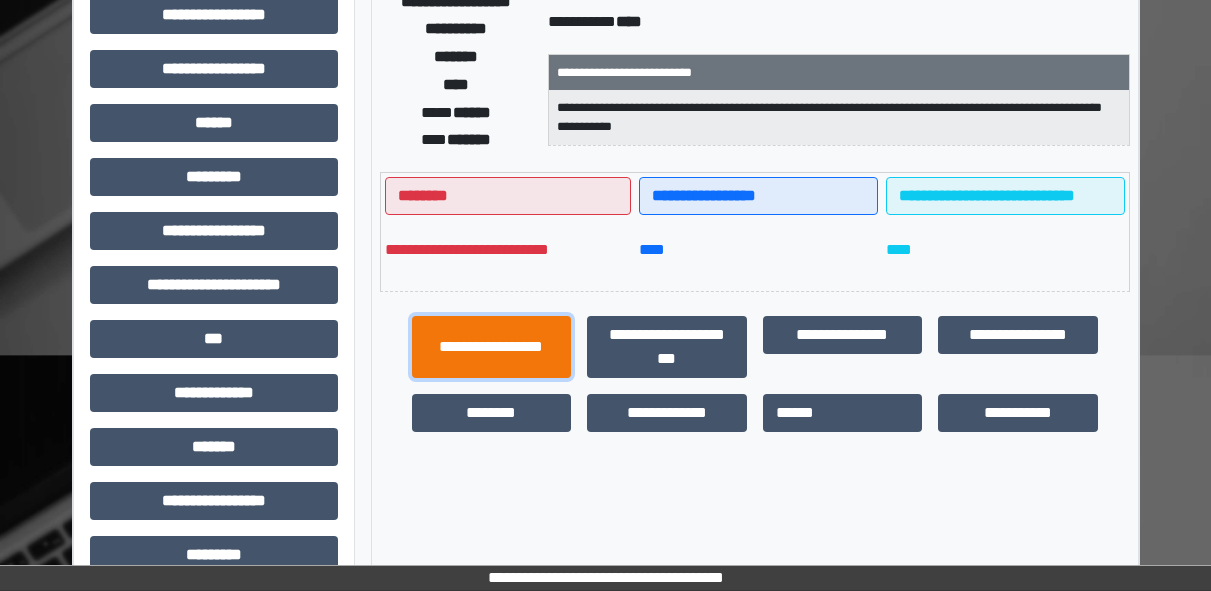 click on "**********" at bounding box center [492, 347] 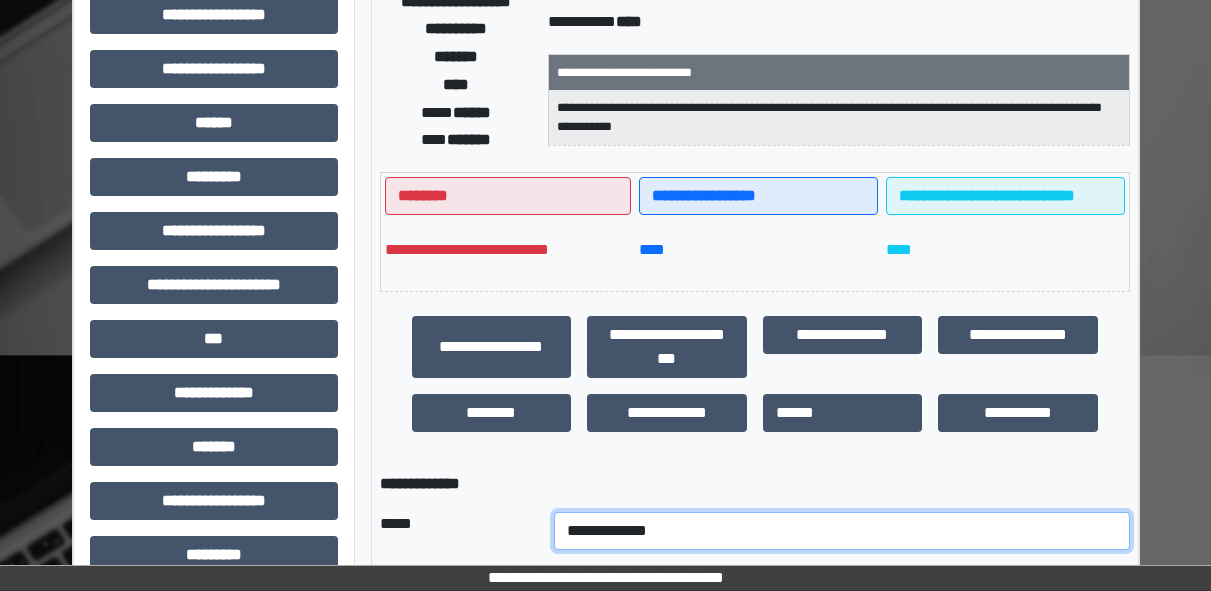 click on "**********" at bounding box center (842, 531) 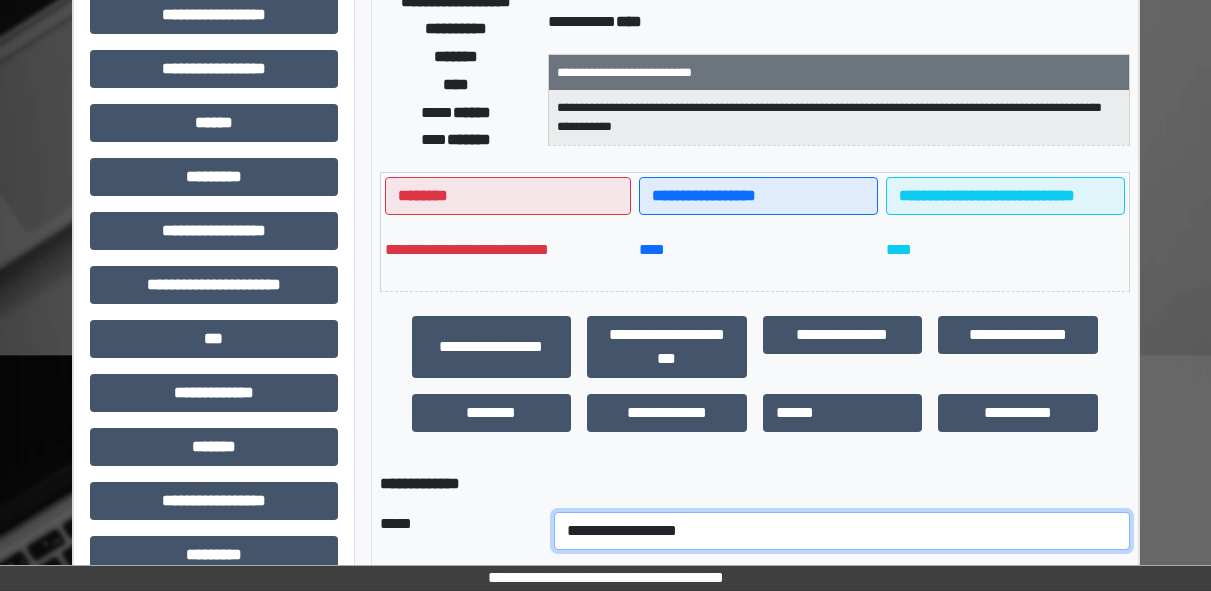 click on "**********" at bounding box center [842, 531] 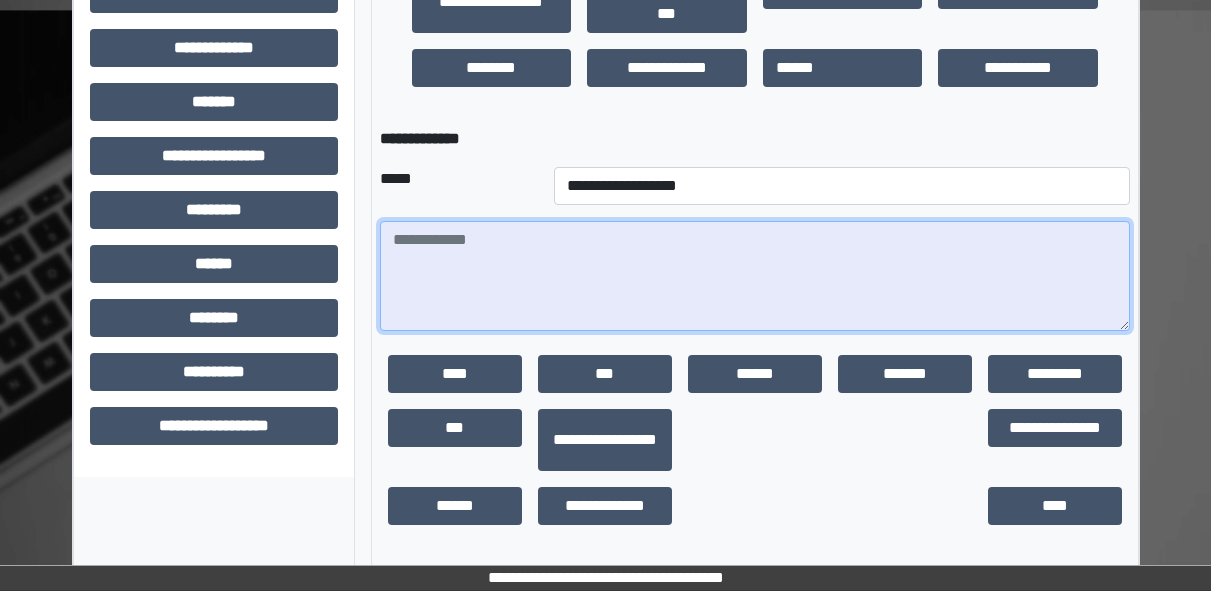 click at bounding box center (755, 276) 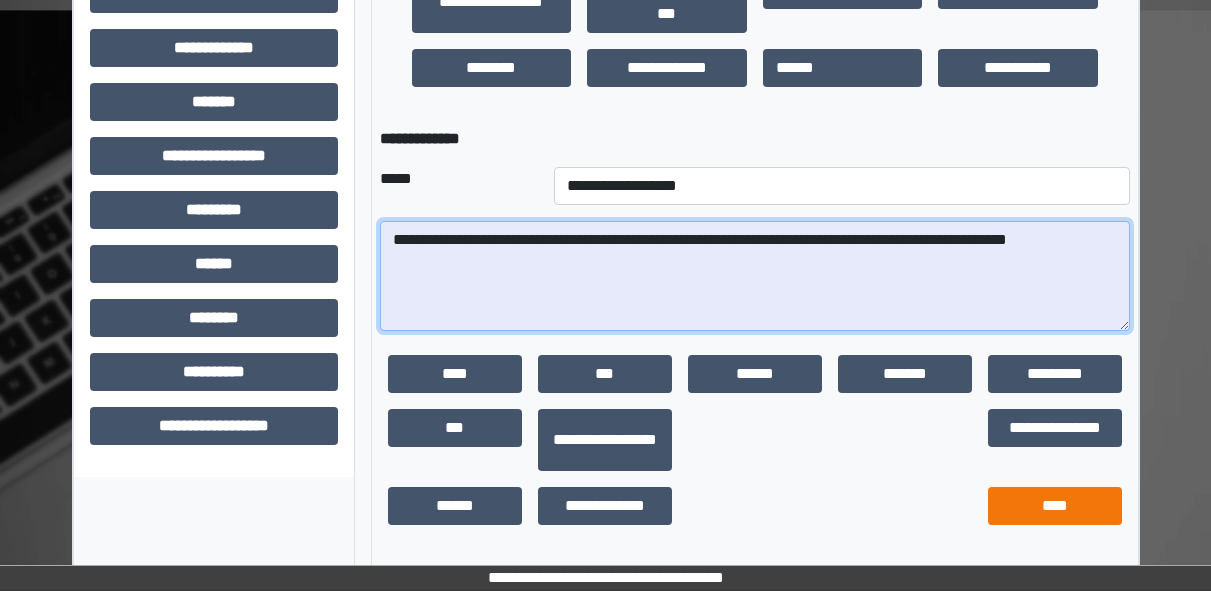 type on "**********" 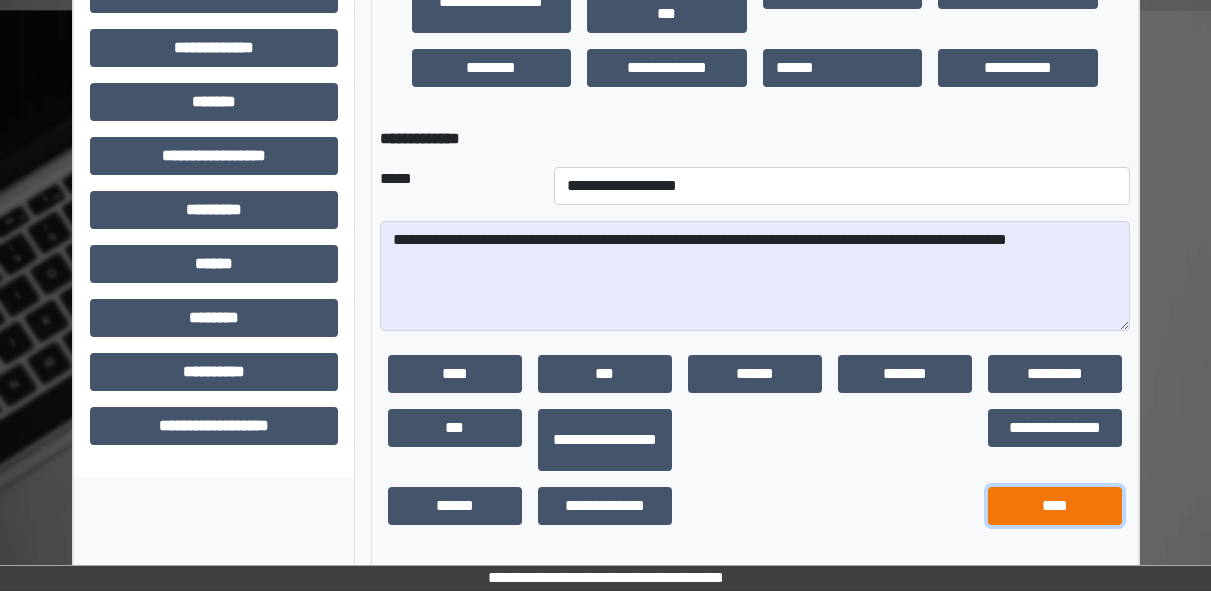 click on "****" at bounding box center (1055, 506) 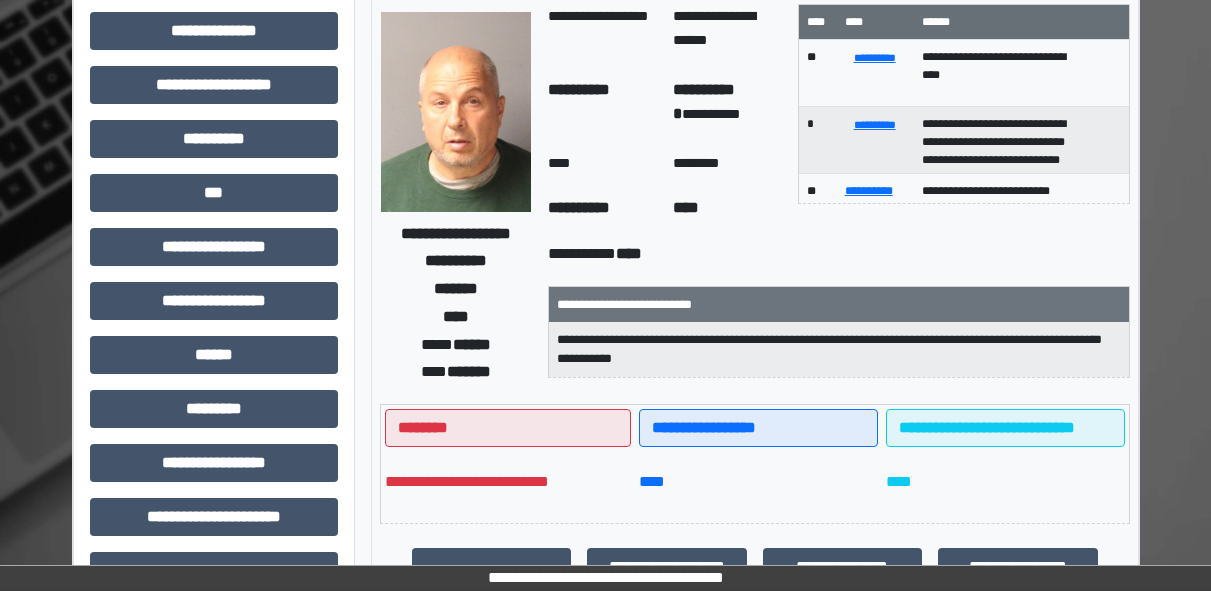 scroll, scrollTop: 0, scrollLeft: 0, axis: both 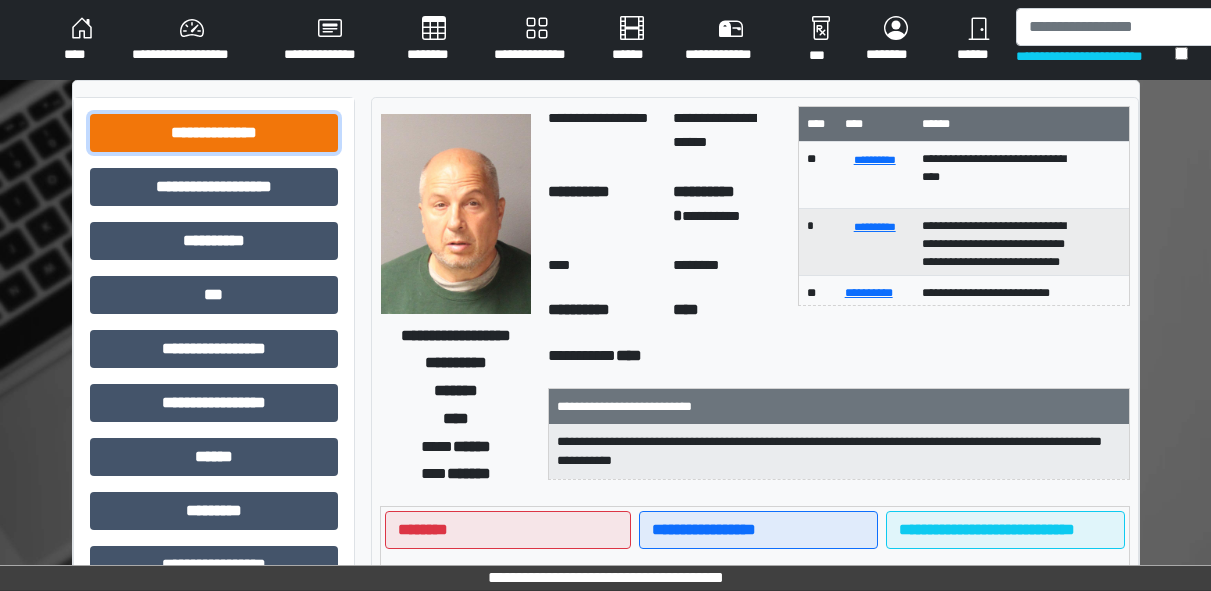 click on "**********" at bounding box center (214, 133) 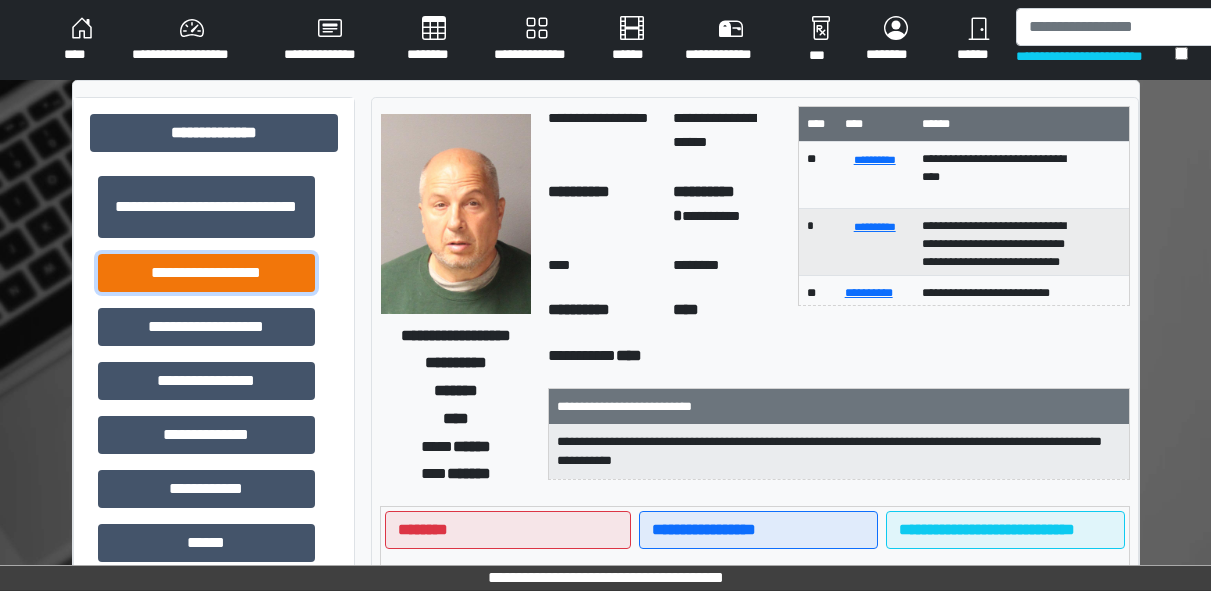 click on "**********" at bounding box center [206, 273] 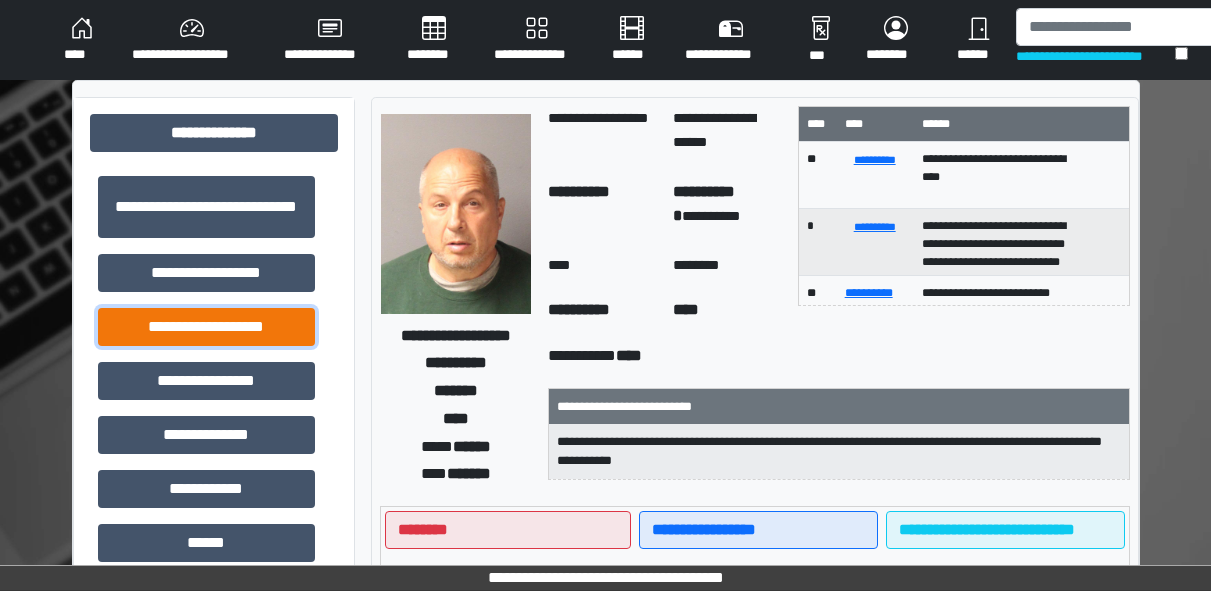 click on "**********" at bounding box center (206, 327) 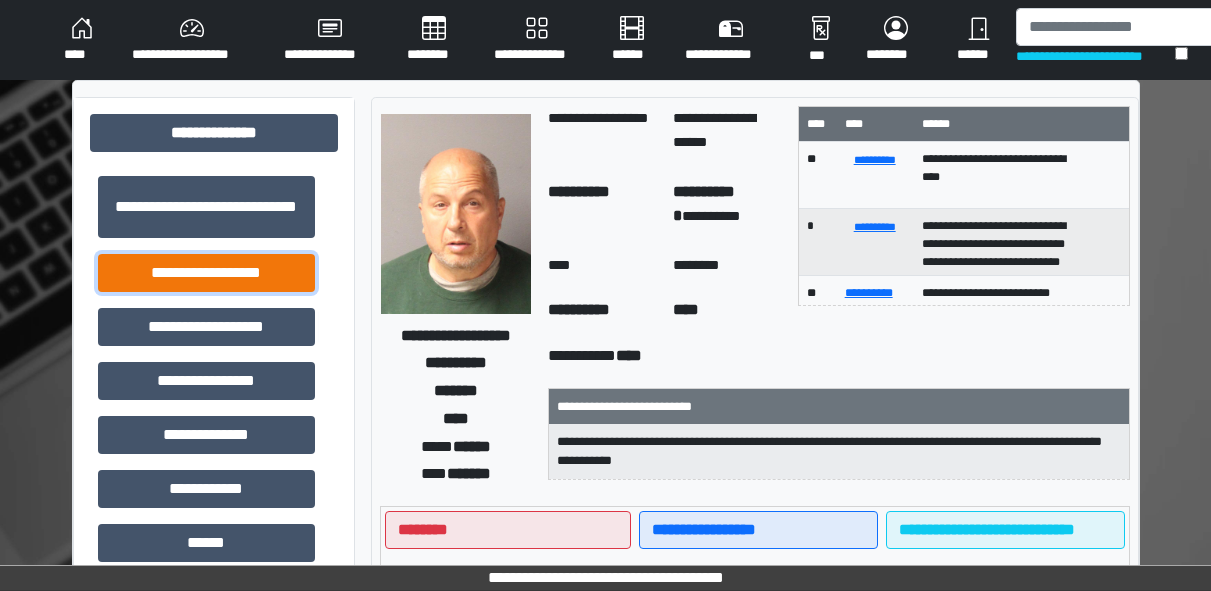 click on "**********" at bounding box center [206, 273] 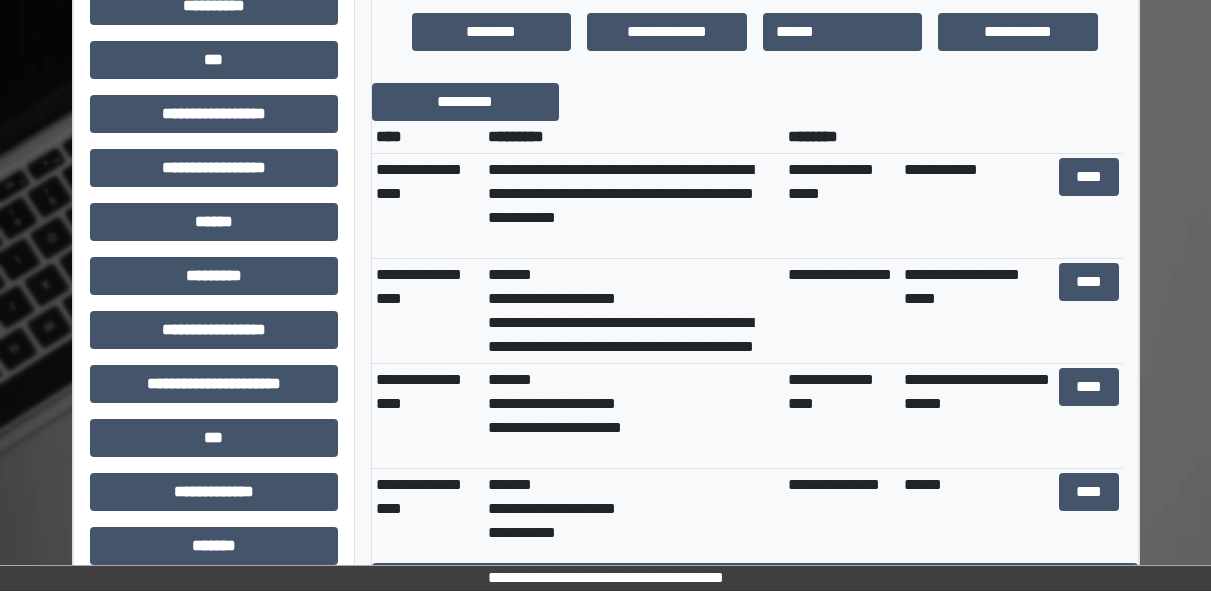 scroll, scrollTop: 0, scrollLeft: 0, axis: both 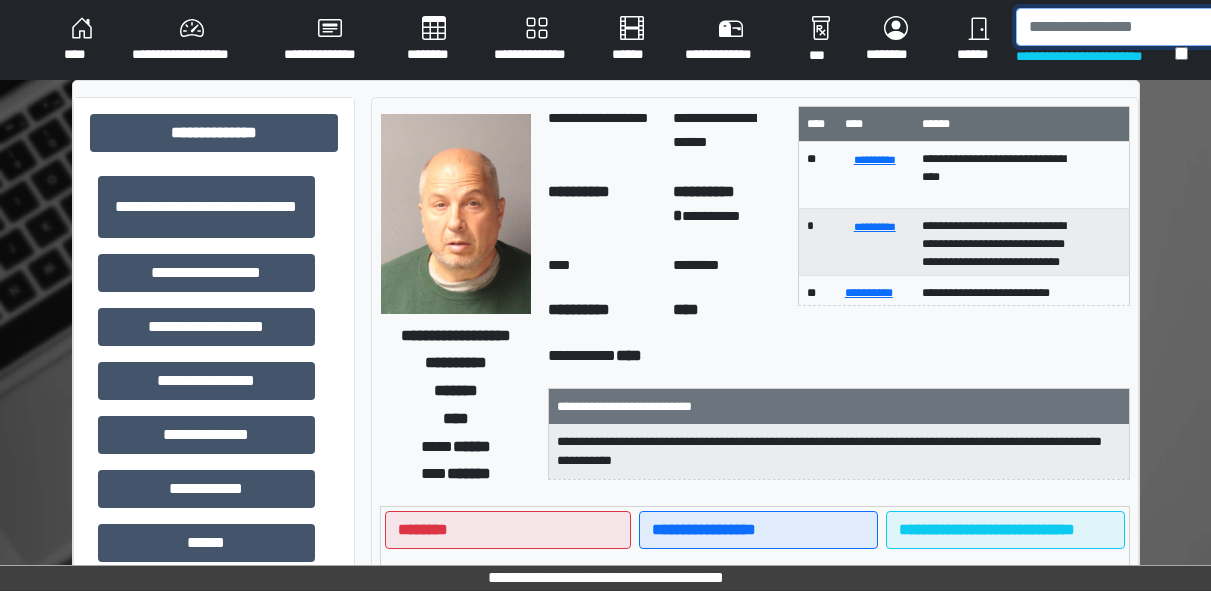 click at bounding box center (1119, 27) 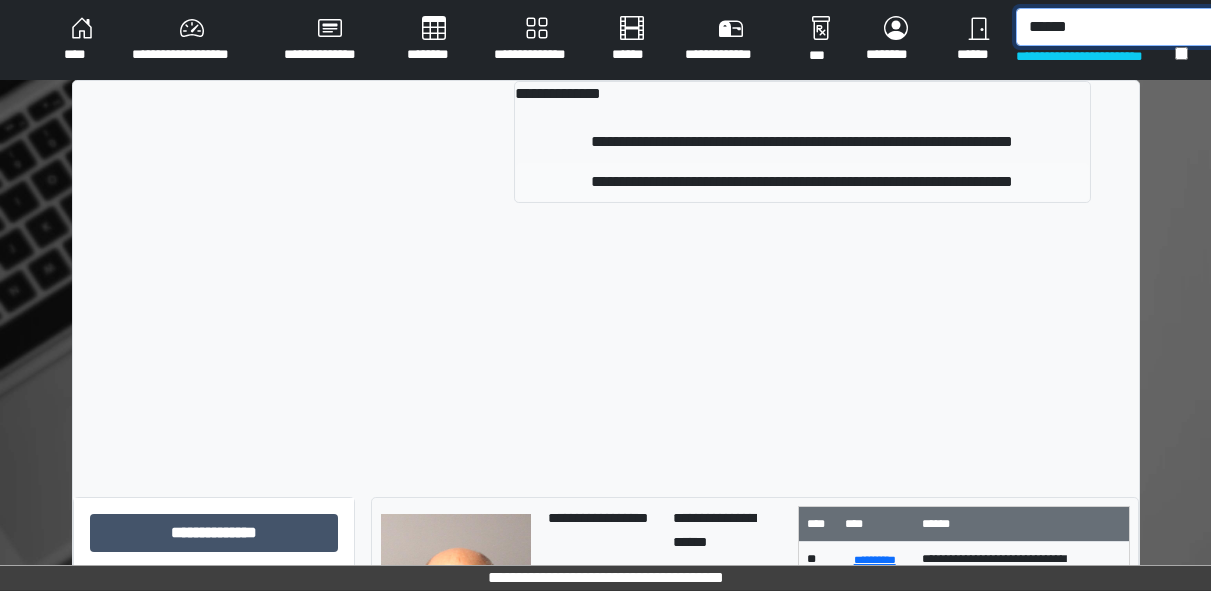 type on "******" 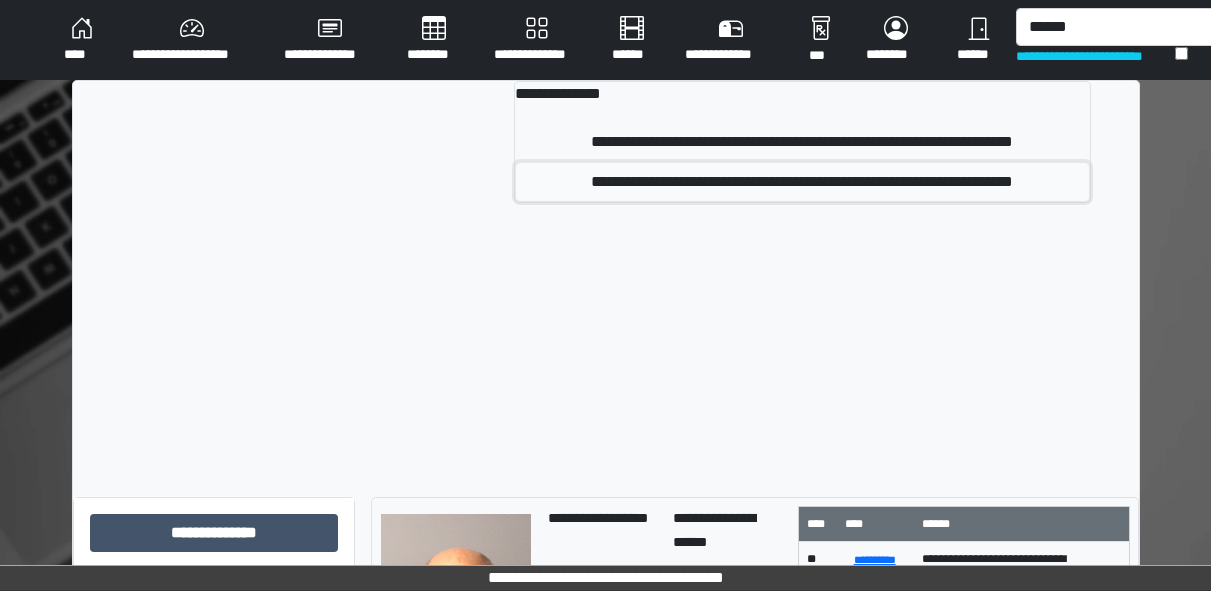 click on "**********" at bounding box center [802, 182] 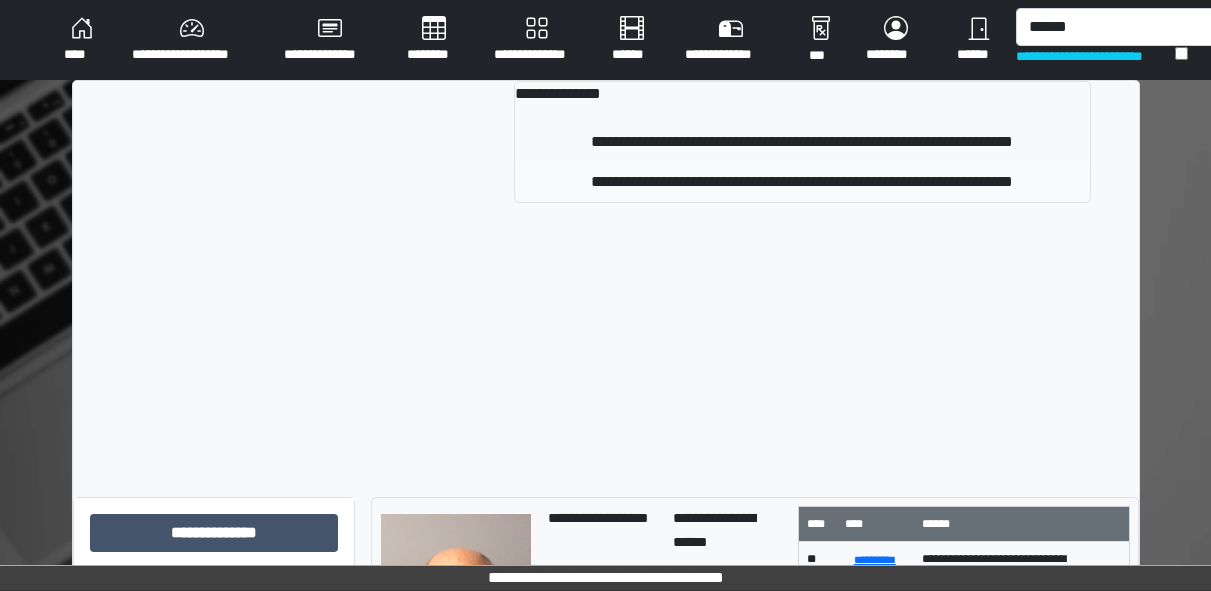 type 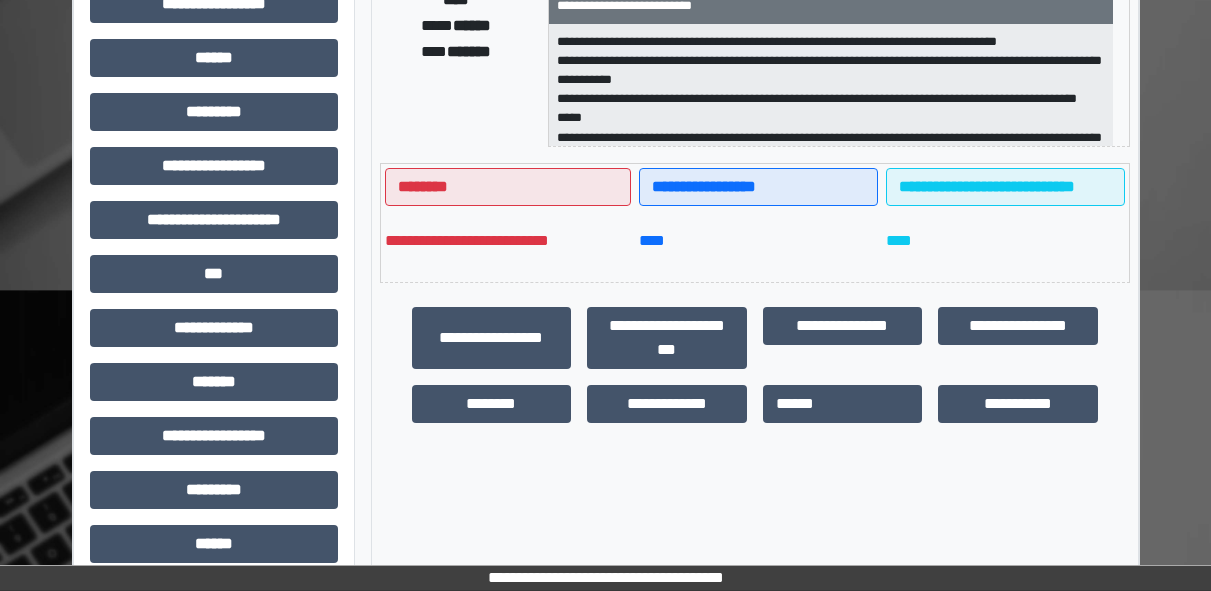 scroll, scrollTop: 402, scrollLeft: 0, axis: vertical 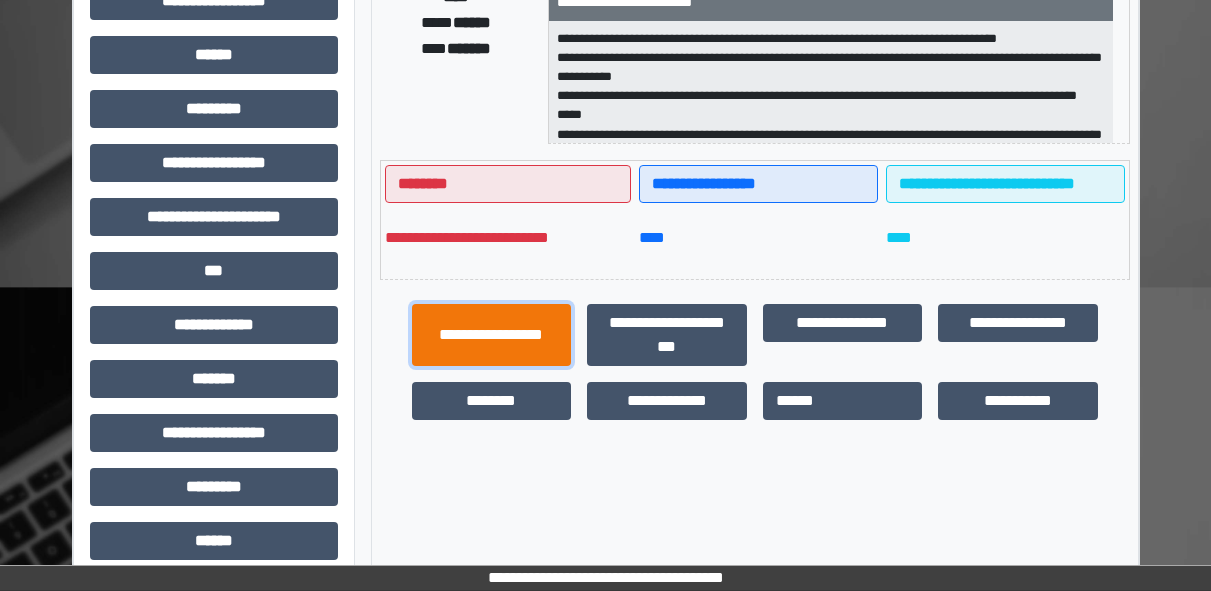 click on "**********" at bounding box center (492, 335) 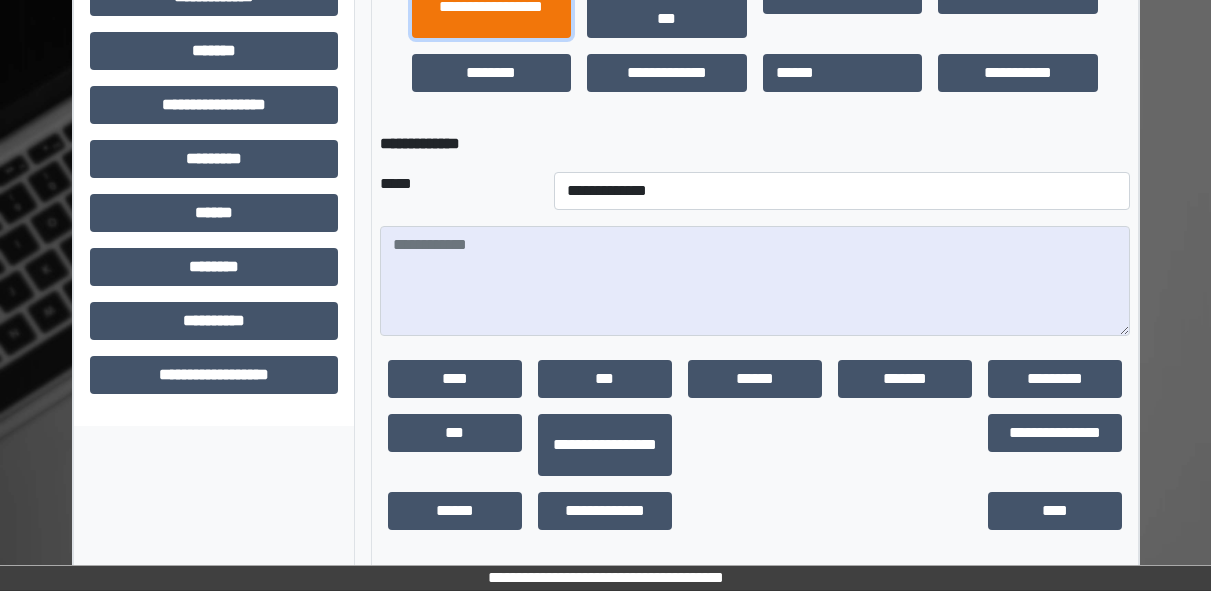scroll, scrollTop: 731, scrollLeft: 0, axis: vertical 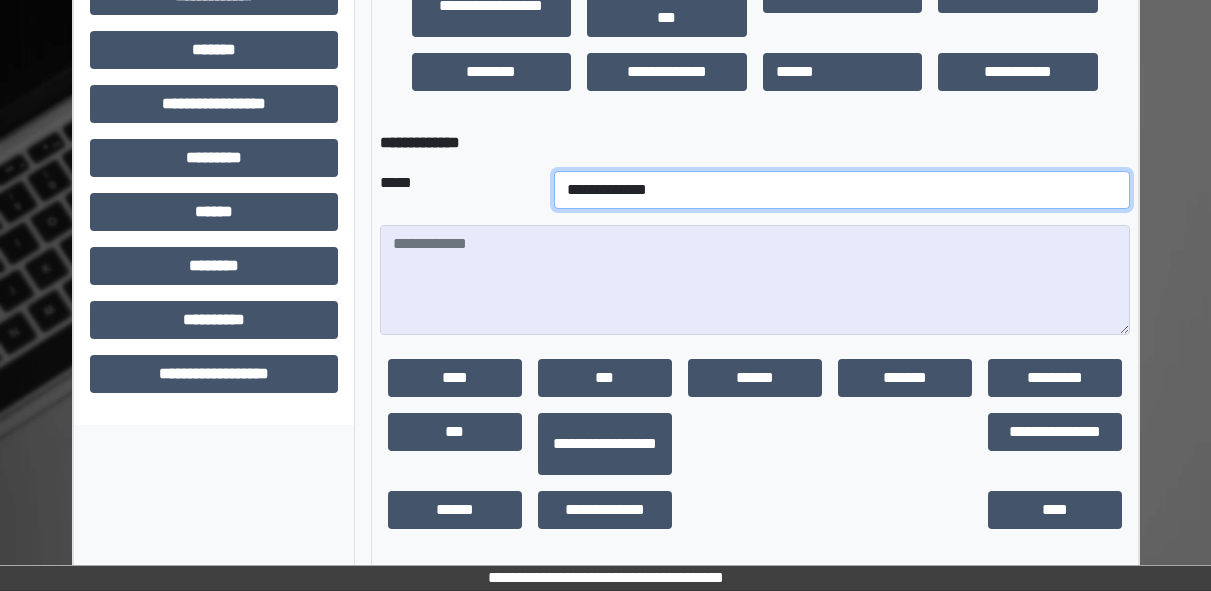 click on "**********" at bounding box center (842, 190) 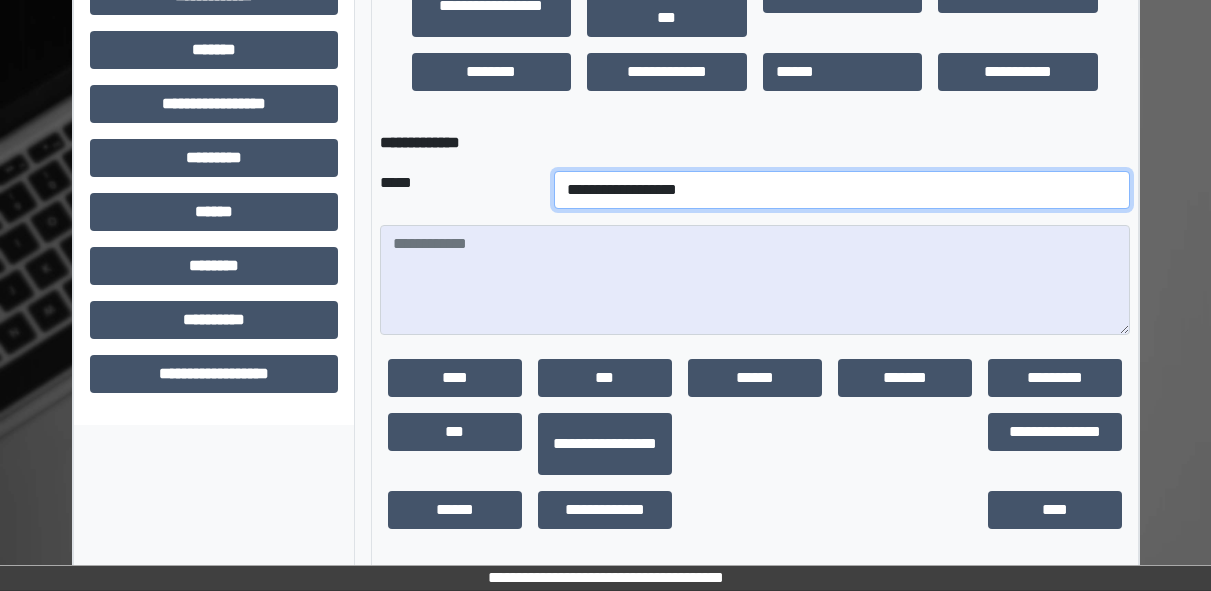 click on "**********" at bounding box center [842, 190] 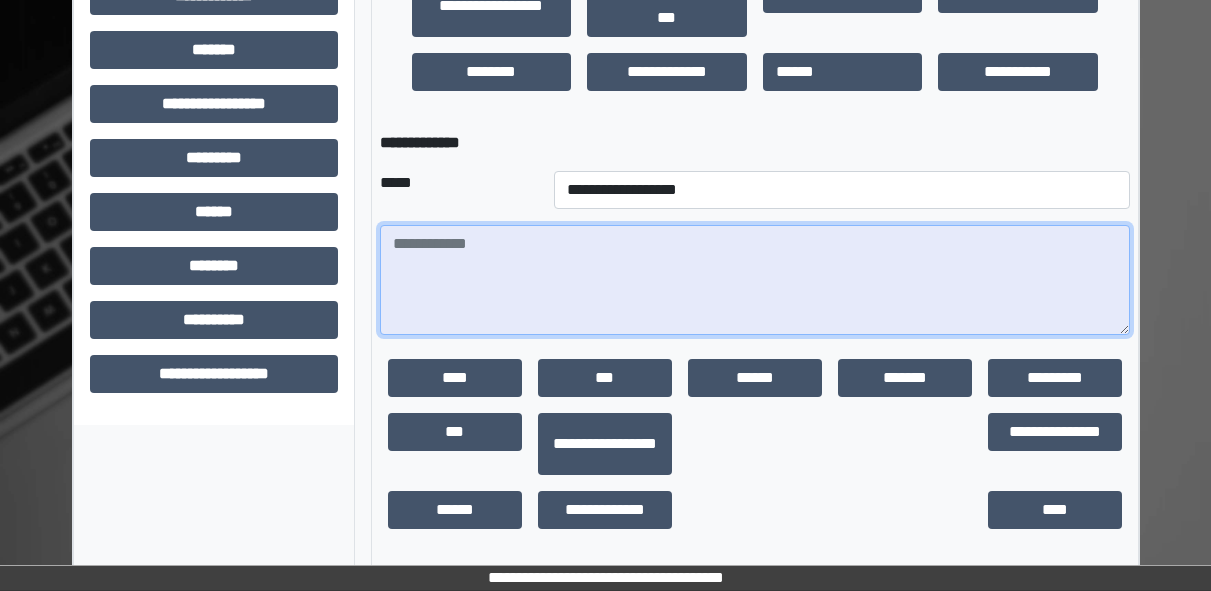 click at bounding box center [755, 280] 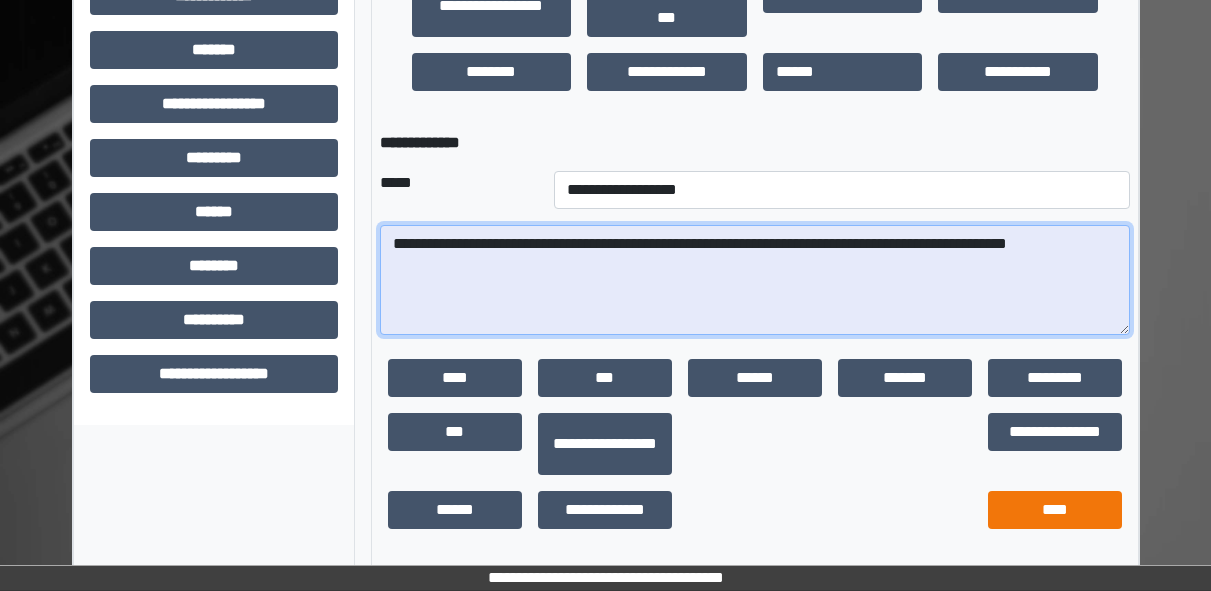 type on "**********" 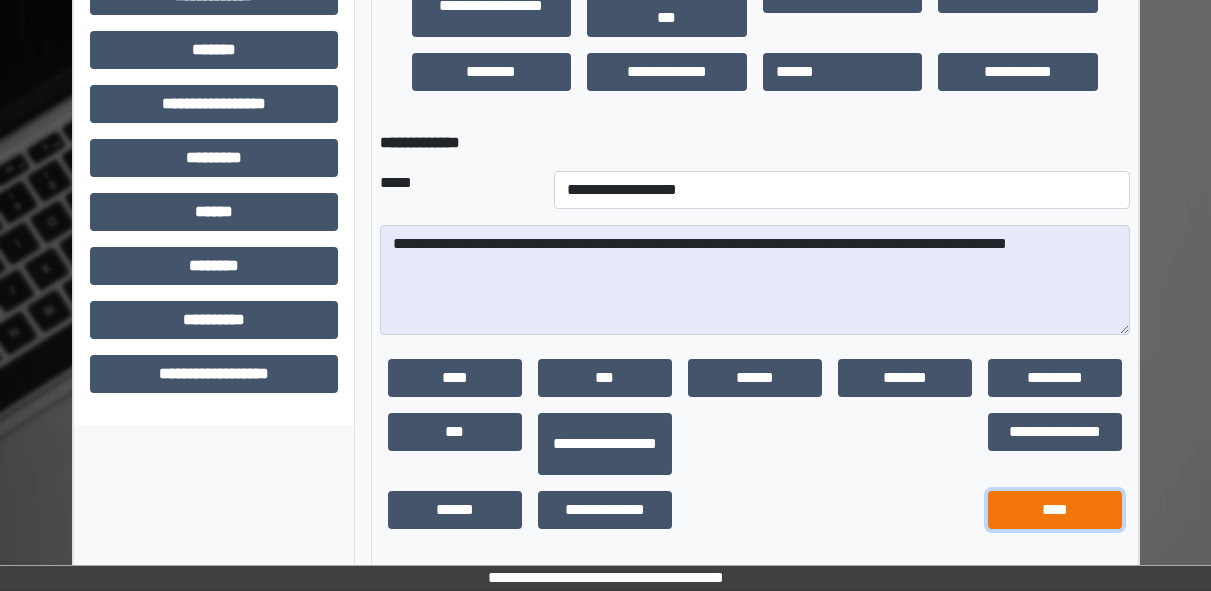 click on "****" at bounding box center (1055, 510) 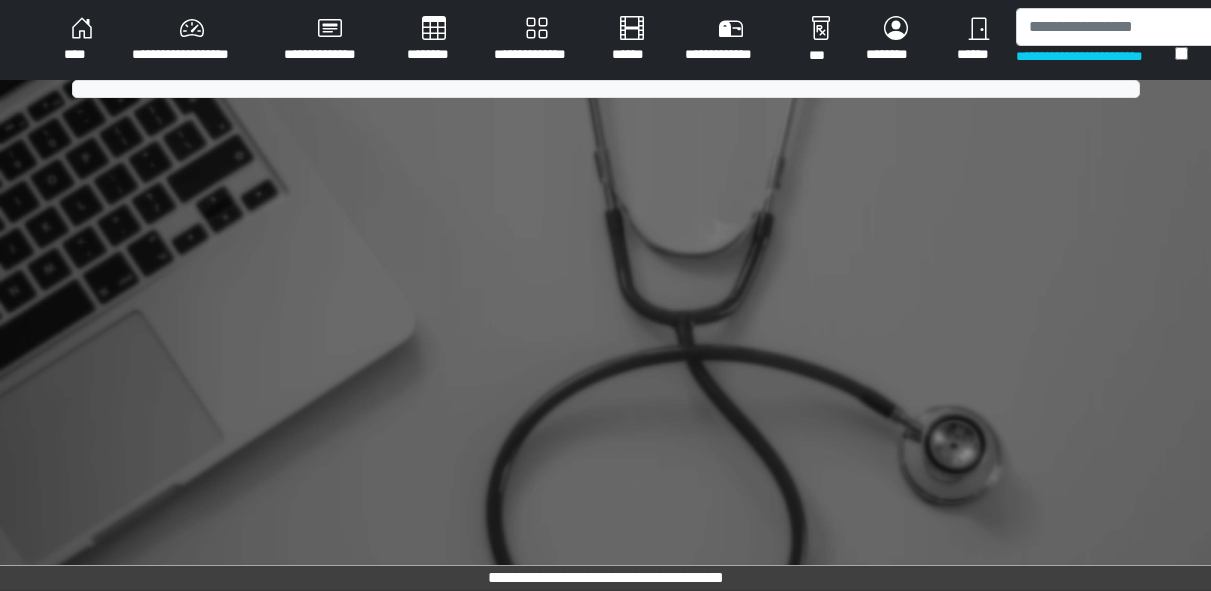 scroll, scrollTop: 0, scrollLeft: 0, axis: both 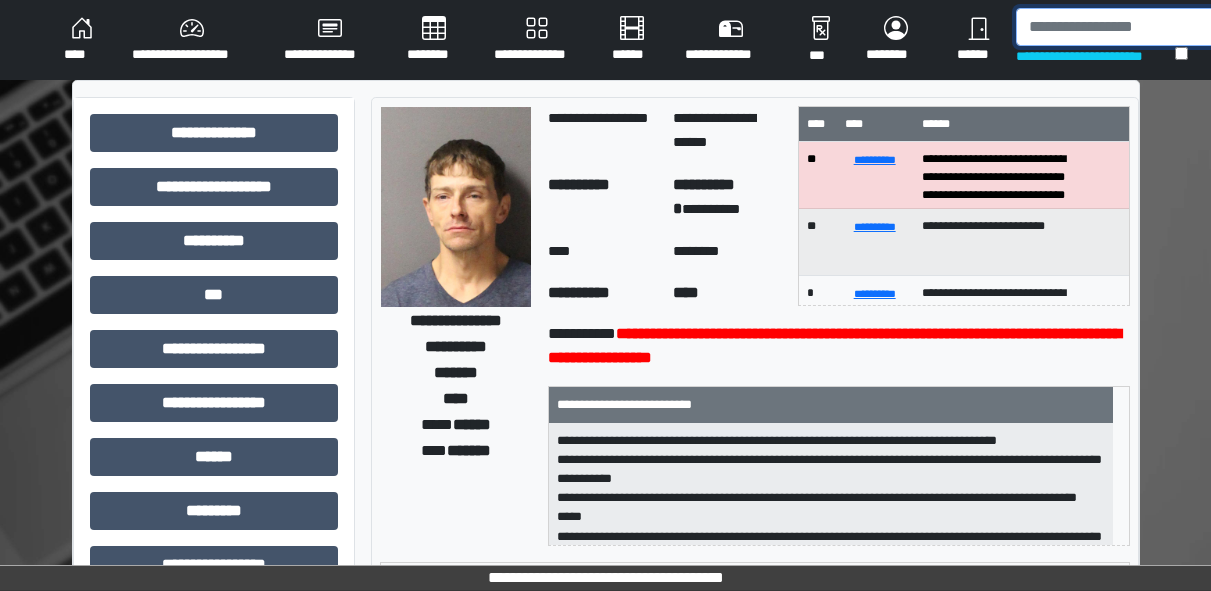 click at bounding box center [1119, 27] 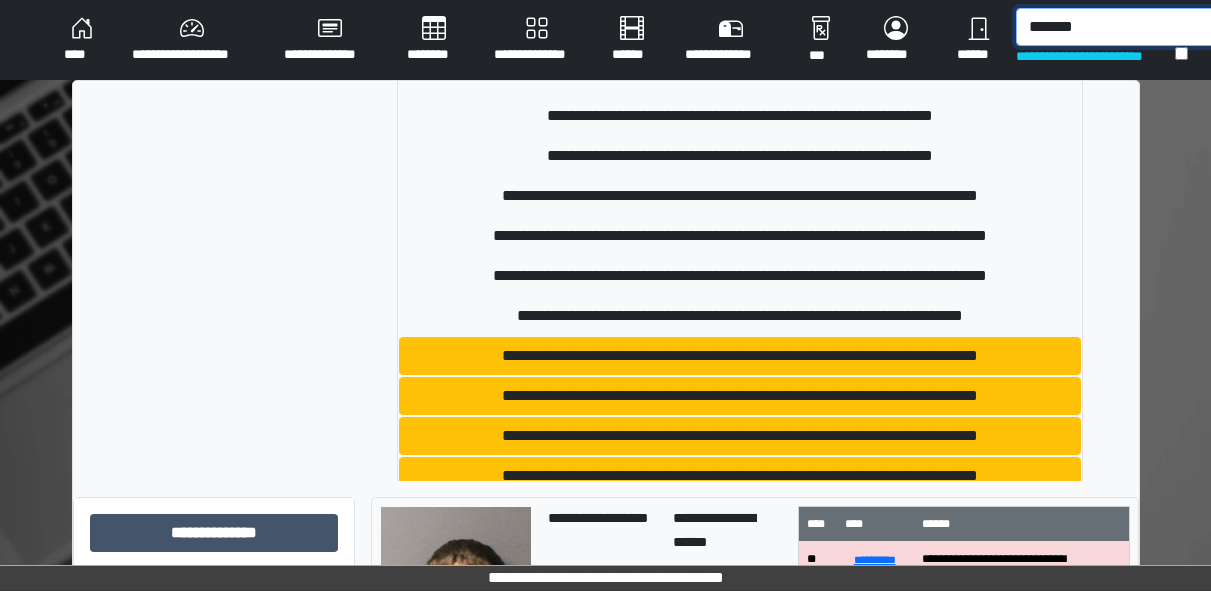 scroll, scrollTop: 338, scrollLeft: 0, axis: vertical 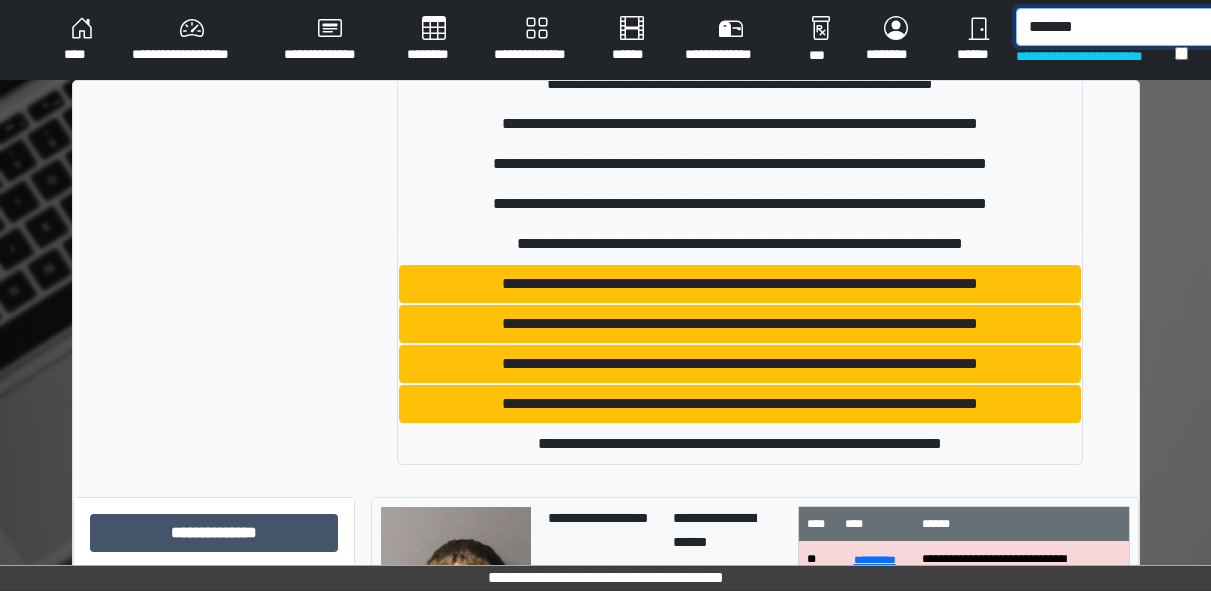 type on "*******" 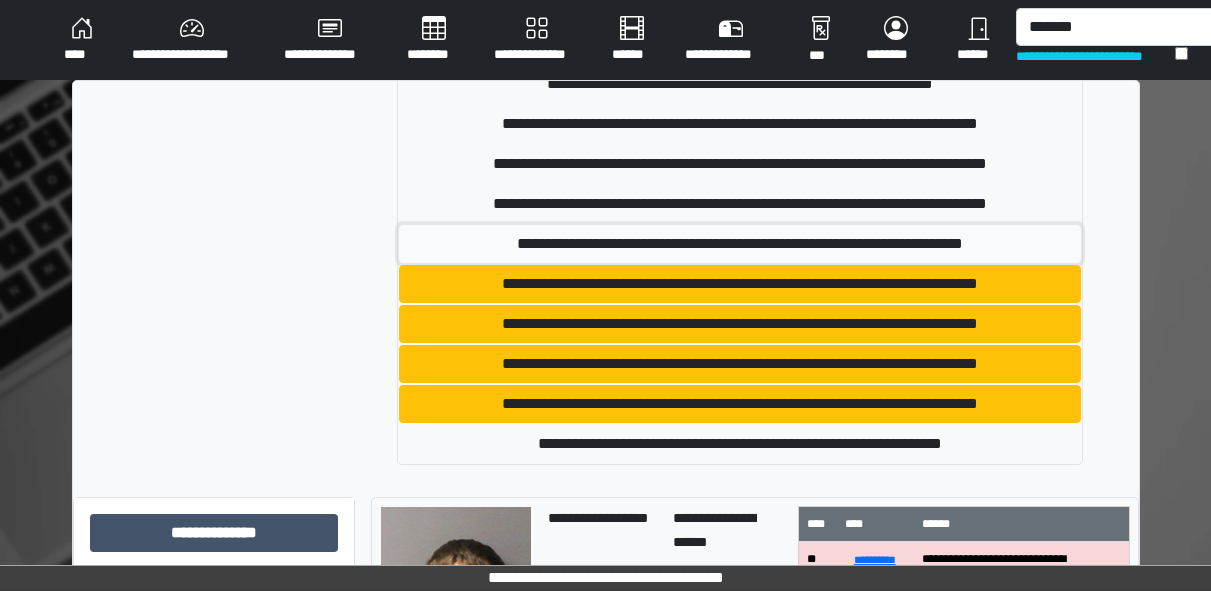 click on "**********" at bounding box center (740, 244) 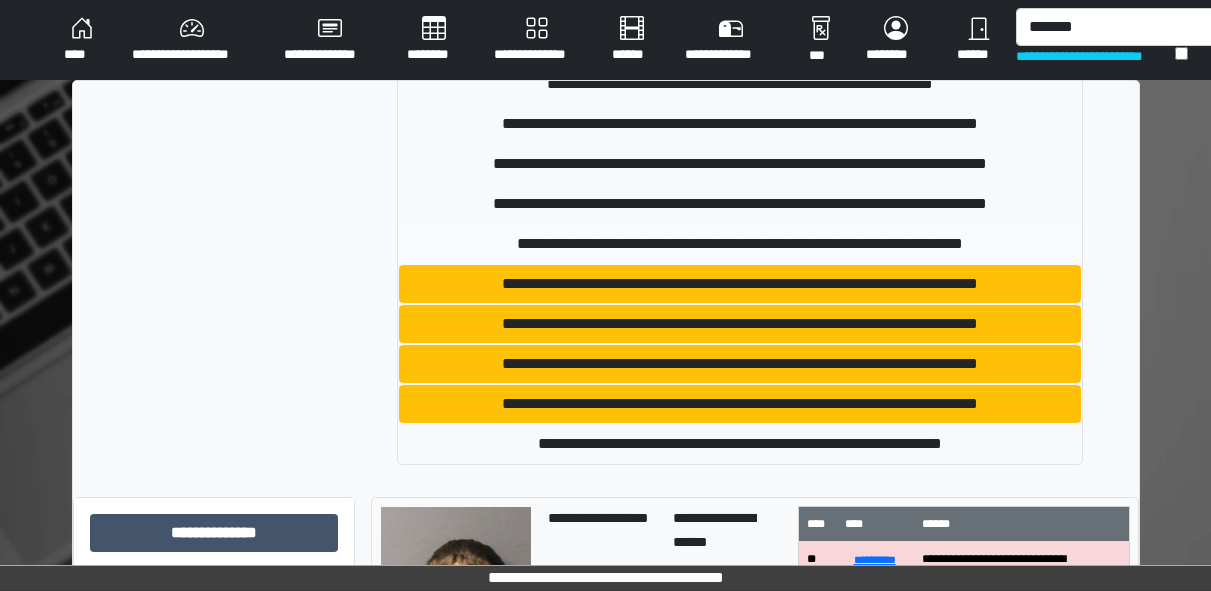 type 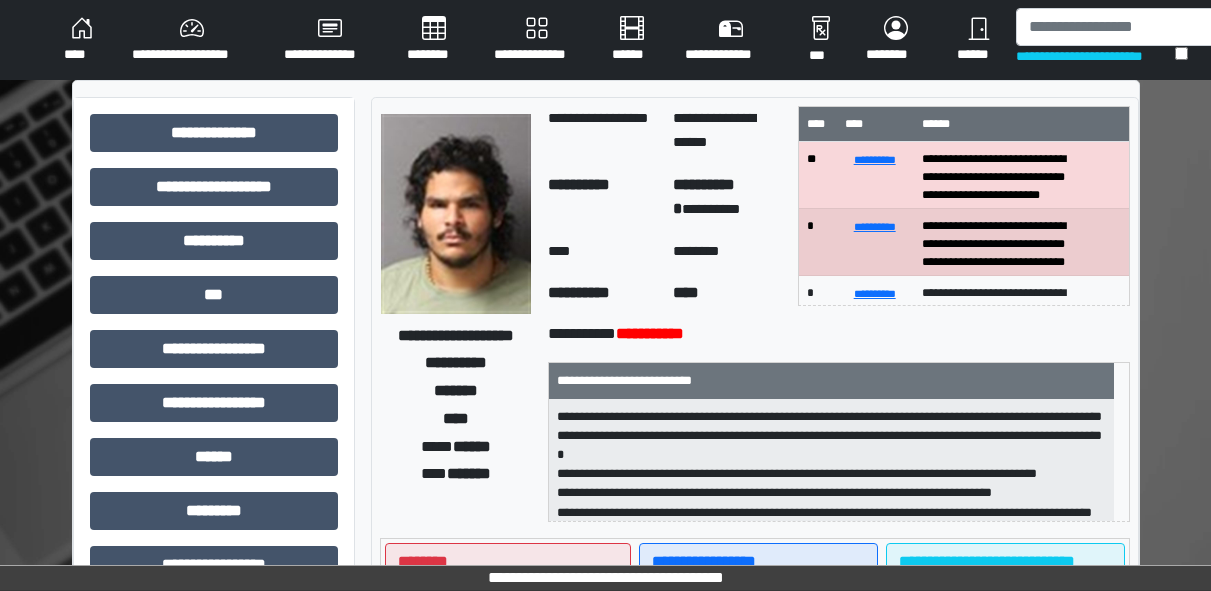 scroll, scrollTop: 102, scrollLeft: 0, axis: vertical 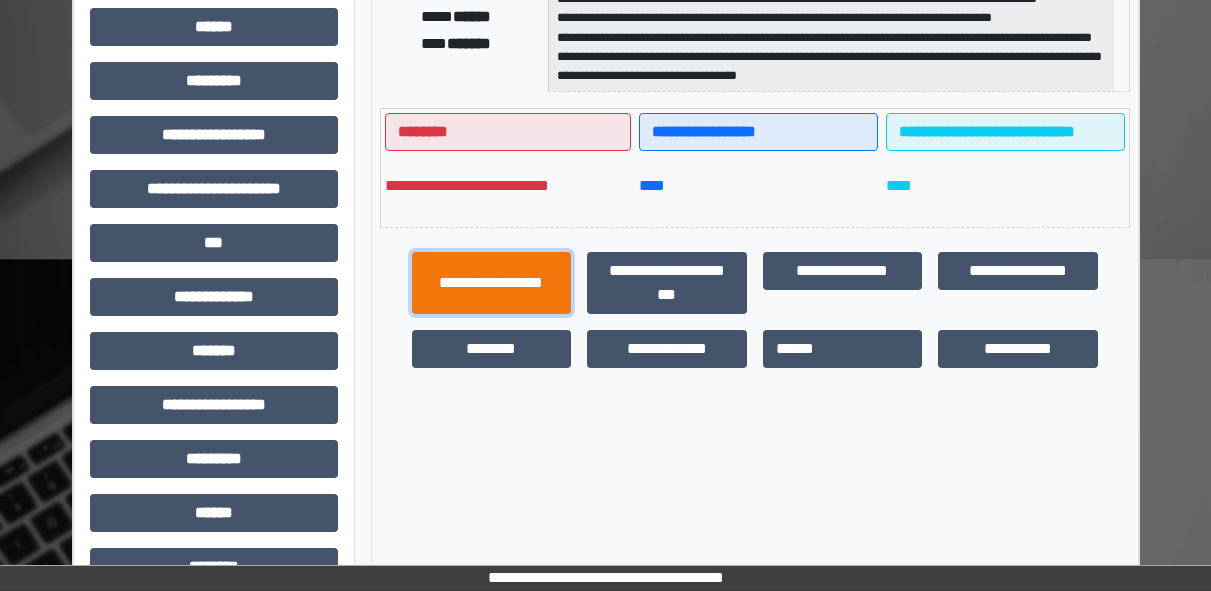 click on "**********" at bounding box center (492, 283) 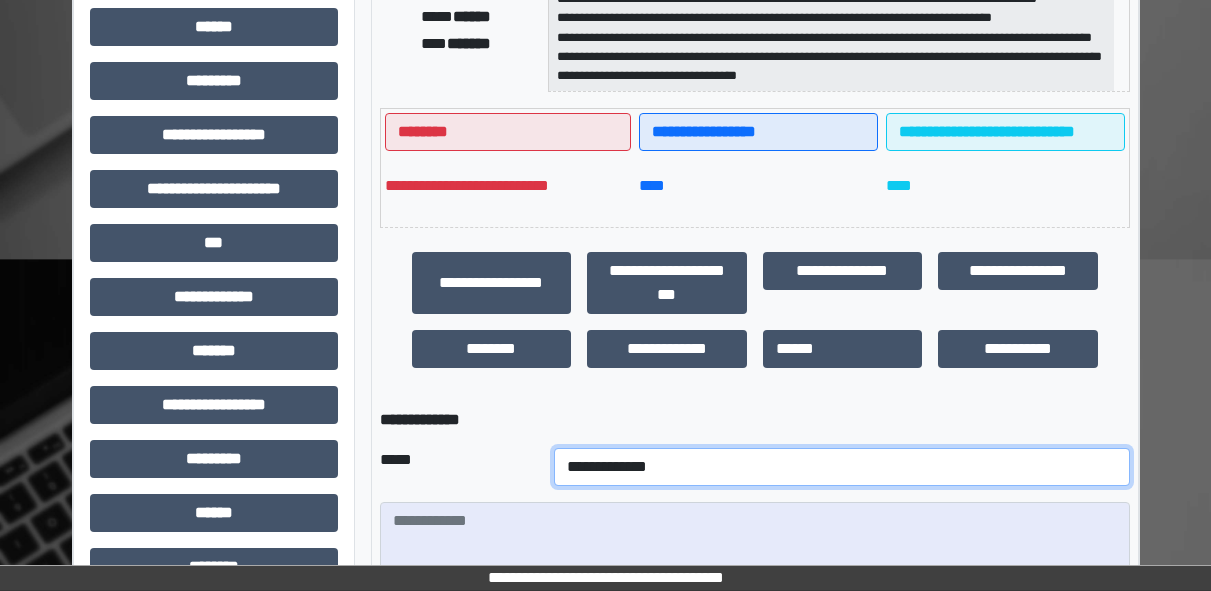 click on "**********" at bounding box center [842, 467] 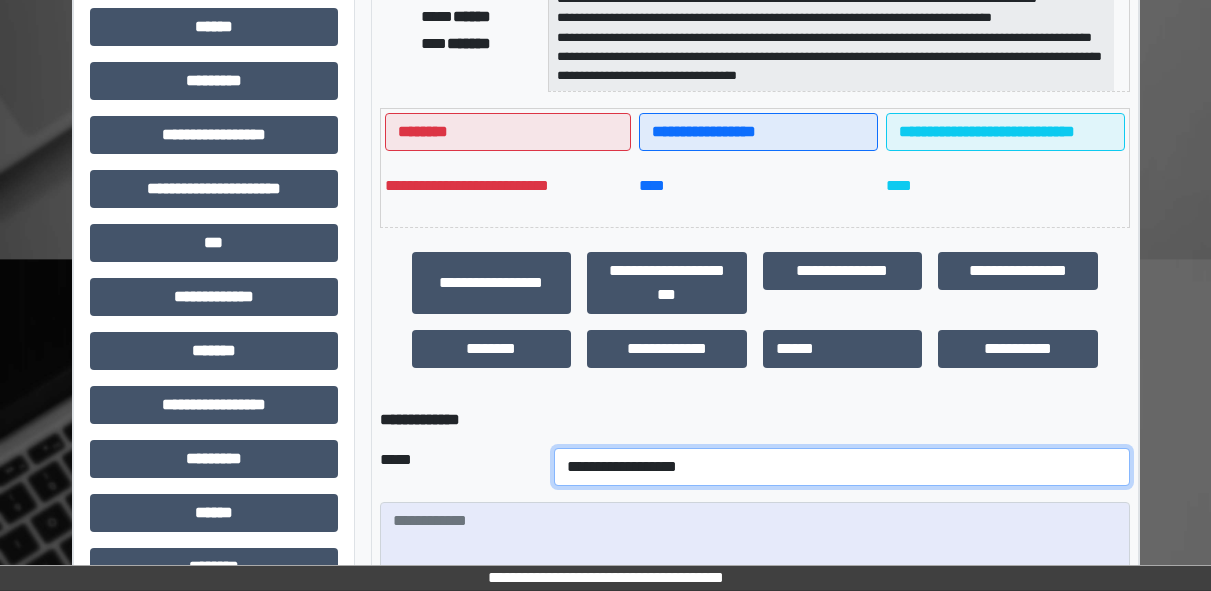 click on "**********" at bounding box center (842, 467) 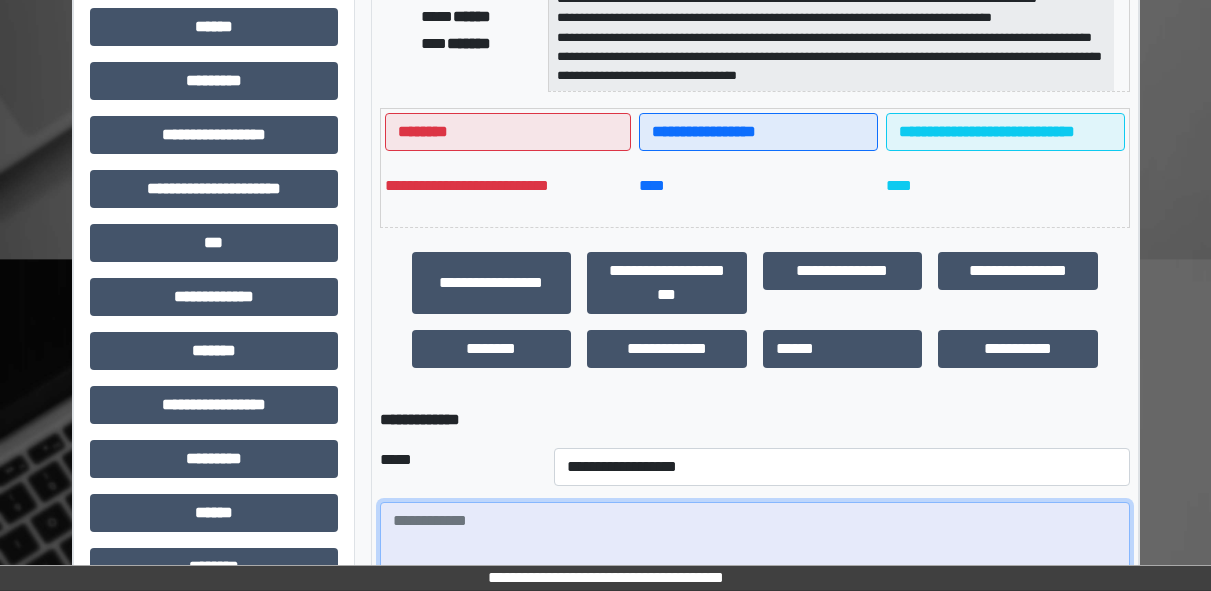 click at bounding box center [755, 557] 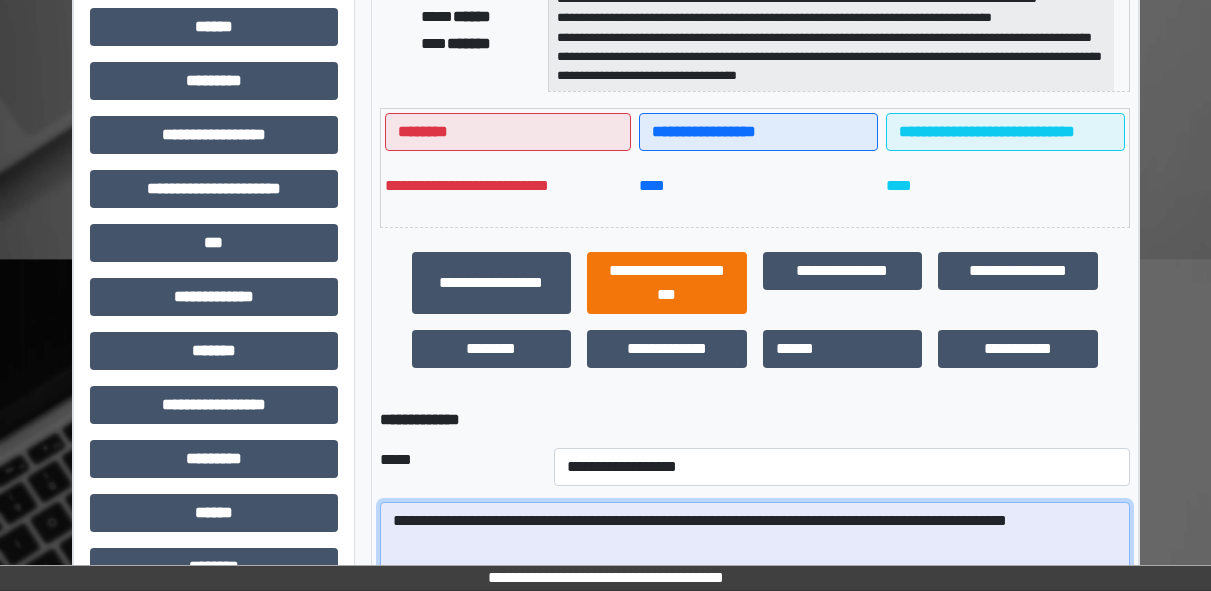scroll, scrollTop: 711, scrollLeft: 0, axis: vertical 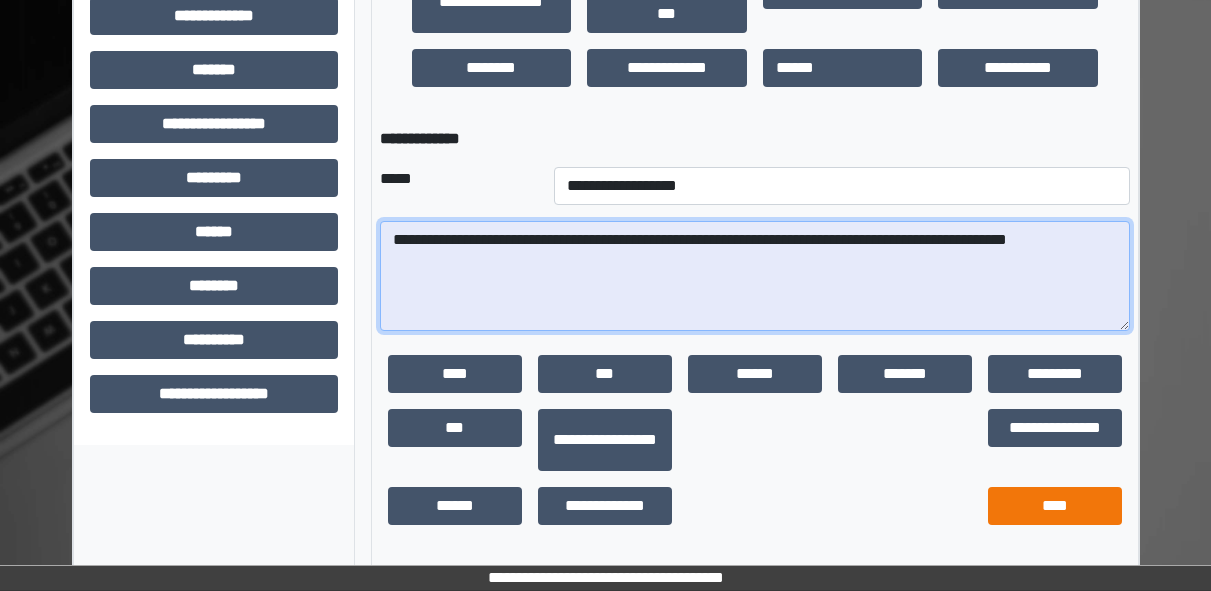 type on "**********" 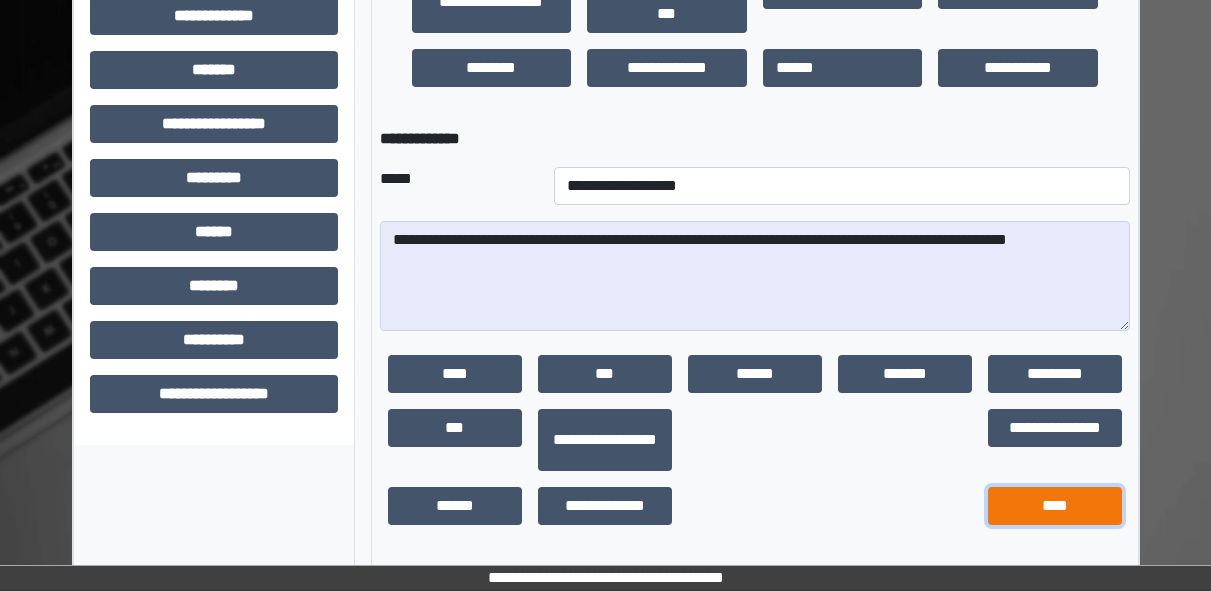 click on "****" at bounding box center (1055, 506) 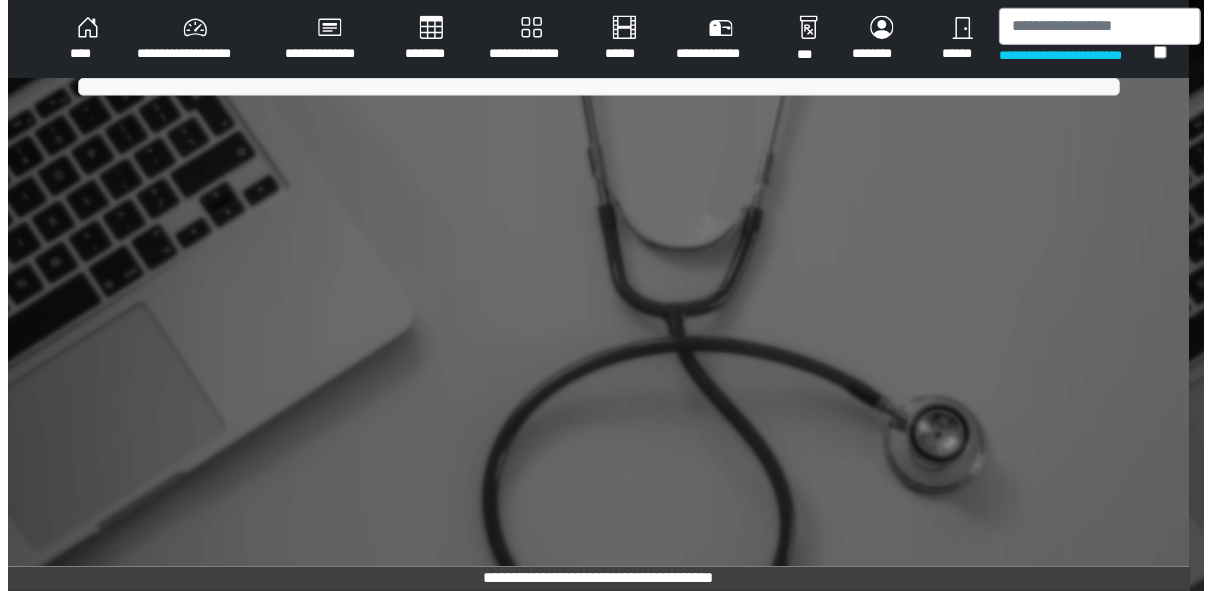 scroll, scrollTop: 0, scrollLeft: 0, axis: both 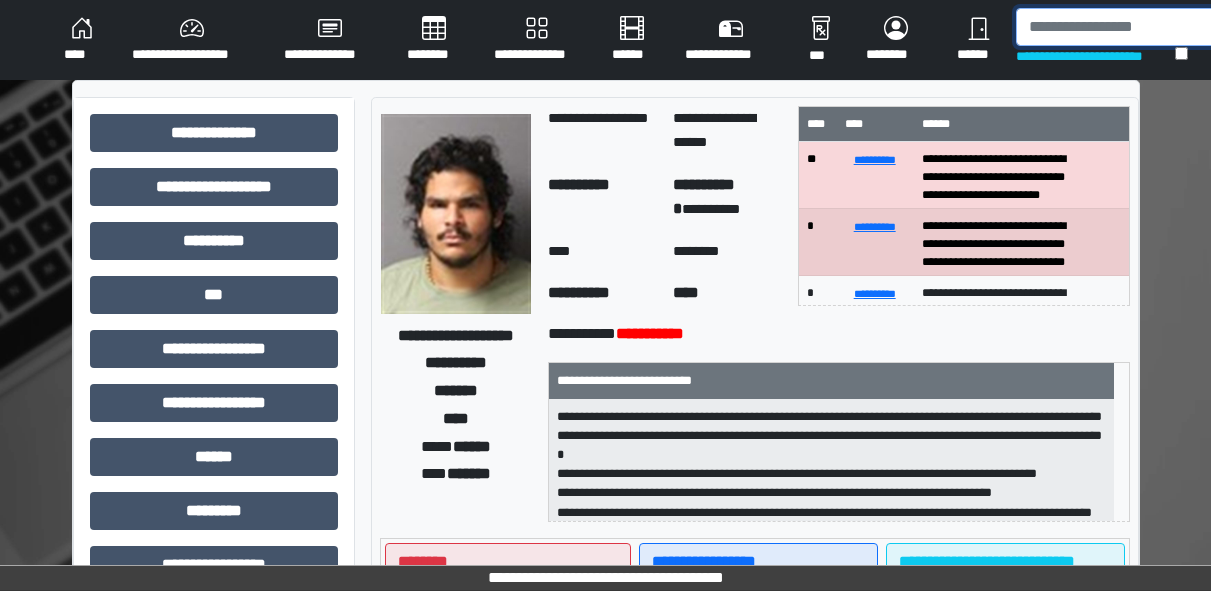 click at bounding box center (1119, 27) 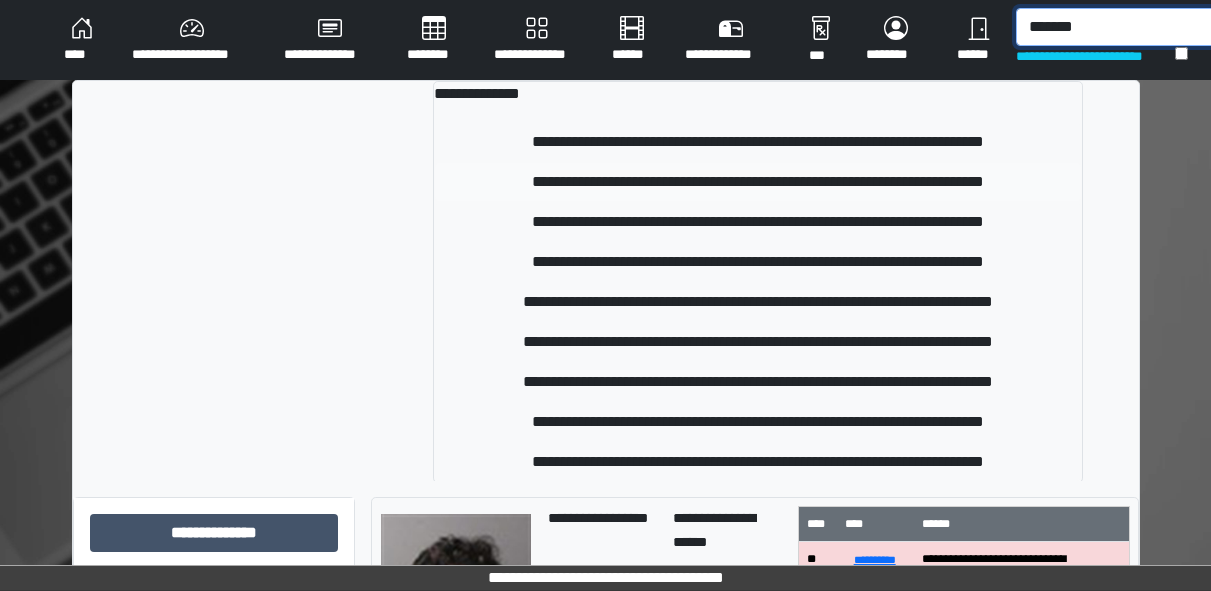 type on "*******" 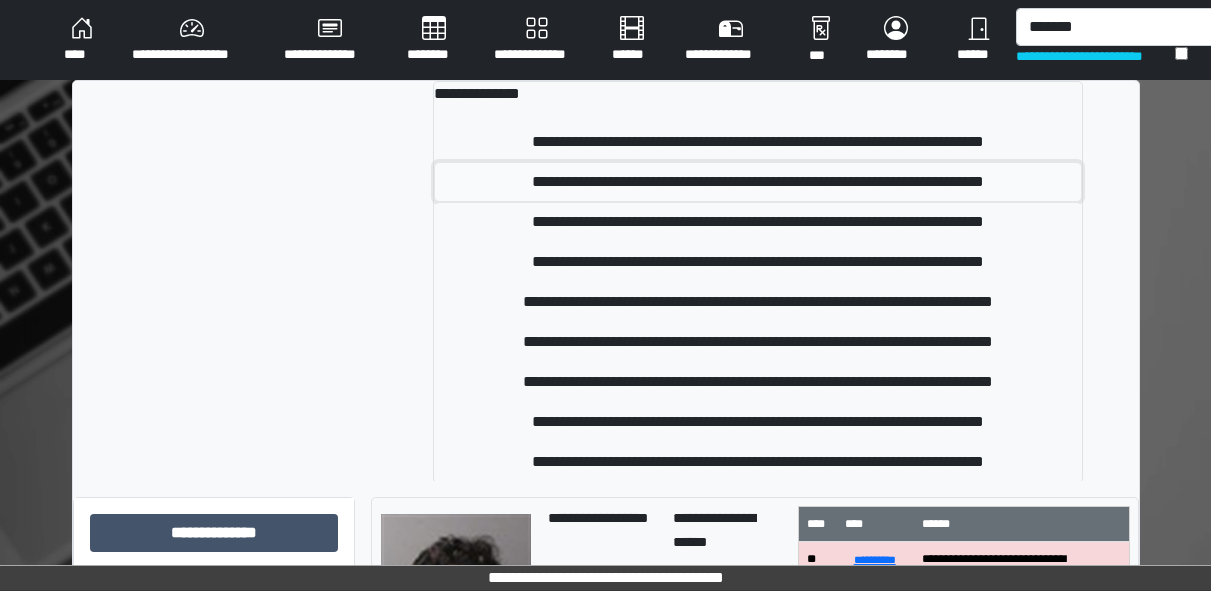 click on "**********" at bounding box center (758, 182) 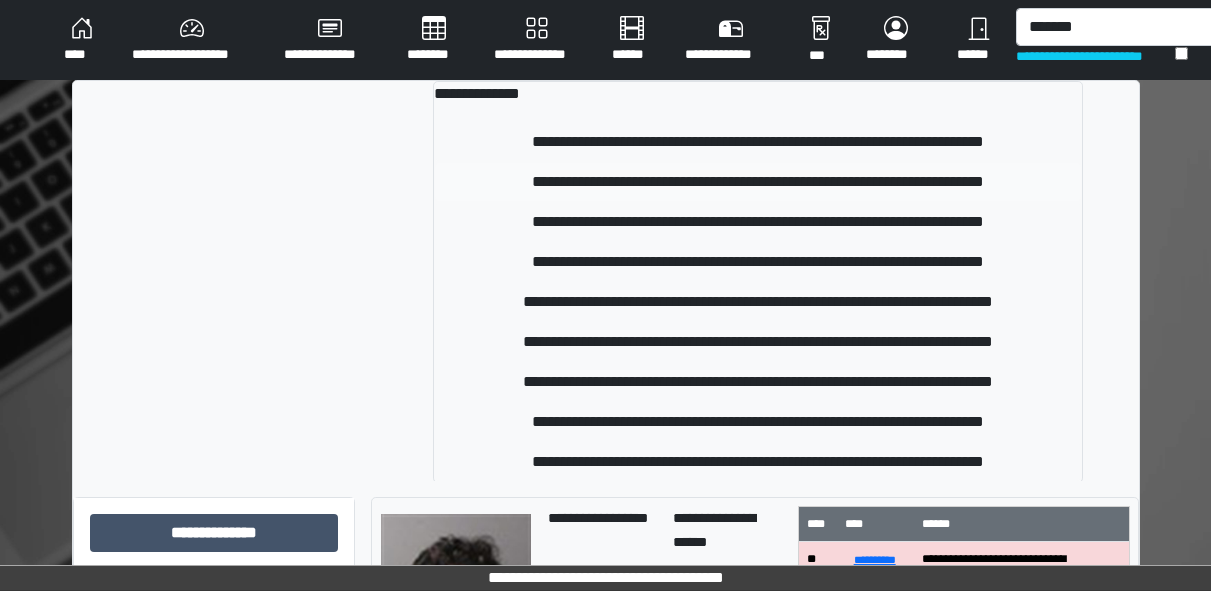 type 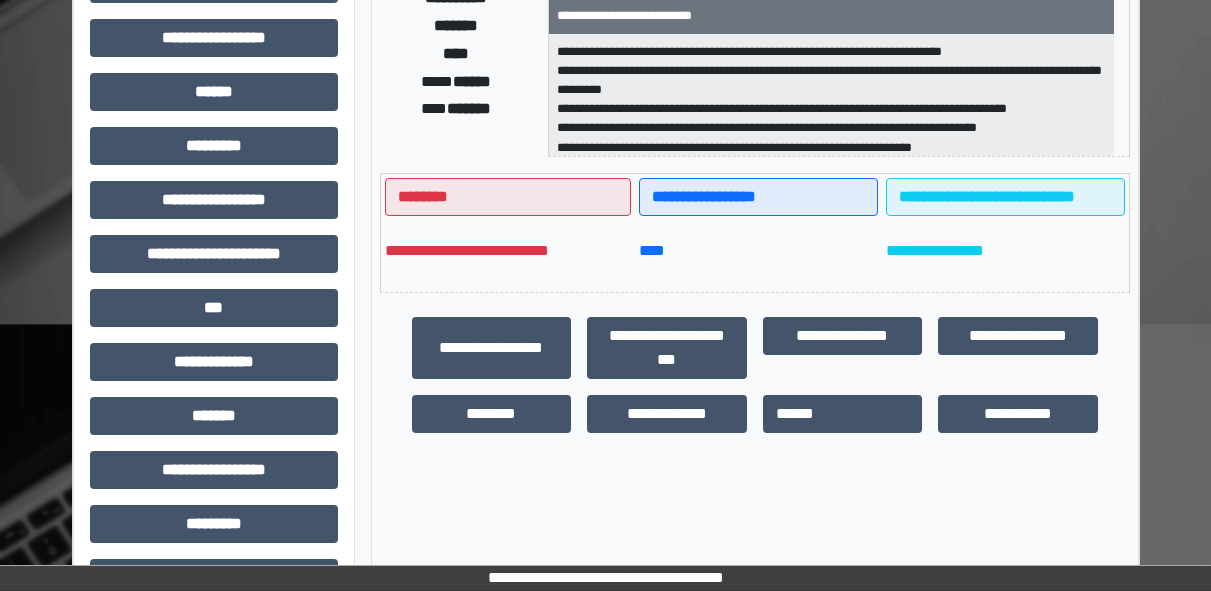 scroll, scrollTop: 583, scrollLeft: 0, axis: vertical 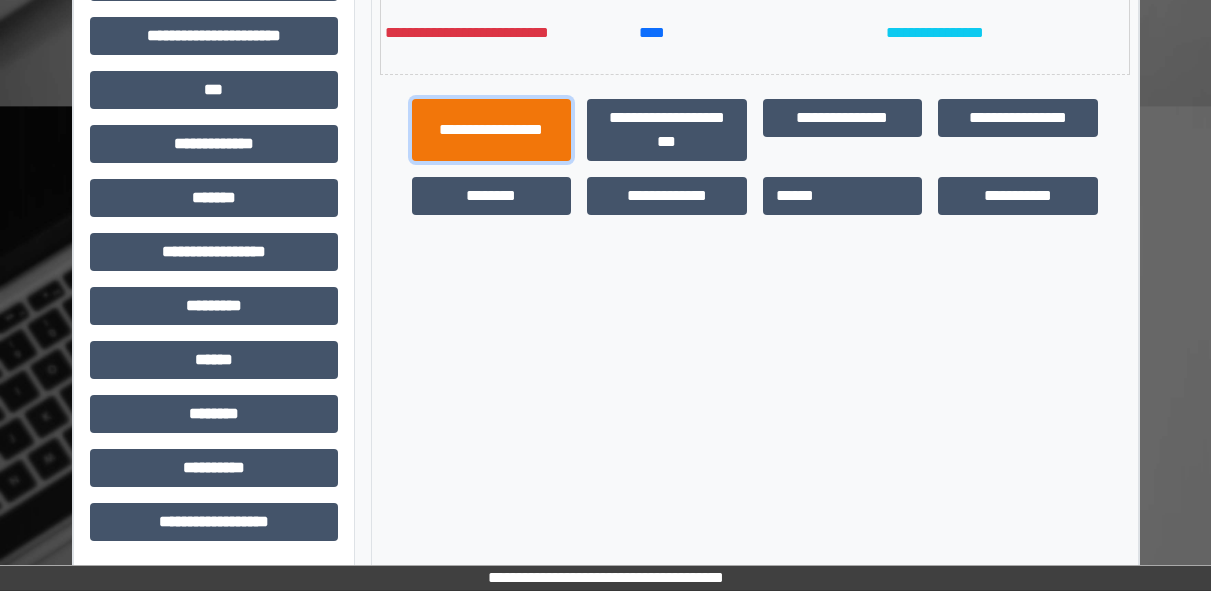 click on "**********" at bounding box center [492, 130] 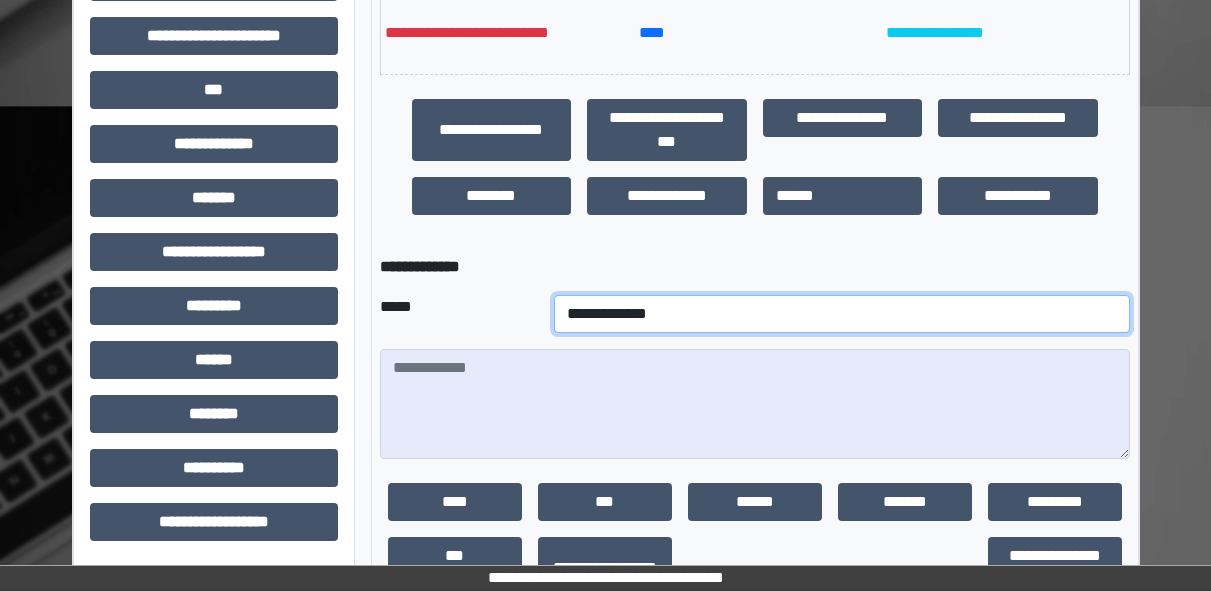 click on "**********" at bounding box center (842, 314) 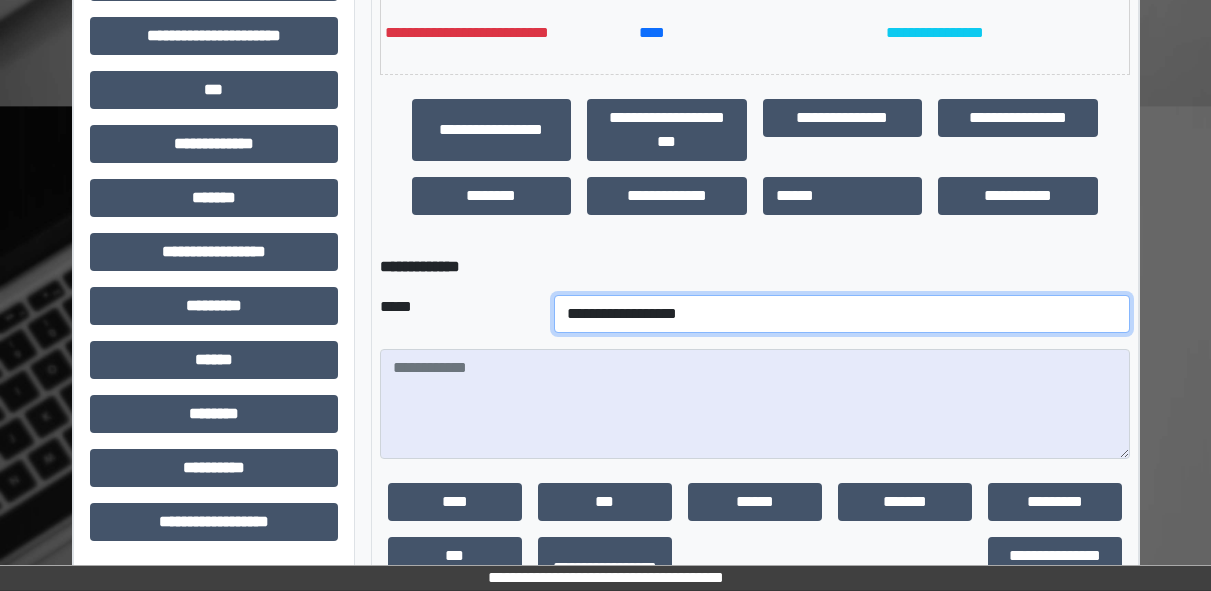 click on "**********" at bounding box center (842, 314) 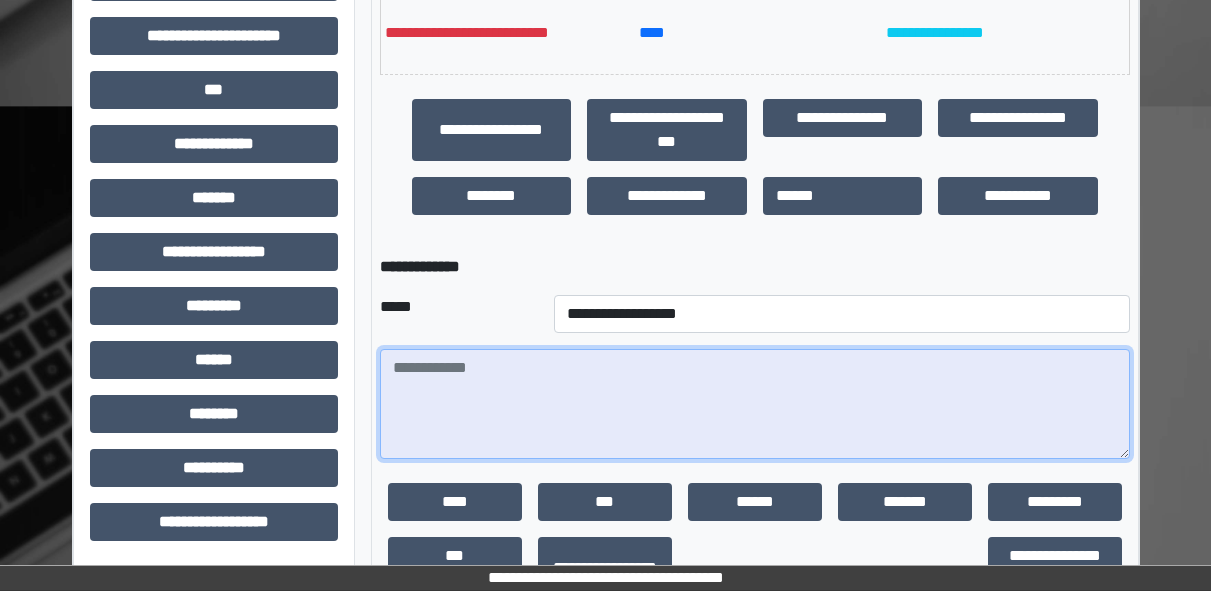 click at bounding box center [755, 404] 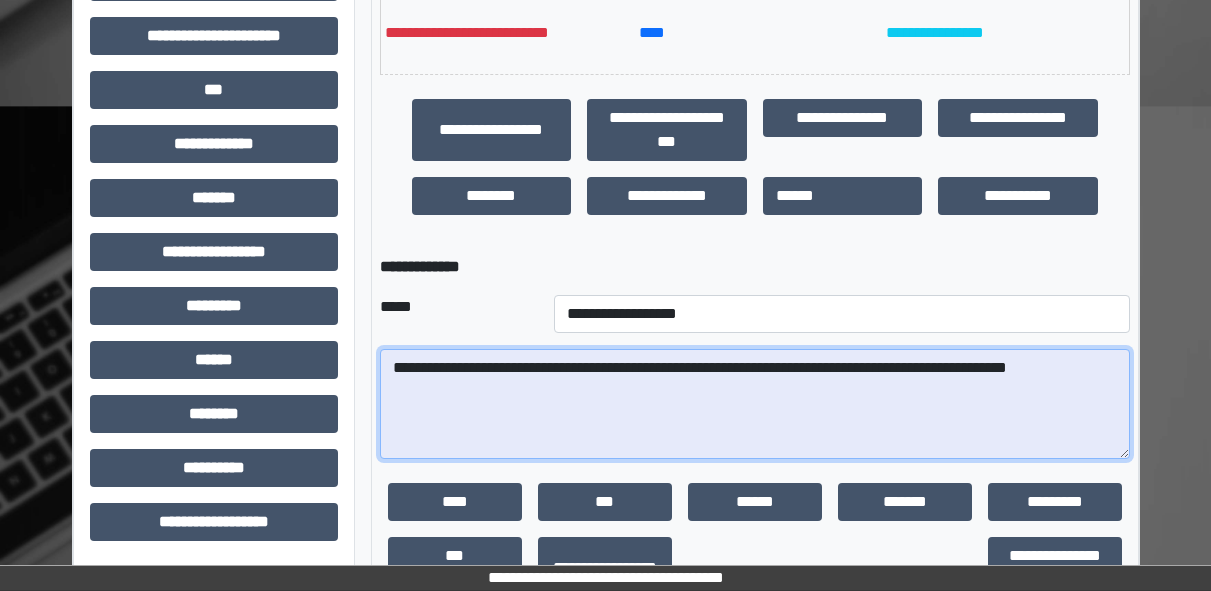 scroll, scrollTop: 711, scrollLeft: 0, axis: vertical 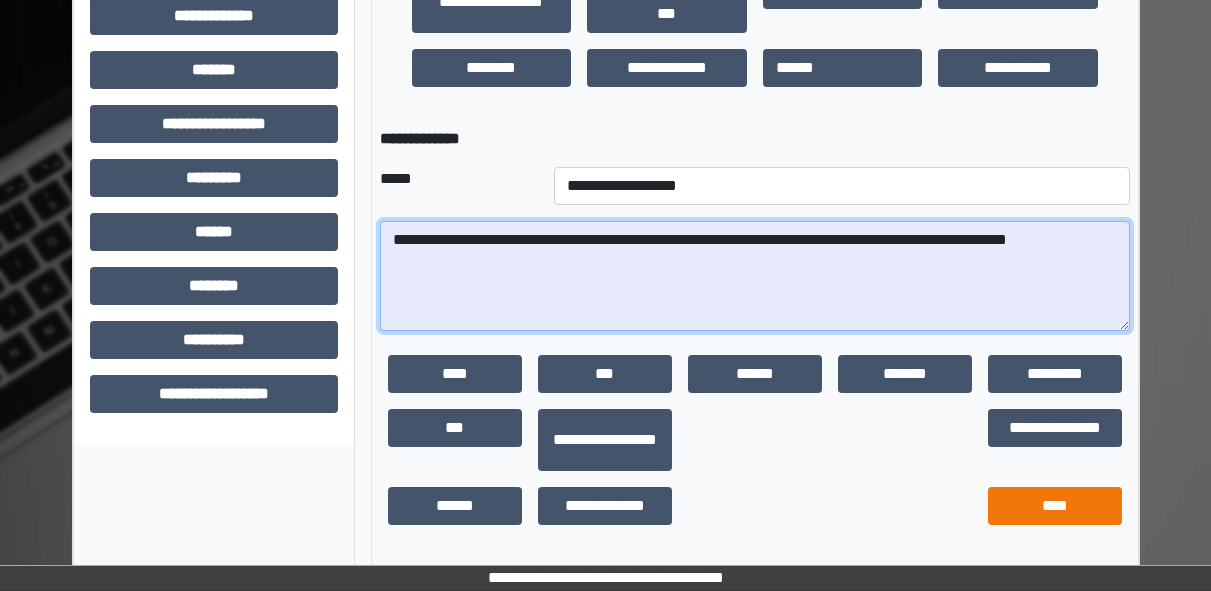 type on "**********" 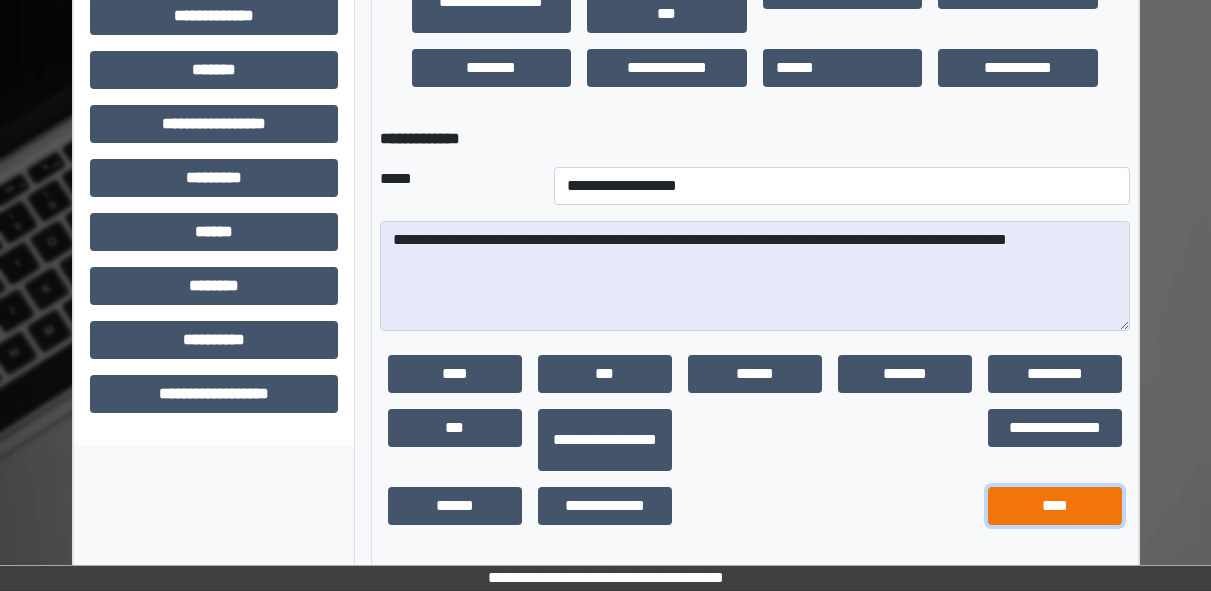 click on "****" at bounding box center (1055, 506) 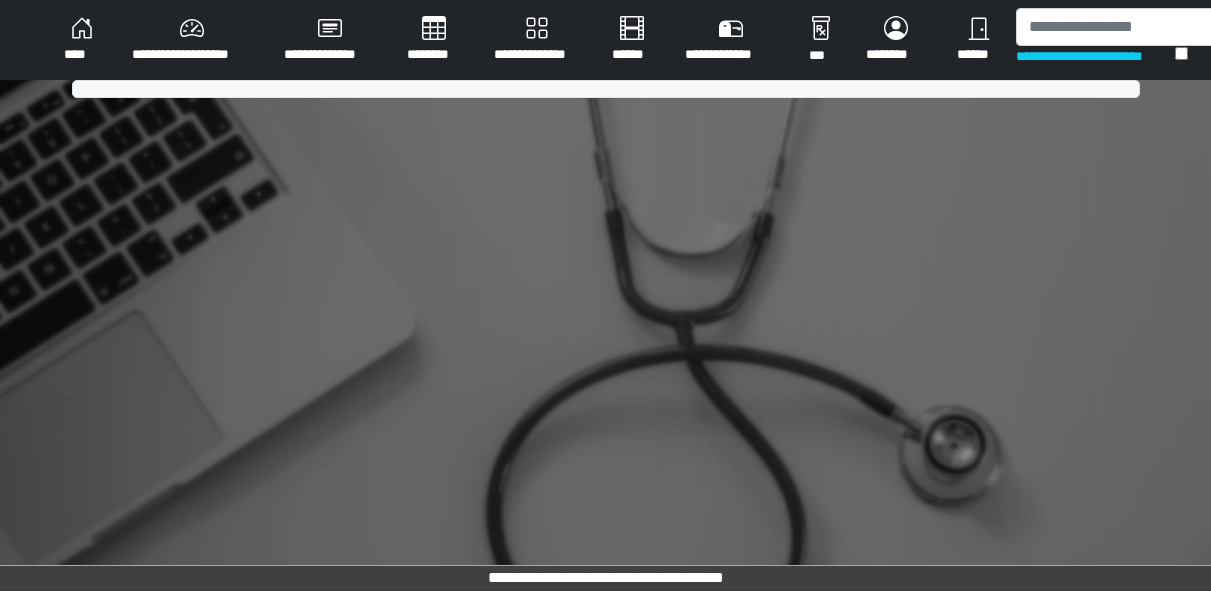scroll, scrollTop: 0, scrollLeft: 0, axis: both 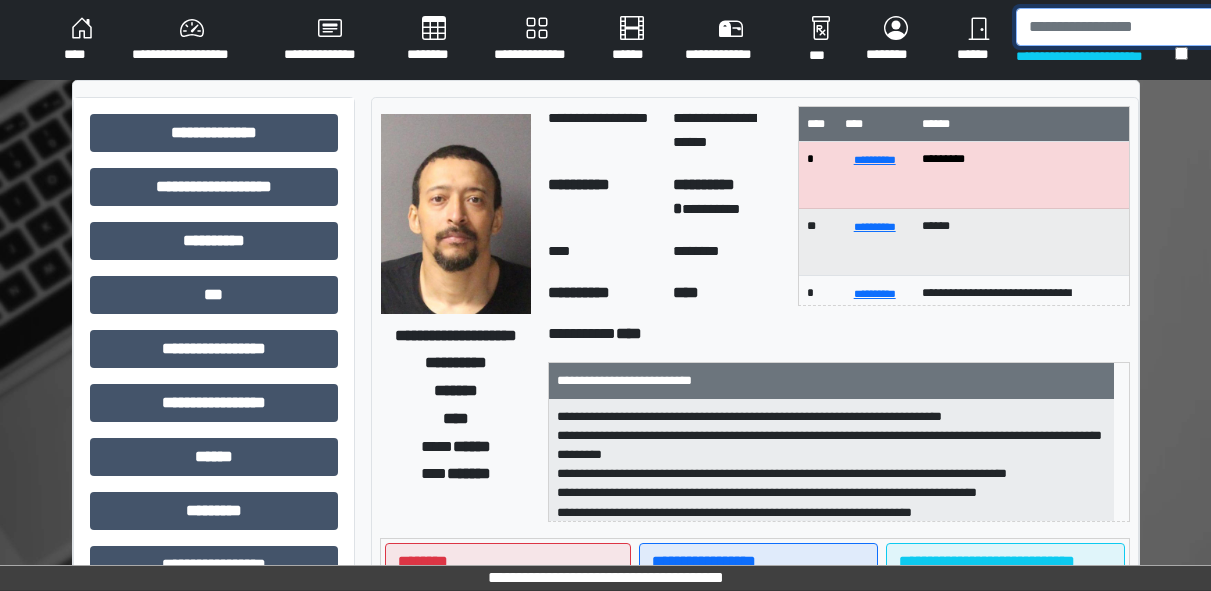 click at bounding box center (1119, 27) 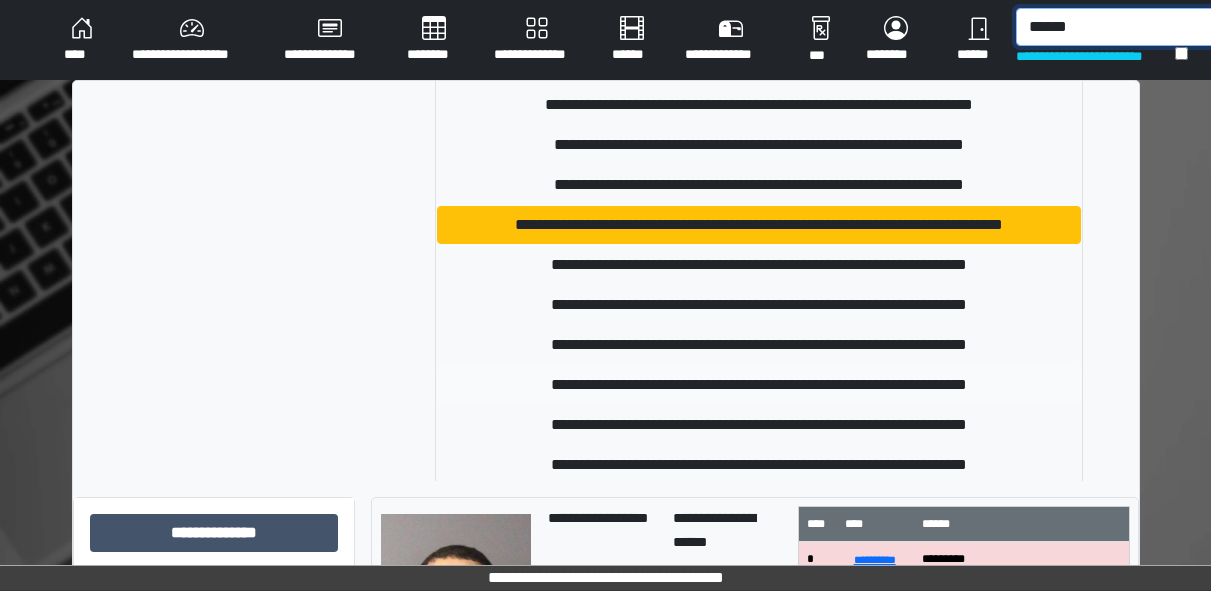 type on "******" 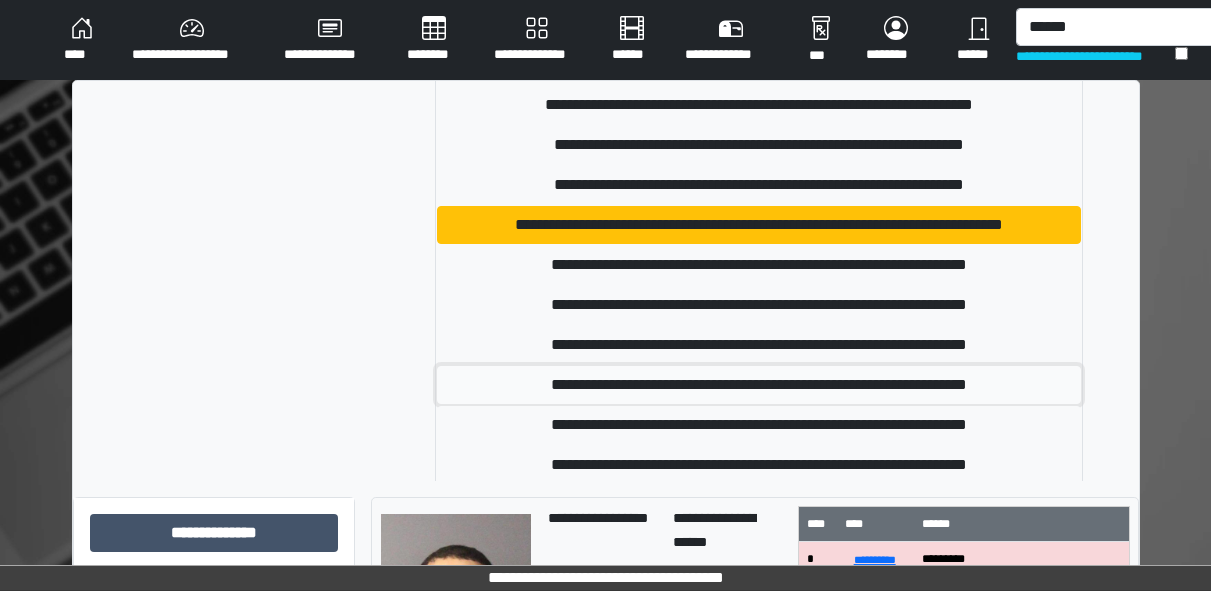 click on "**********" at bounding box center (759, 385) 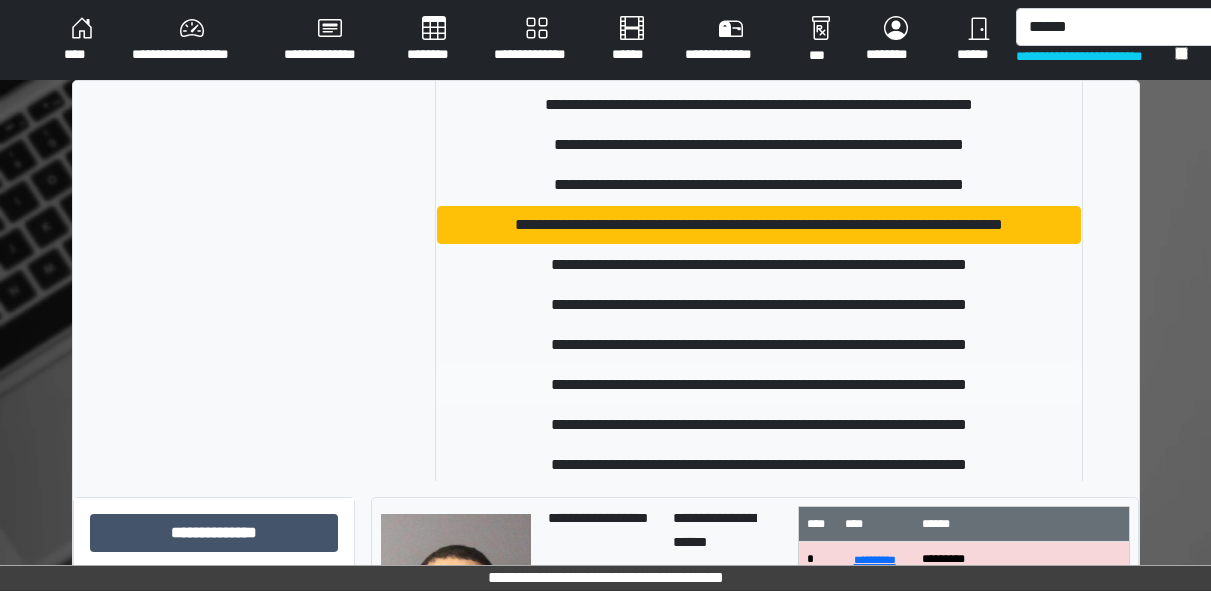 type 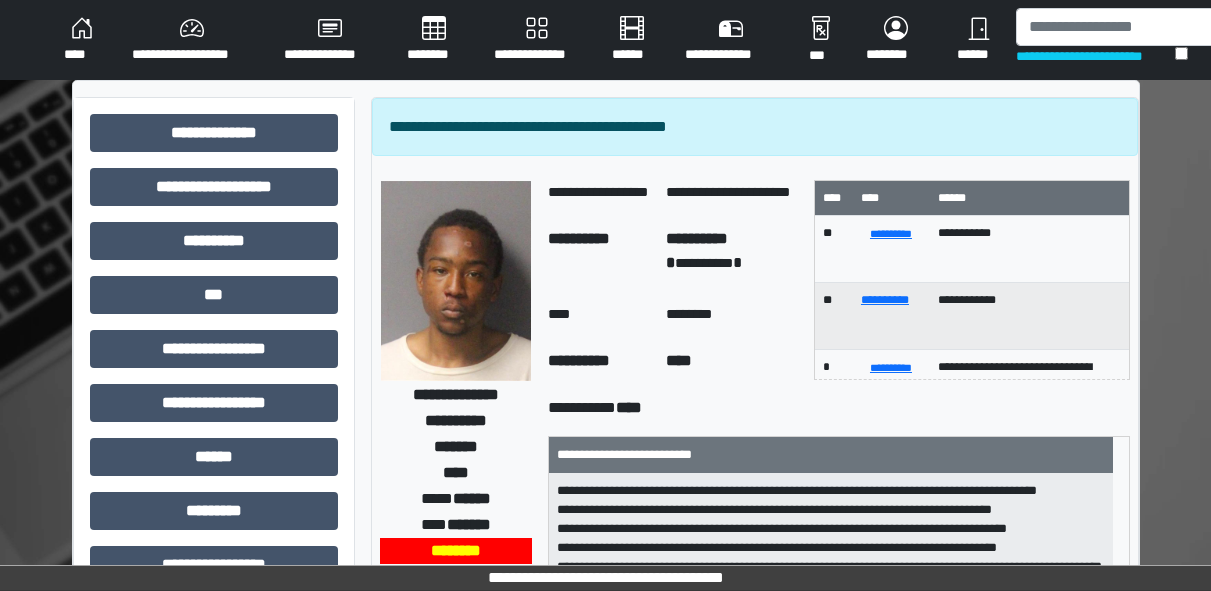 scroll, scrollTop: 322, scrollLeft: 0, axis: vertical 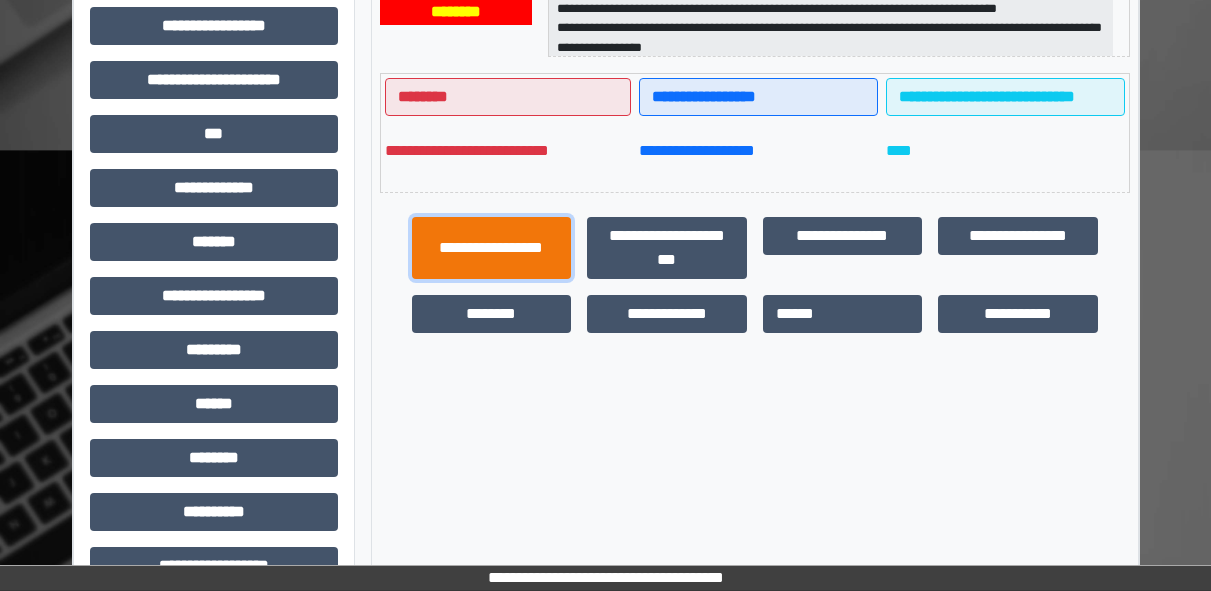 click on "**********" at bounding box center [492, 248] 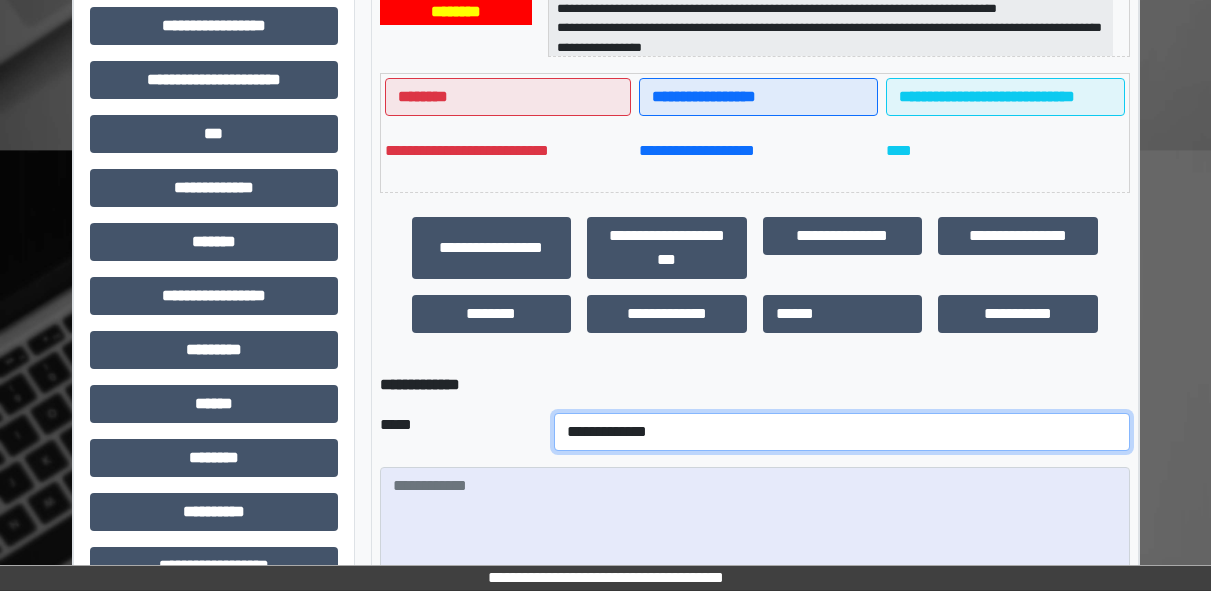 click on "**********" at bounding box center (842, 432) 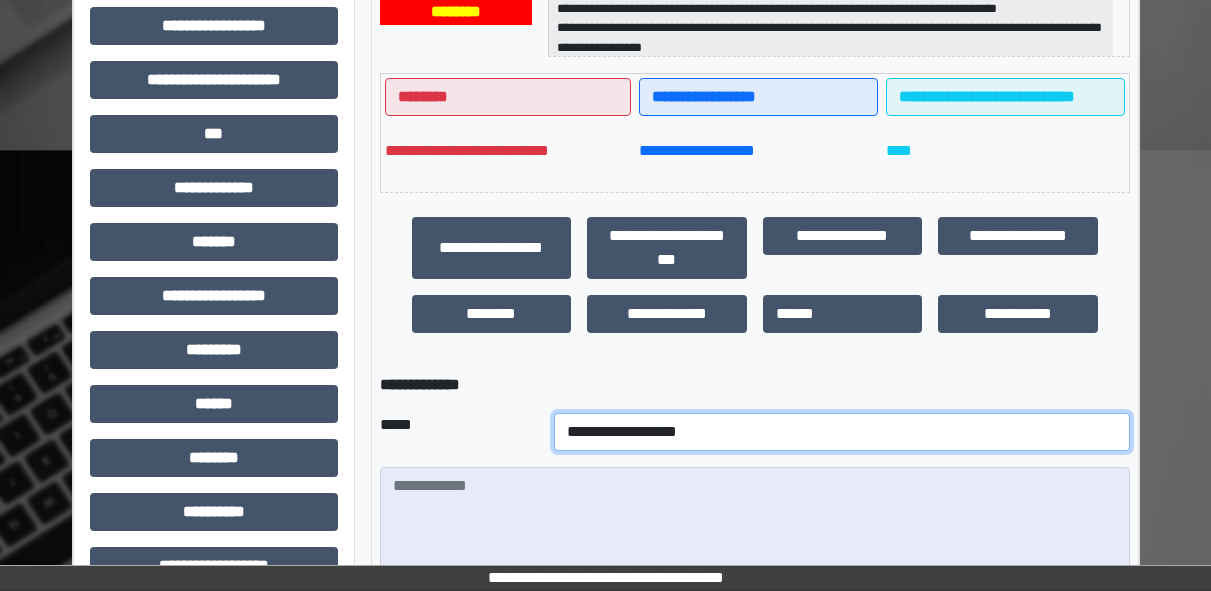 click on "**********" at bounding box center [842, 432] 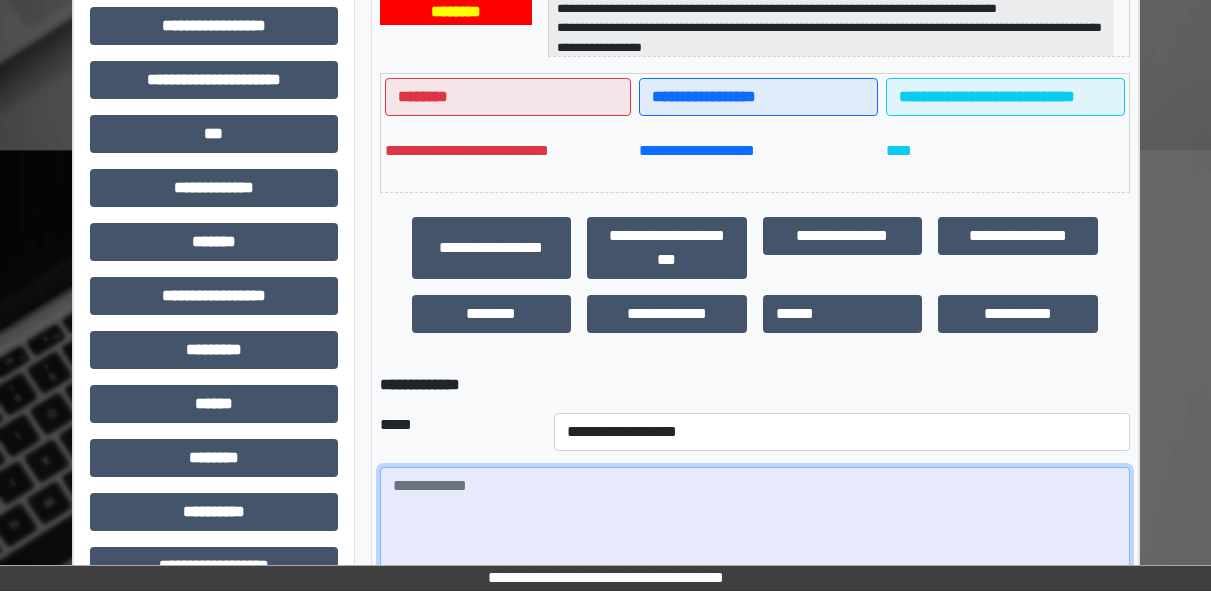 click at bounding box center (755, 522) 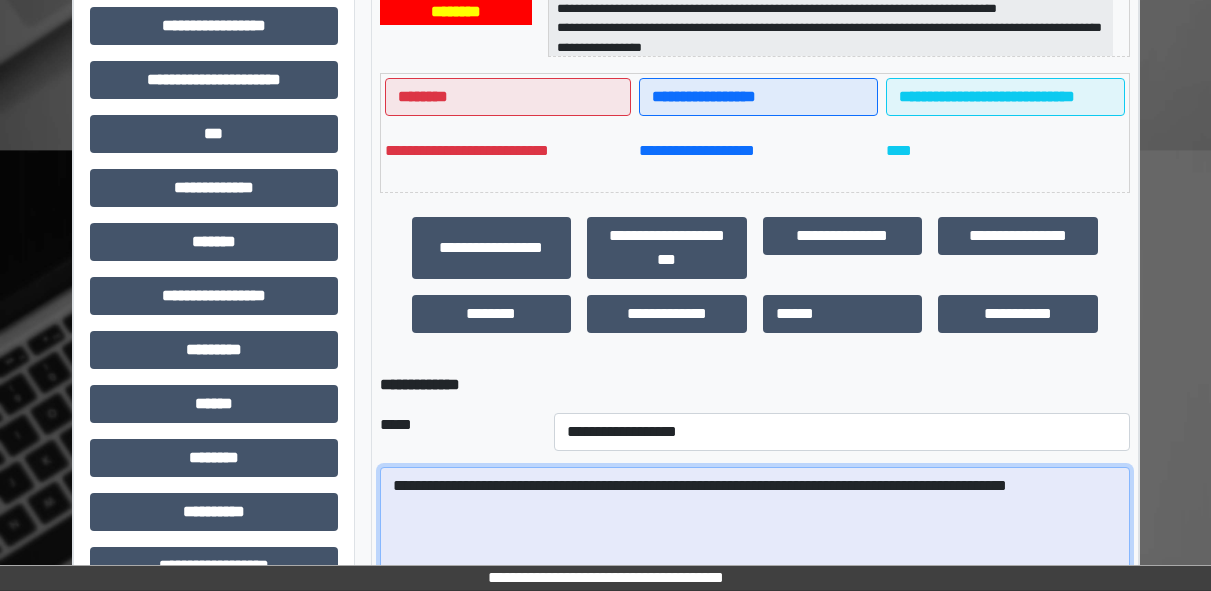 scroll, scrollTop: 785, scrollLeft: 0, axis: vertical 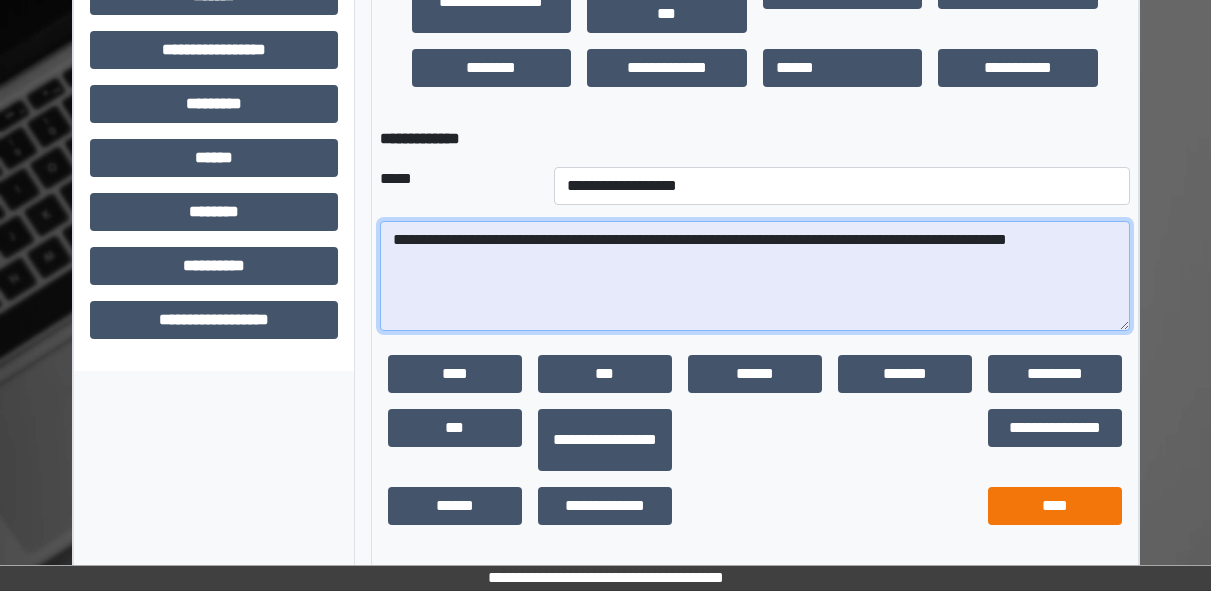type on "**********" 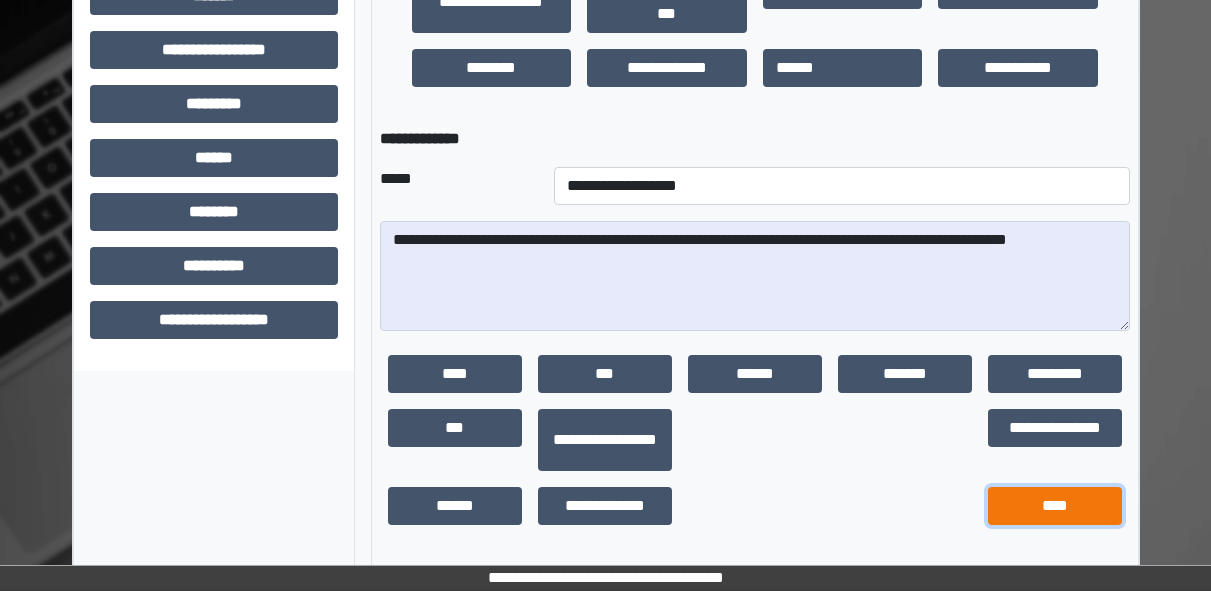 click on "****" at bounding box center [1055, 506] 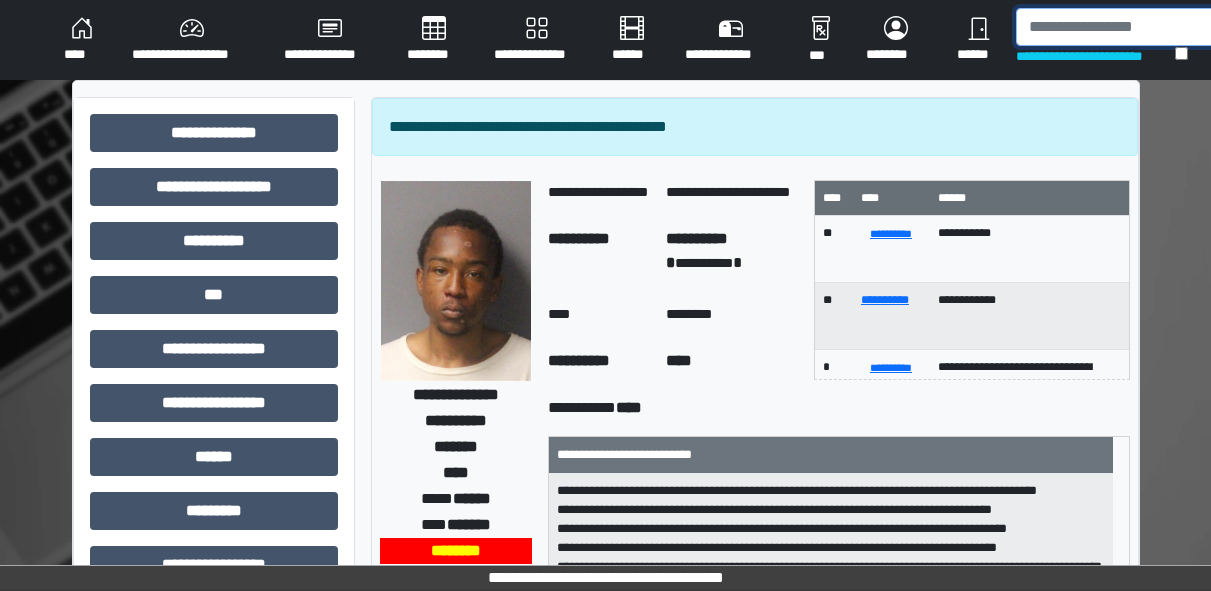click at bounding box center (1119, 27) 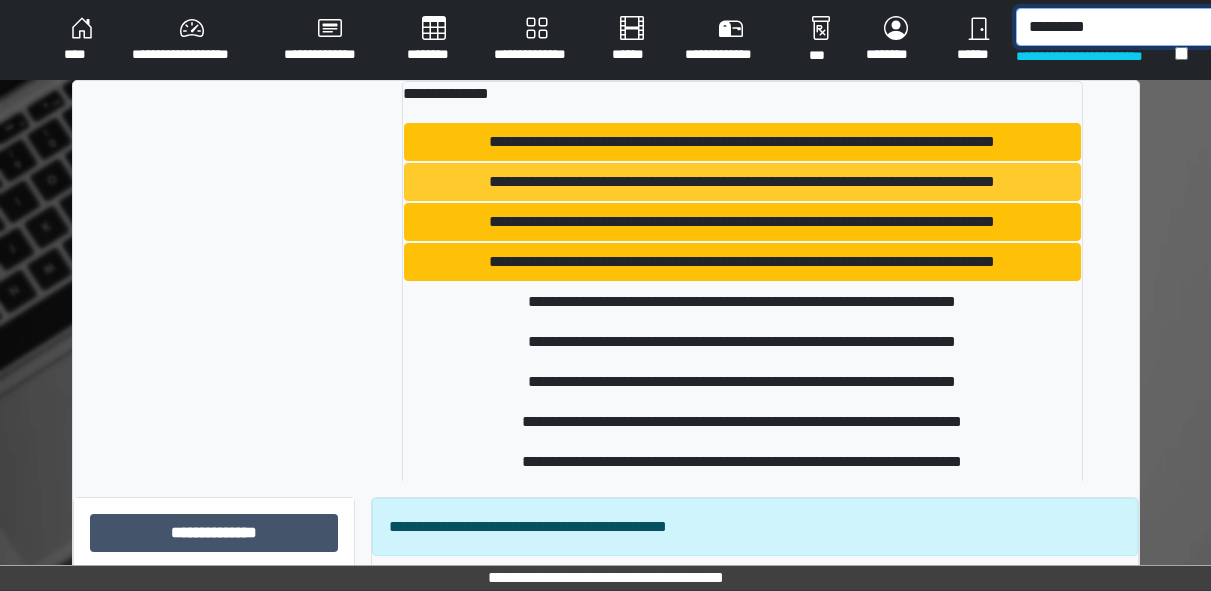 type on "*********" 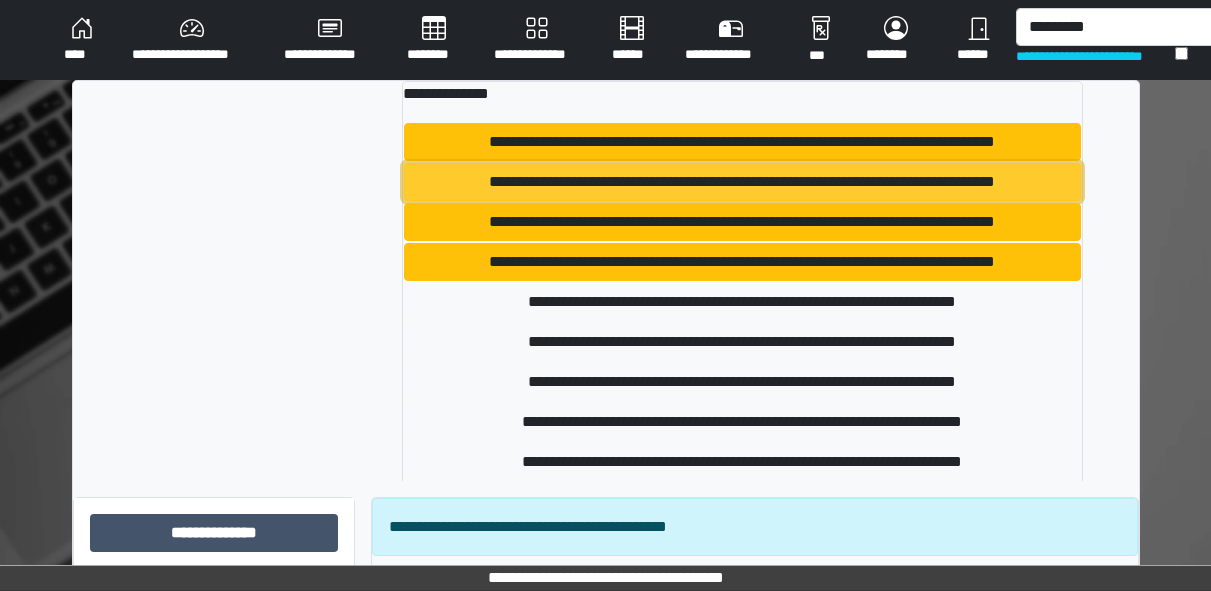 click on "**********" at bounding box center (743, 182) 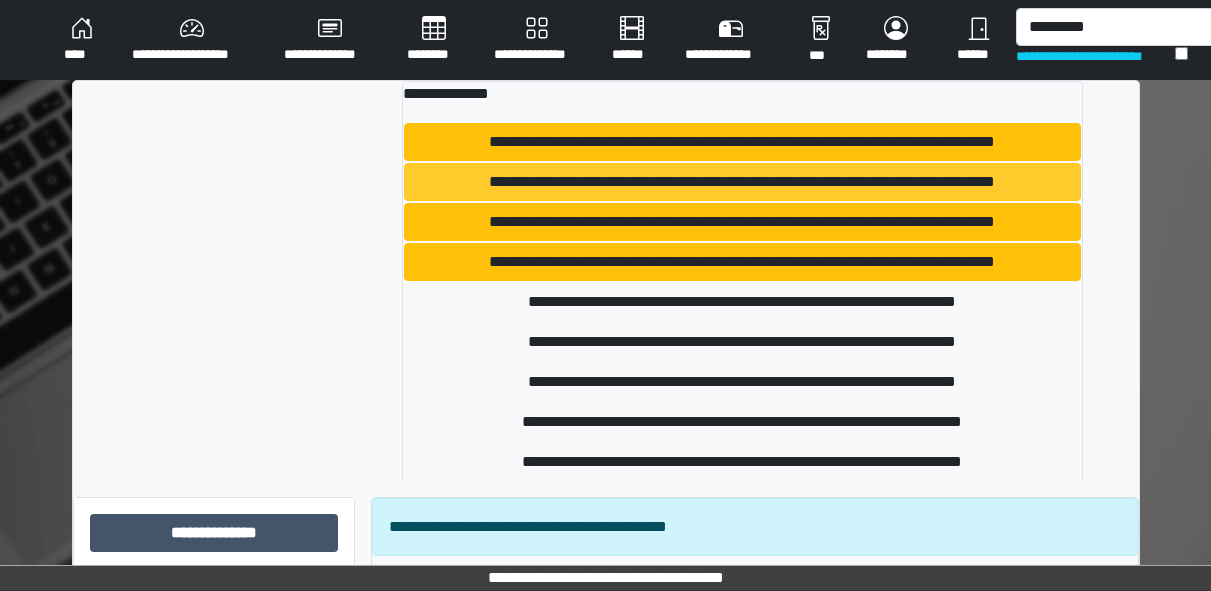 type 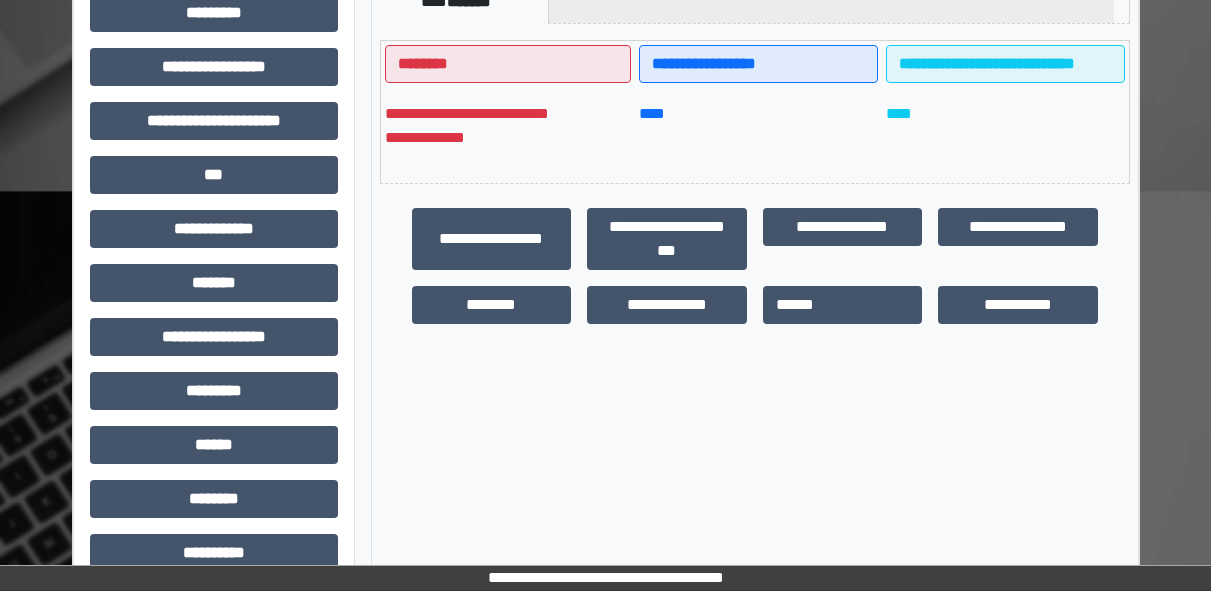 scroll, scrollTop: 503, scrollLeft: 0, axis: vertical 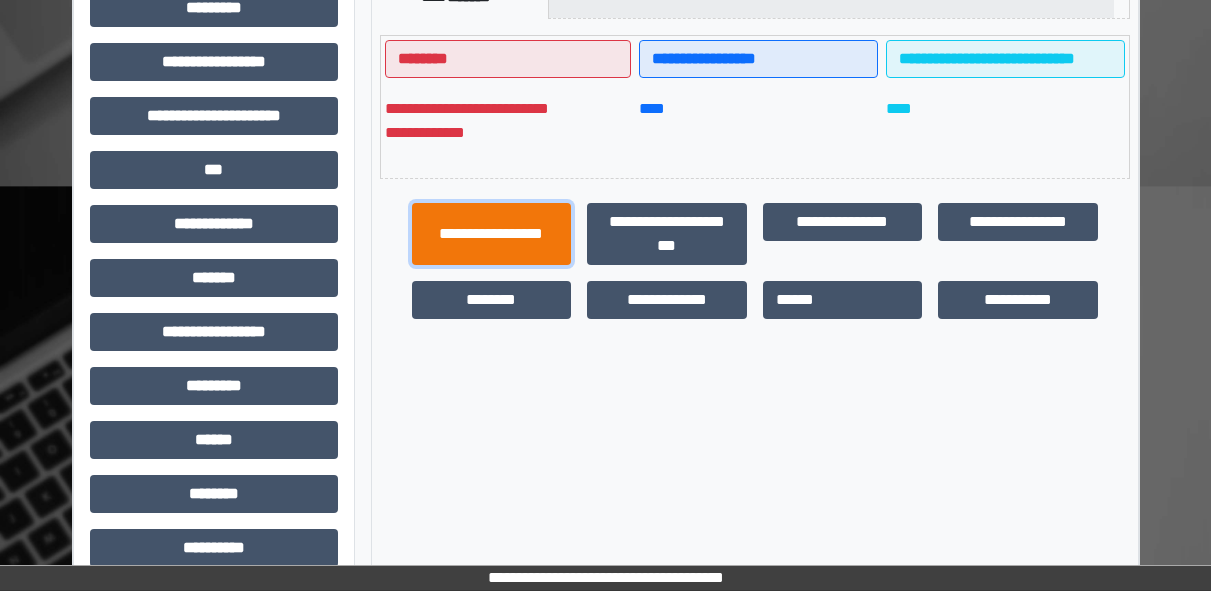 click on "**********" at bounding box center [492, 234] 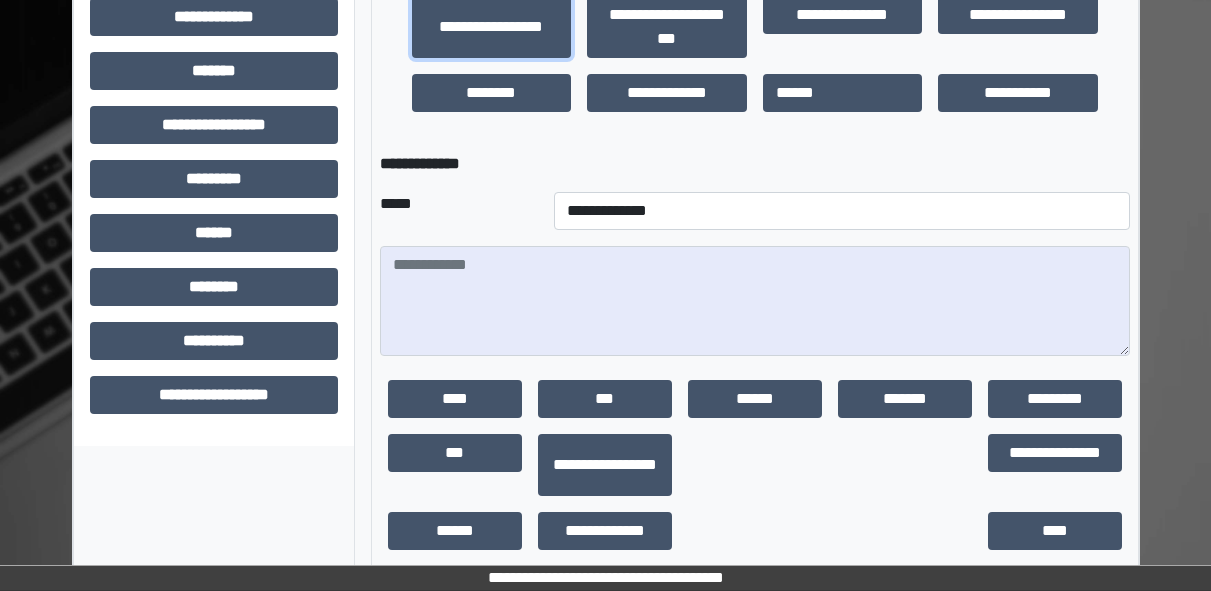 scroll, scrollTop: 711, scrollLeft: 0, axis: vertical 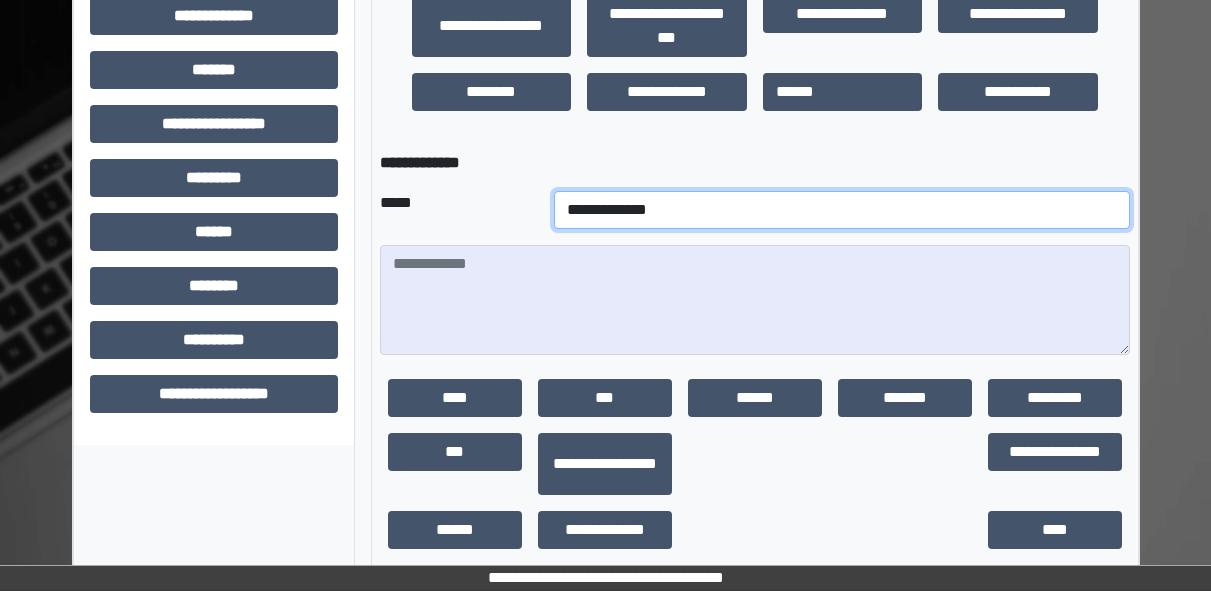 click on "**********" at bounding box center [842, 210] 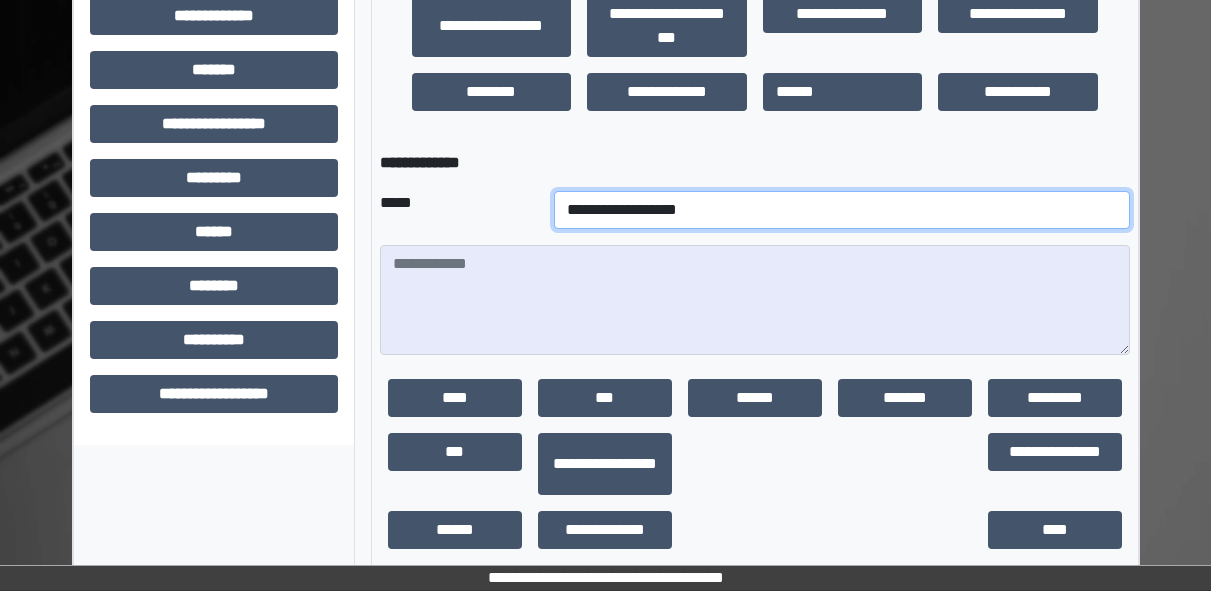 click on "**********" at bounding box center [842, 210] 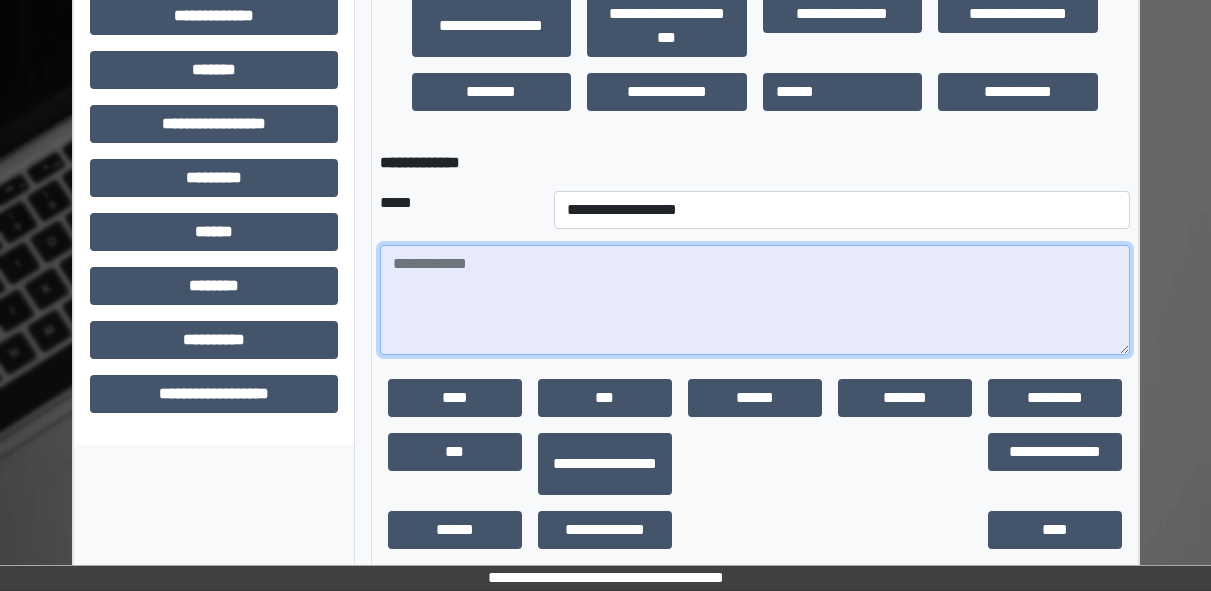 click at bounding box center (755, 300) 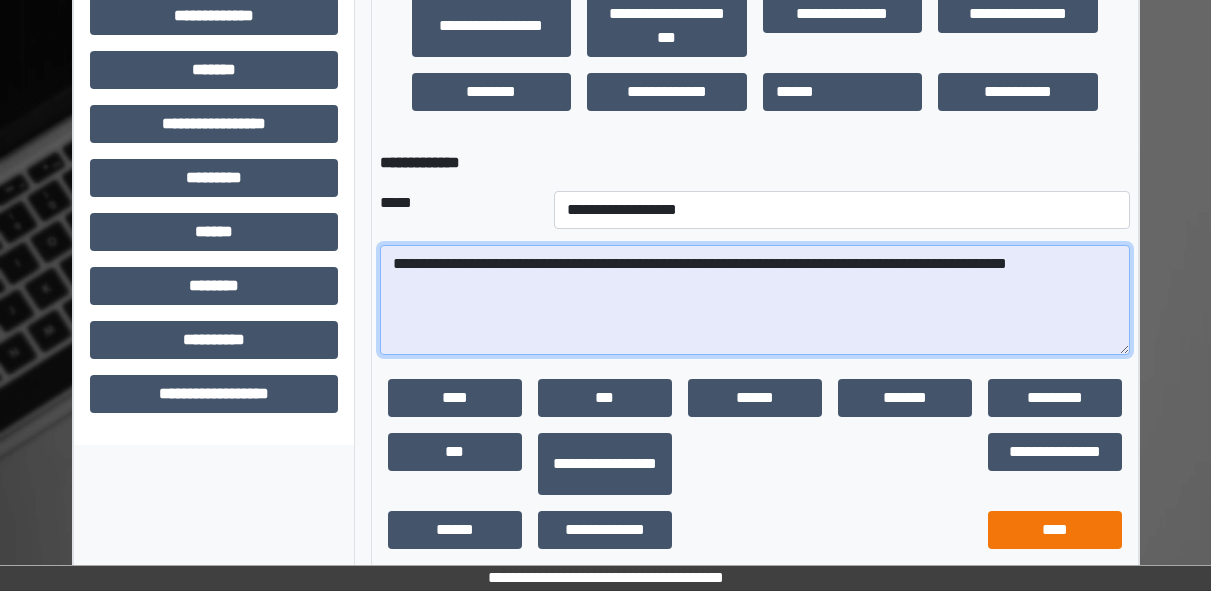 type on "**********" 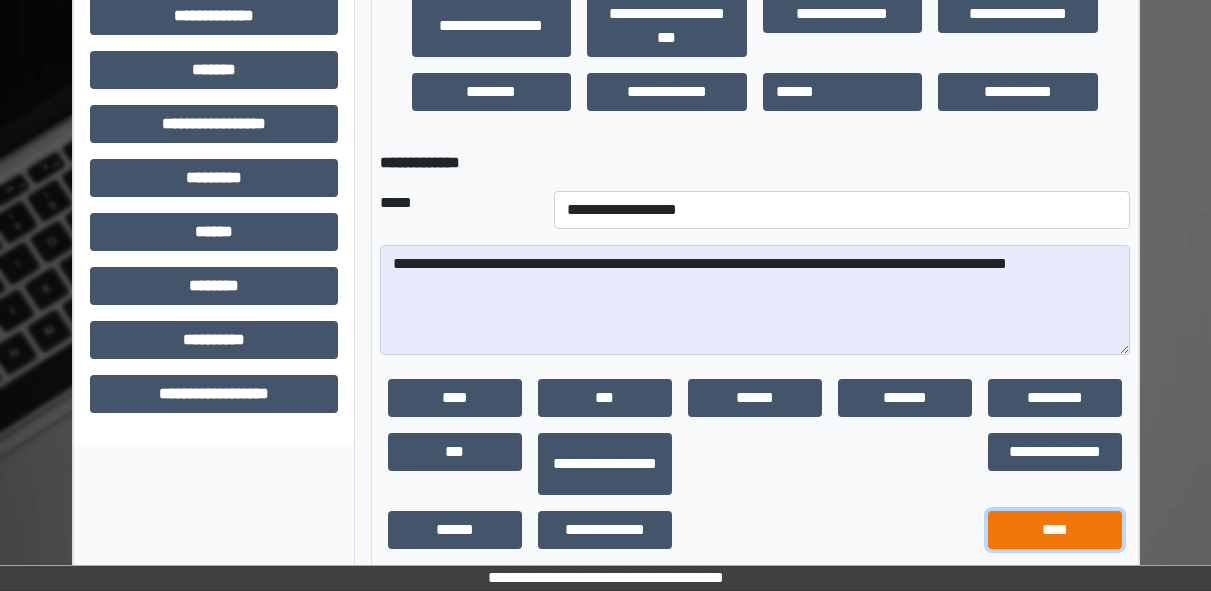 click on "****" at bounding box center (1055, 530) 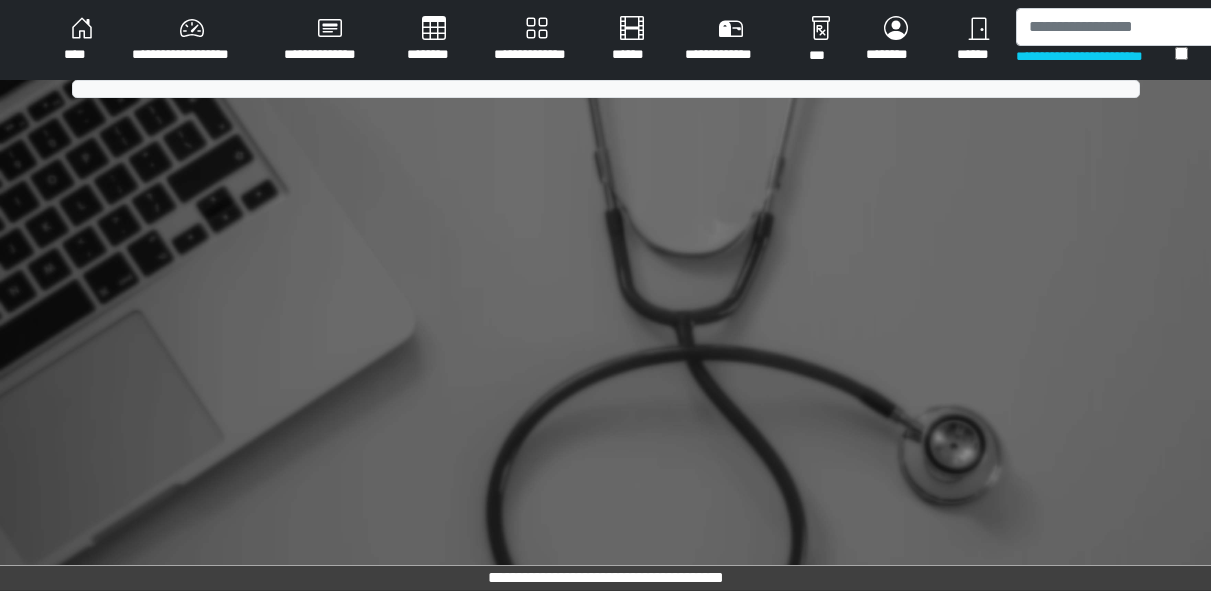 scroll, scrollTop: 0, scrollLeft: 0, axis: both 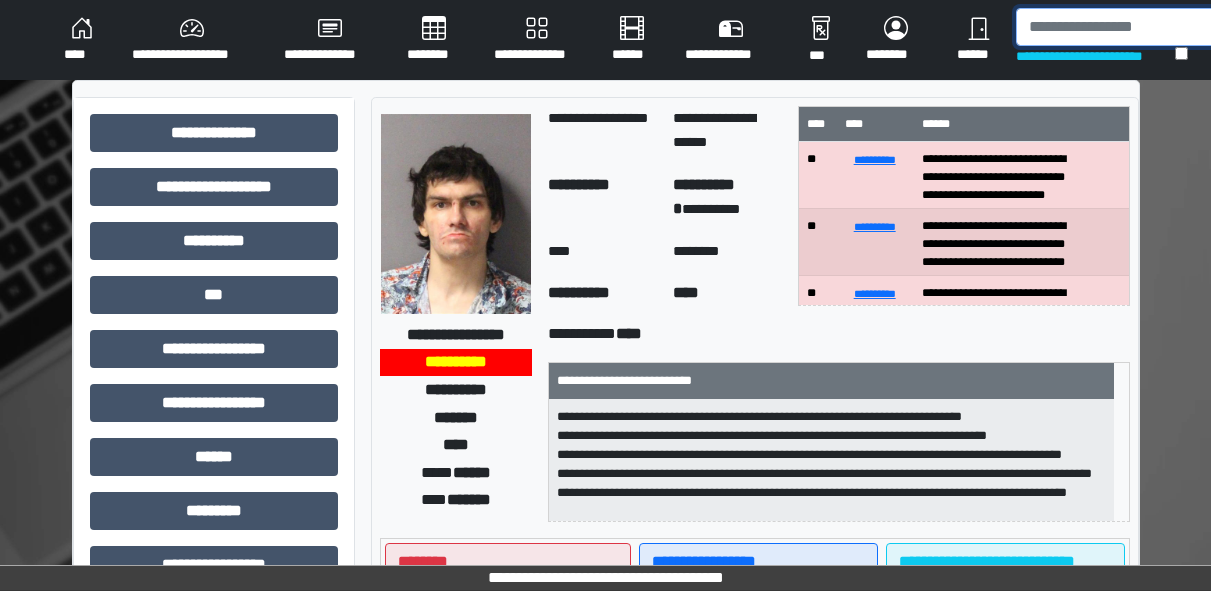 click at bounding box center (1119, 27) 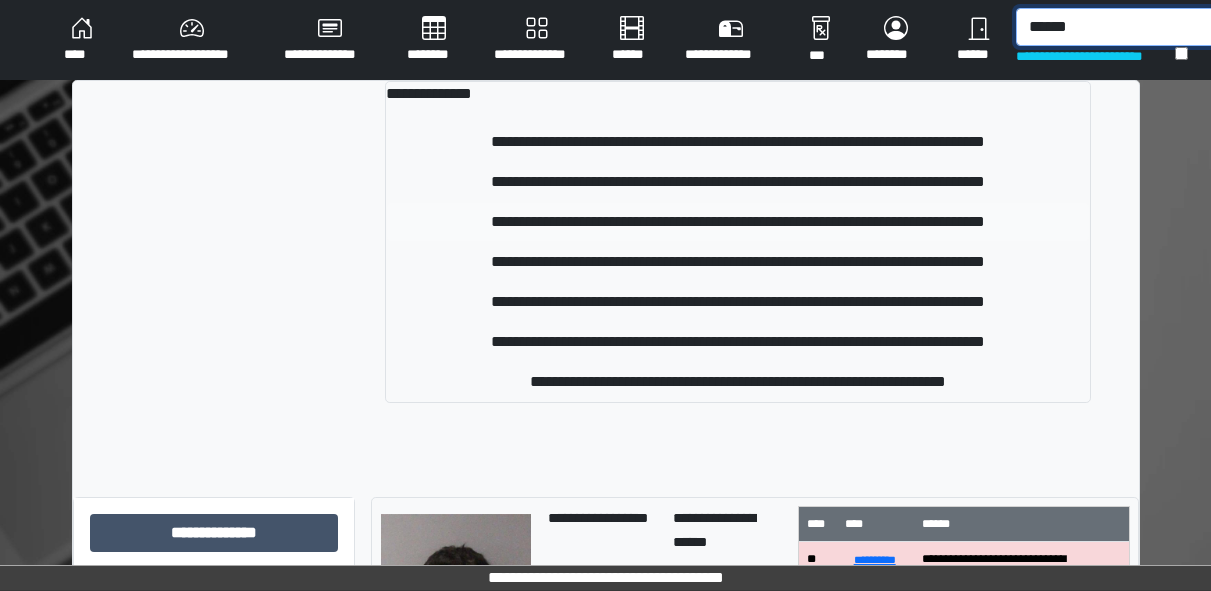 type on "******" 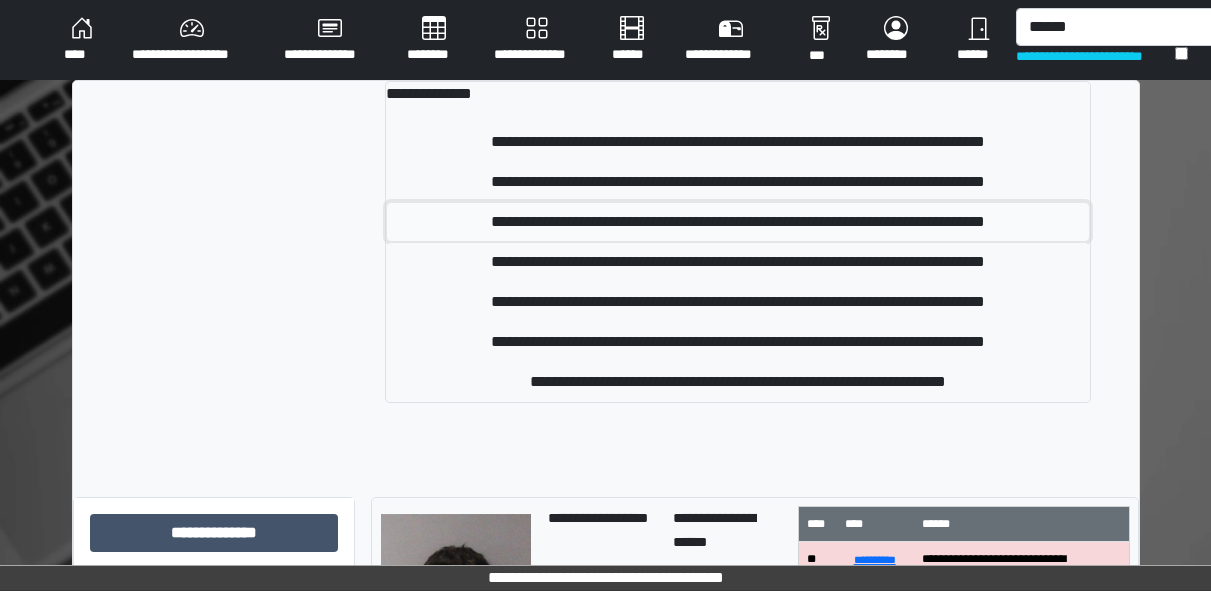 click on "**********" at bounding box center [737, 222] 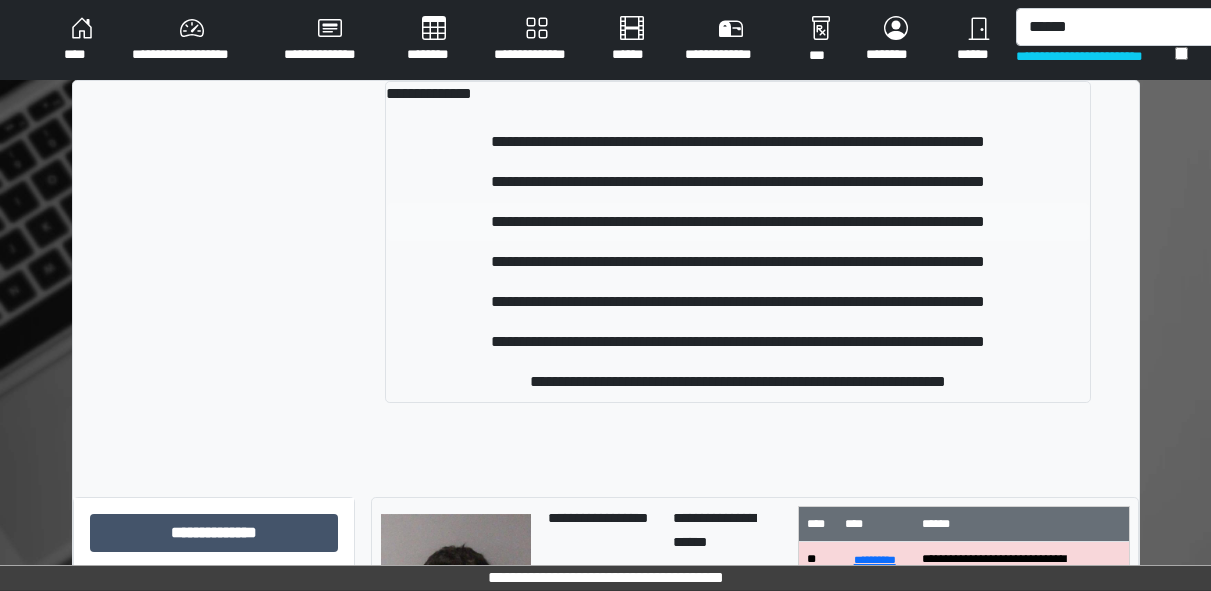 type 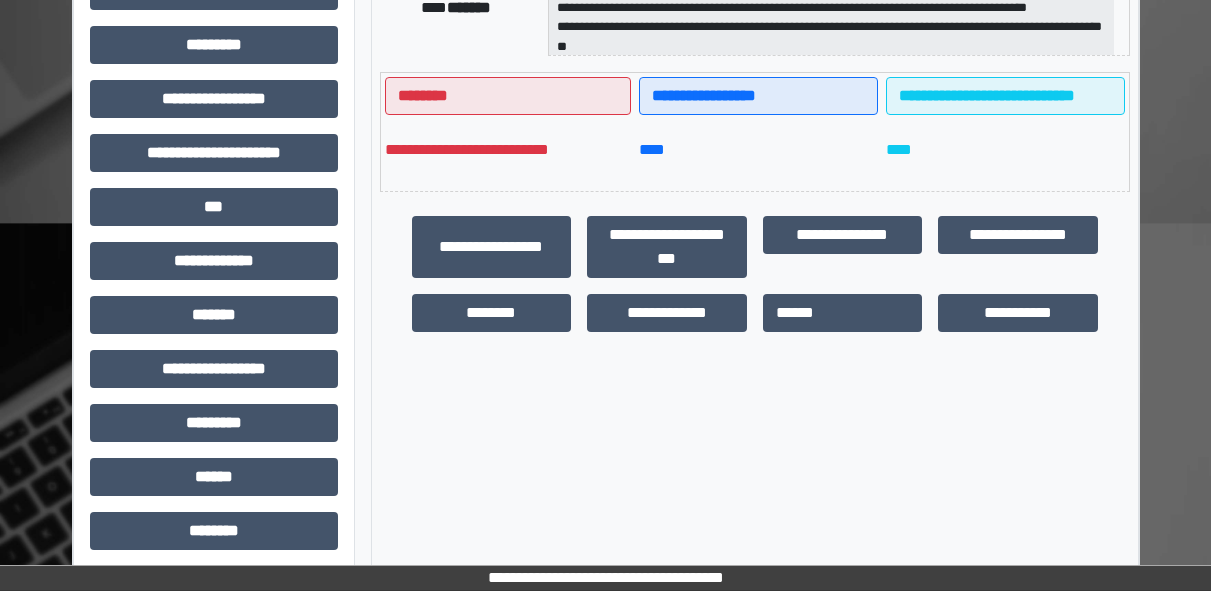 scroll, scrollTop: 472, scrollLeft: 0, axis: vertical 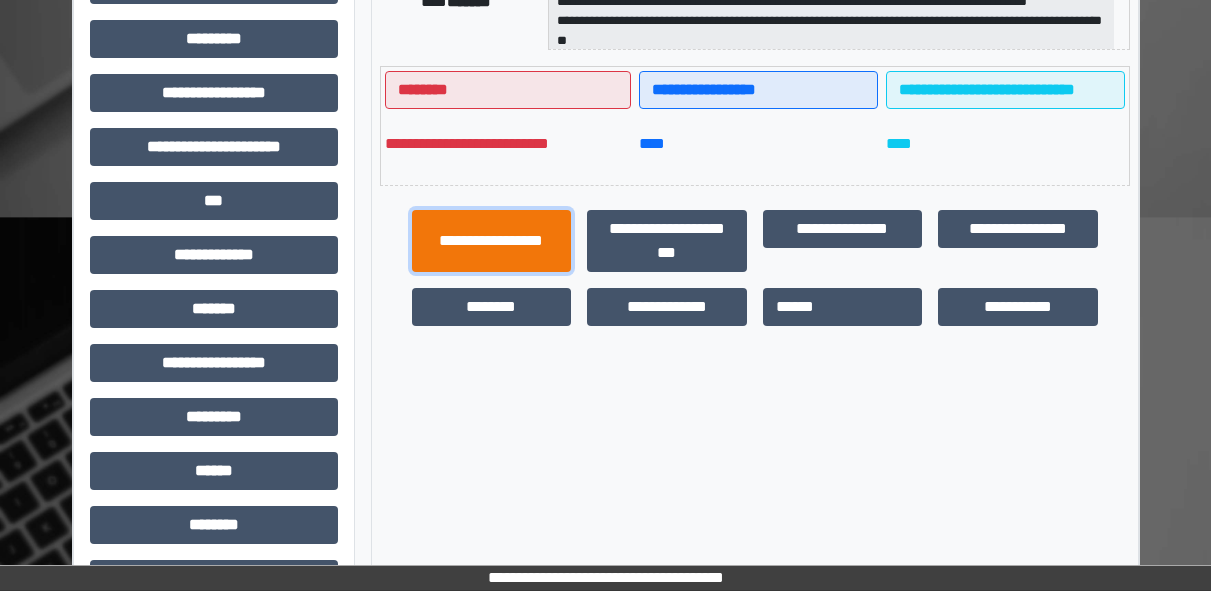 click on "**********" at bounding box center (492, 241) 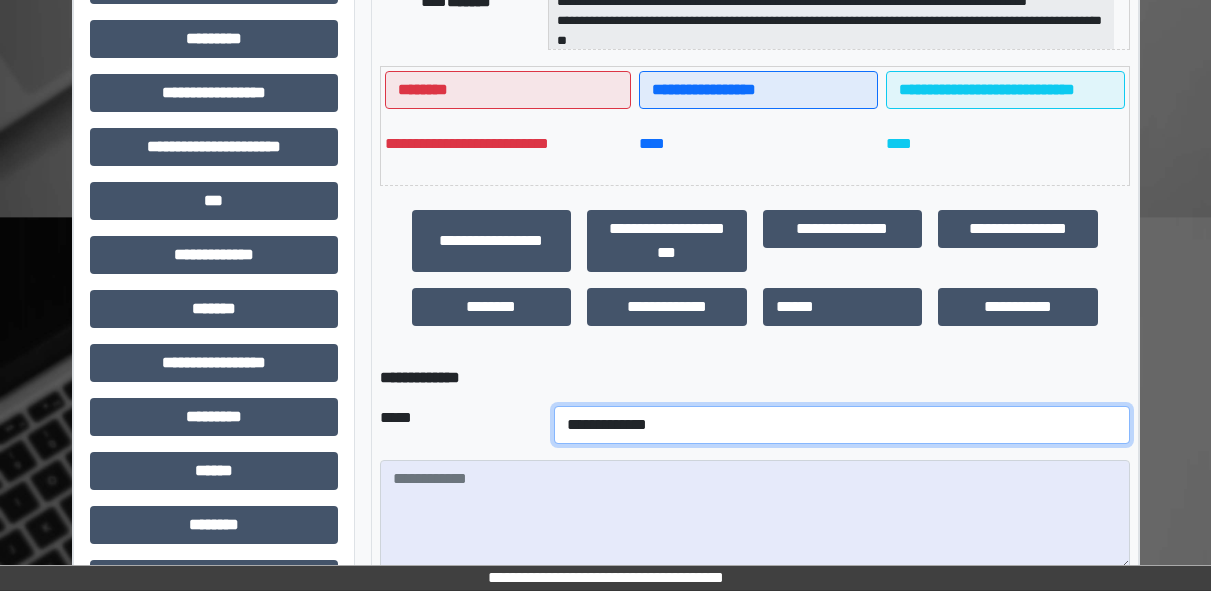 click on "**********" at bounding box center [842, 425] 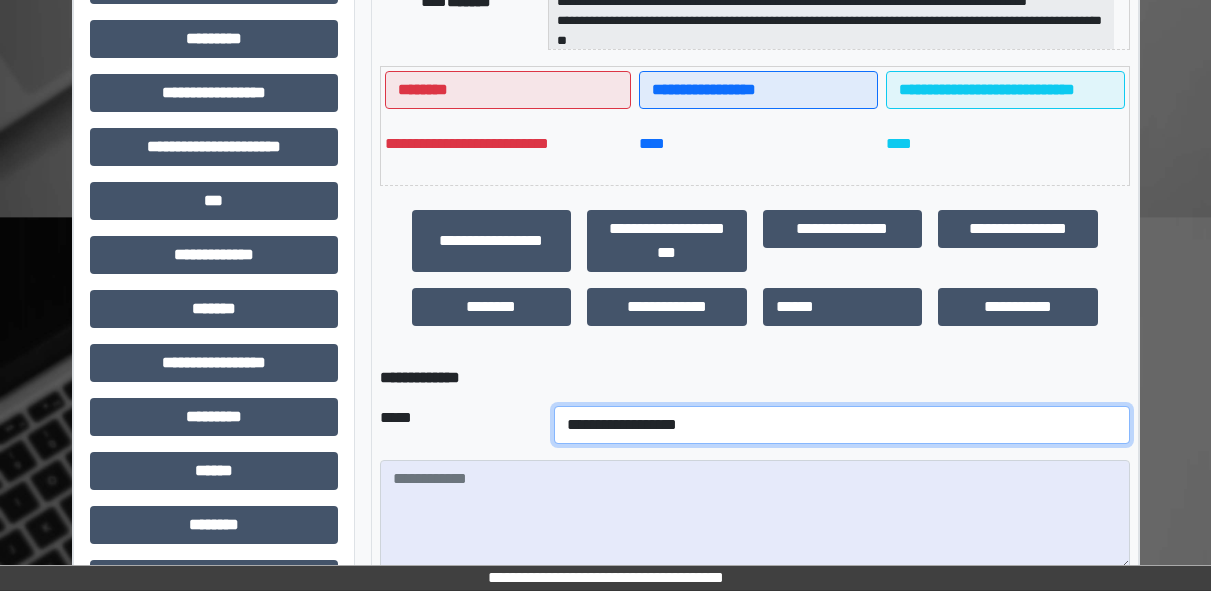 click on "**********" at bounding box center [842, 425] 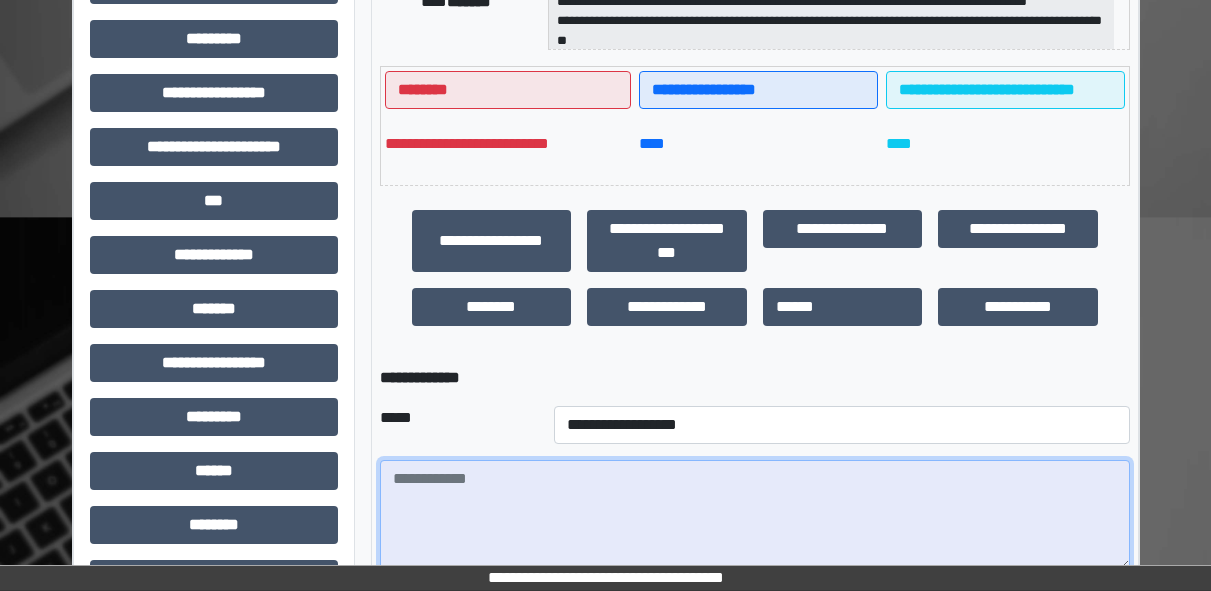 click at bounding box center (755, 515) 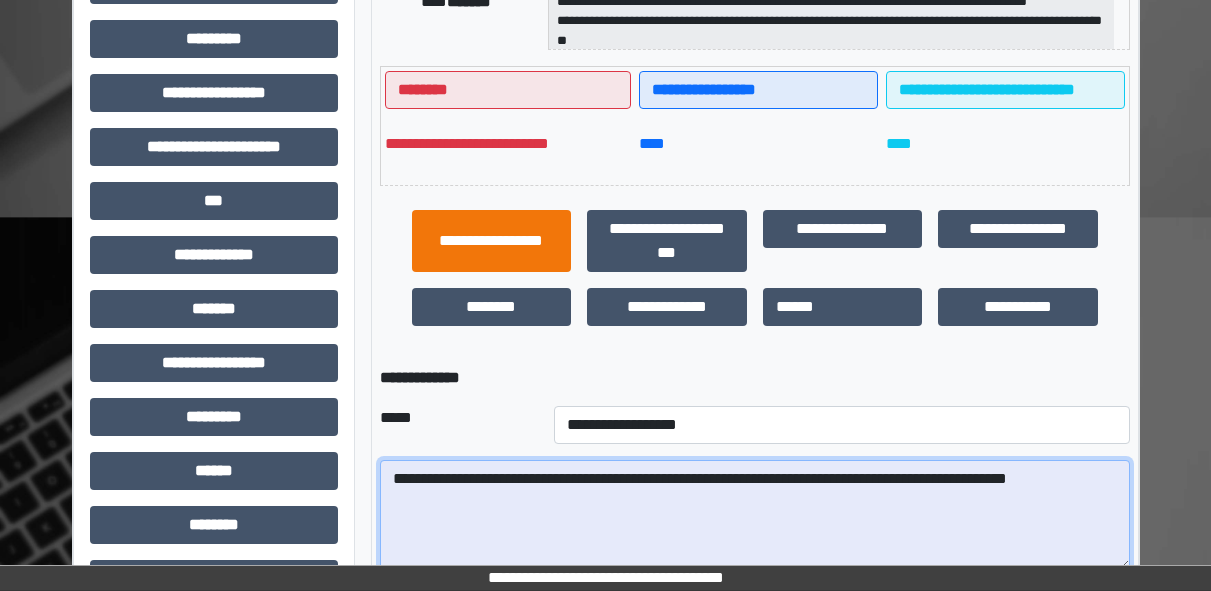 scroll, scrollTop: 727, scrollLeft: 0, axis: vertical 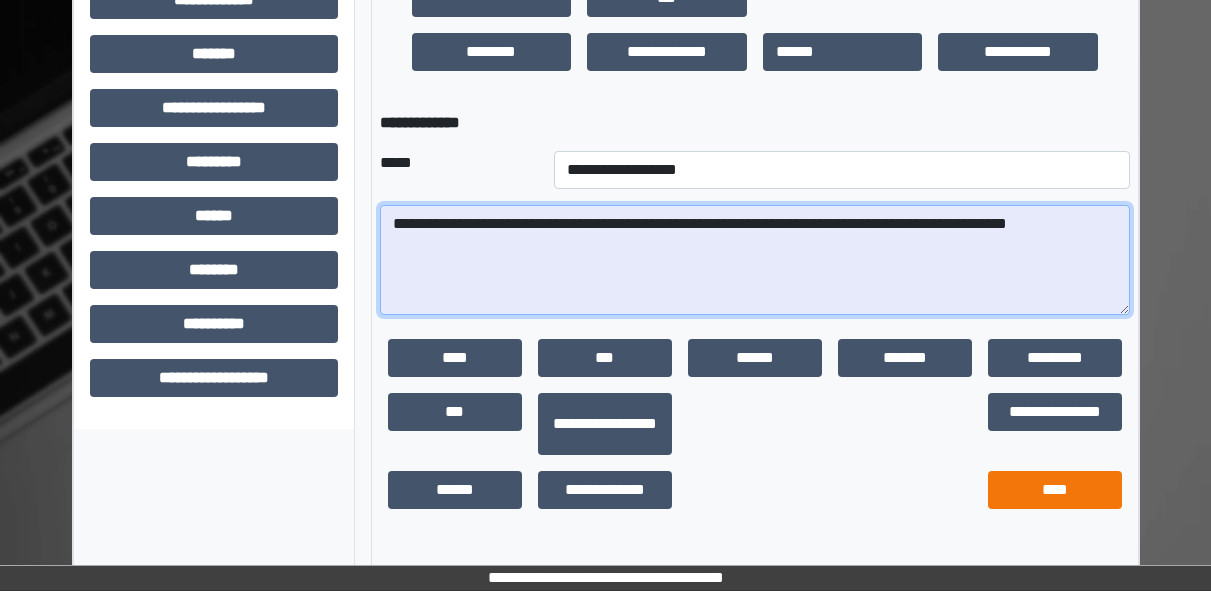 type on "**********" 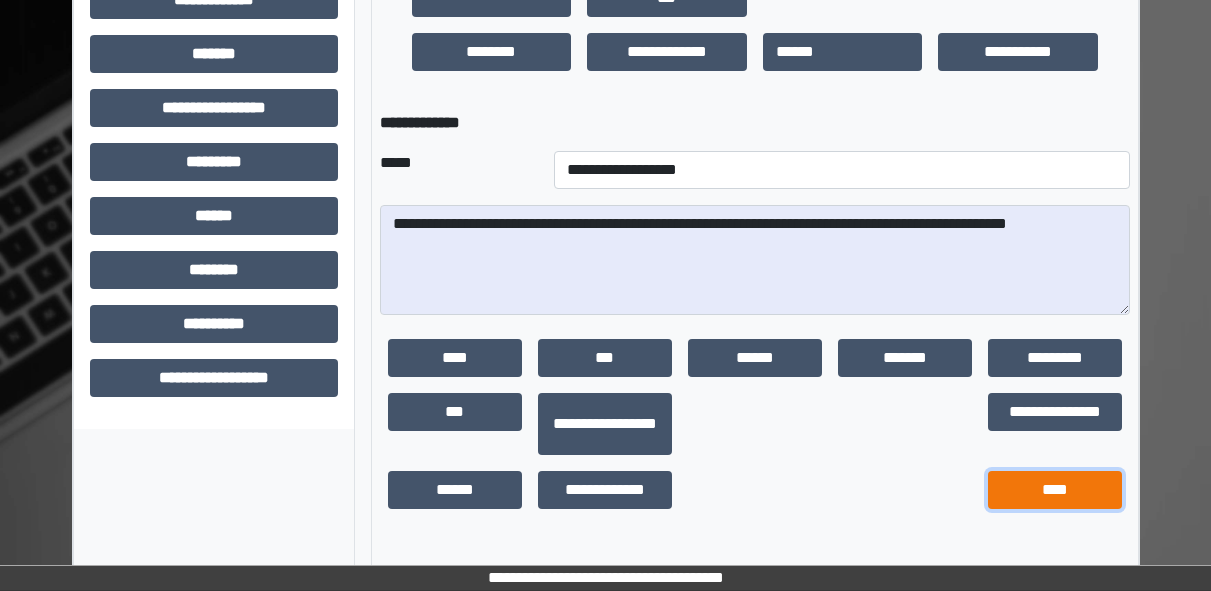 click on "****" at bounding box center (1055, 490) 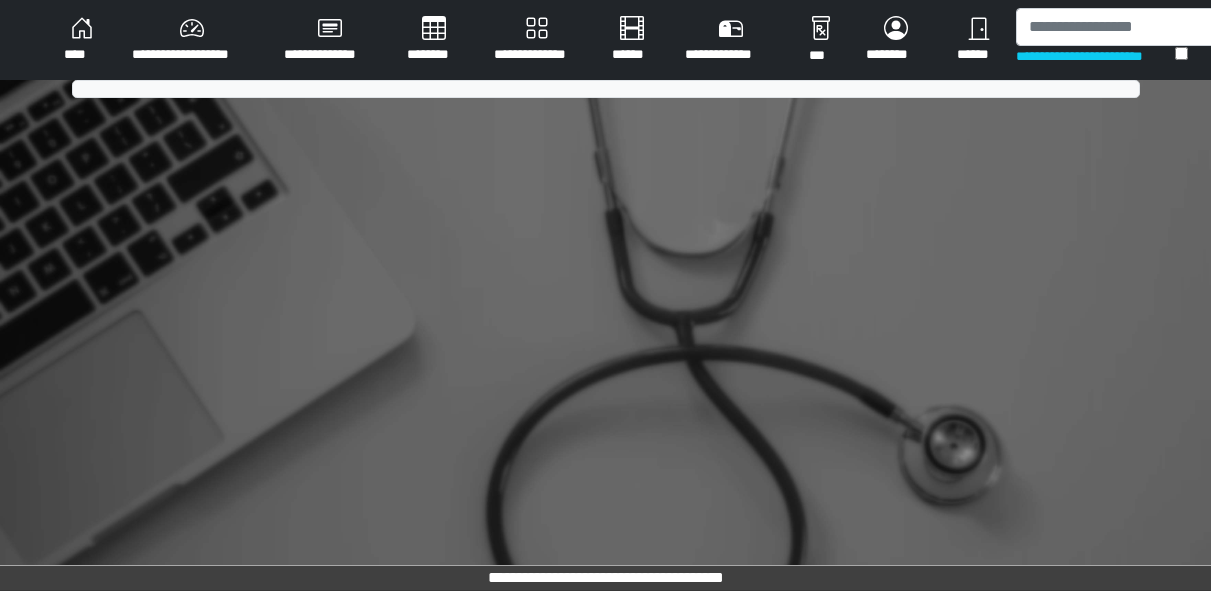 scroll, scrollTop: 0, scrollLeft: 0, axis: both 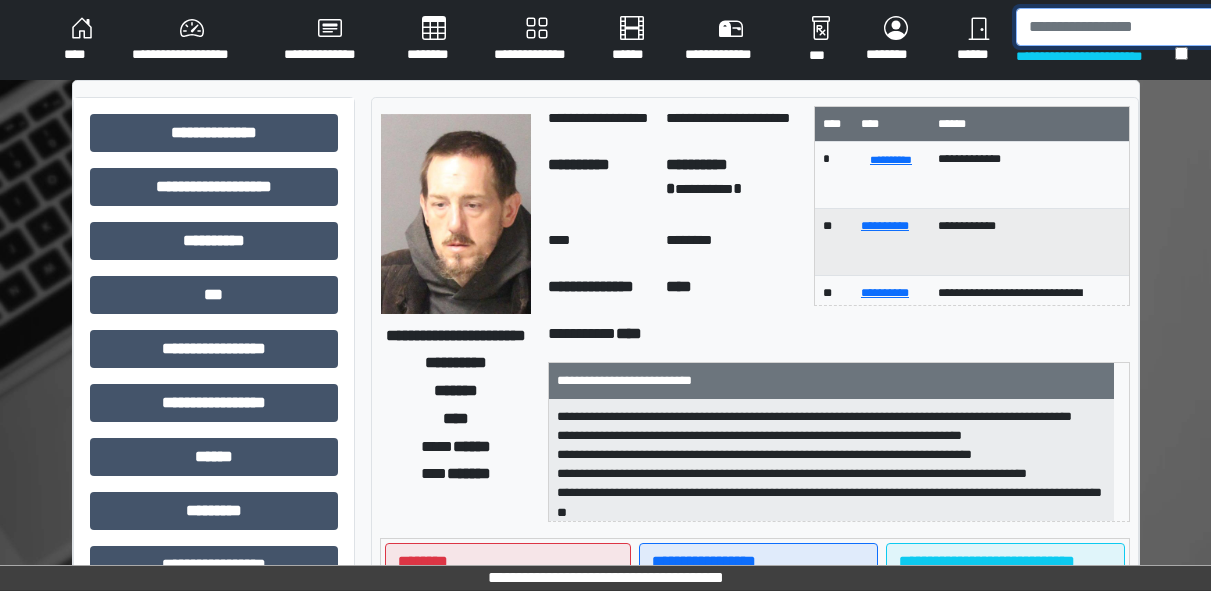 click at bounding box center [1119, 27] 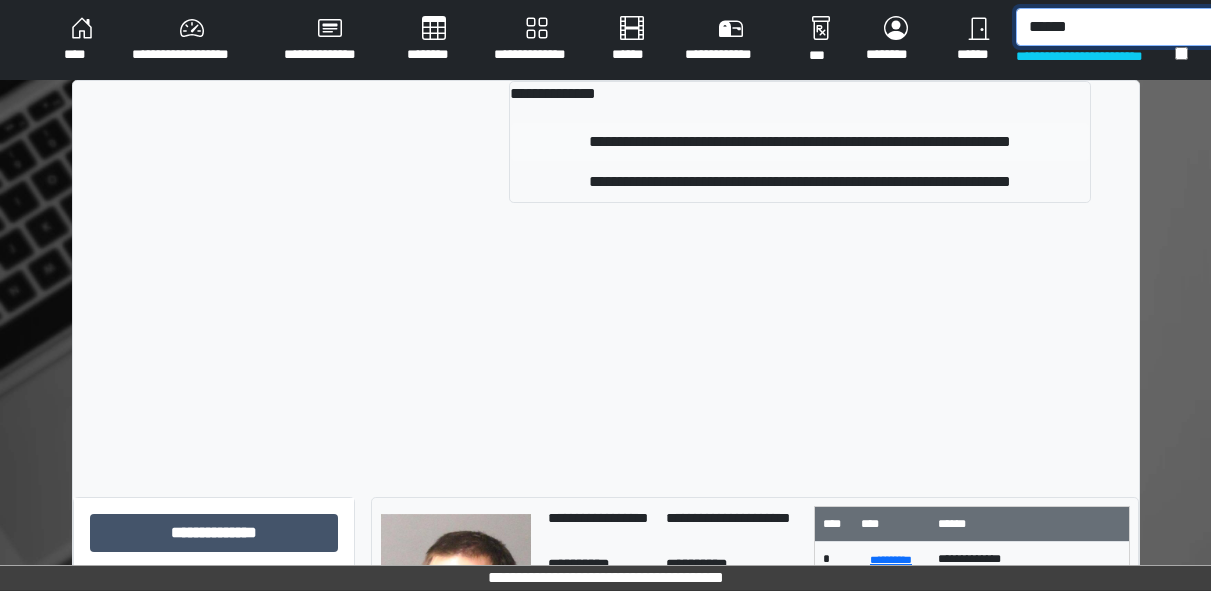 type on "******" 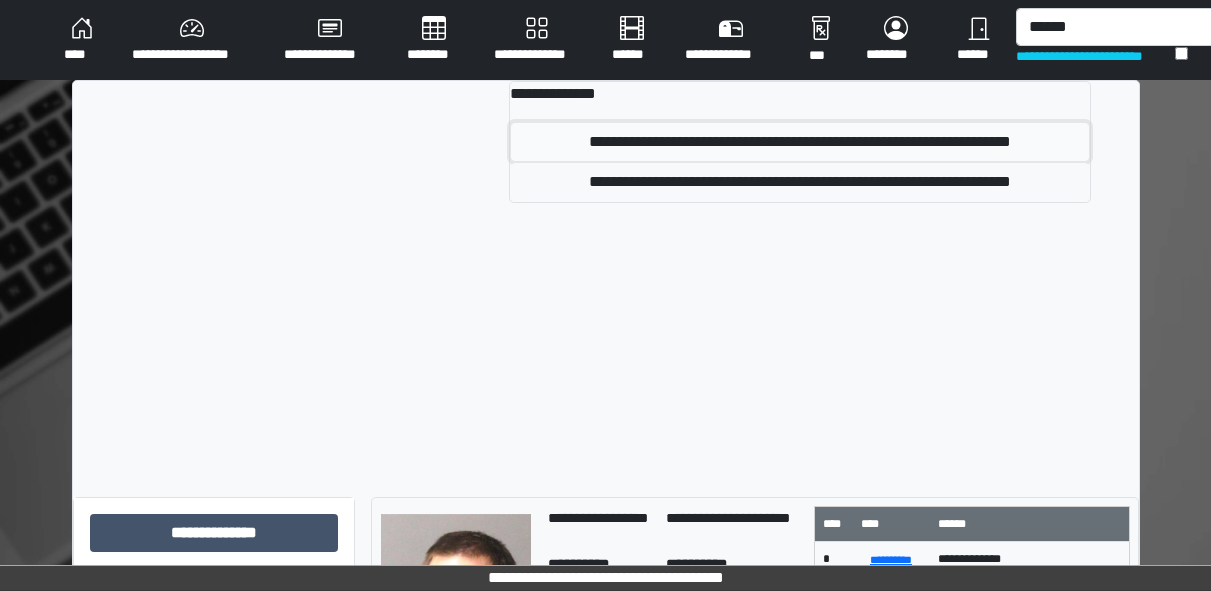 click on "**********" at bounding box center (799, 142) 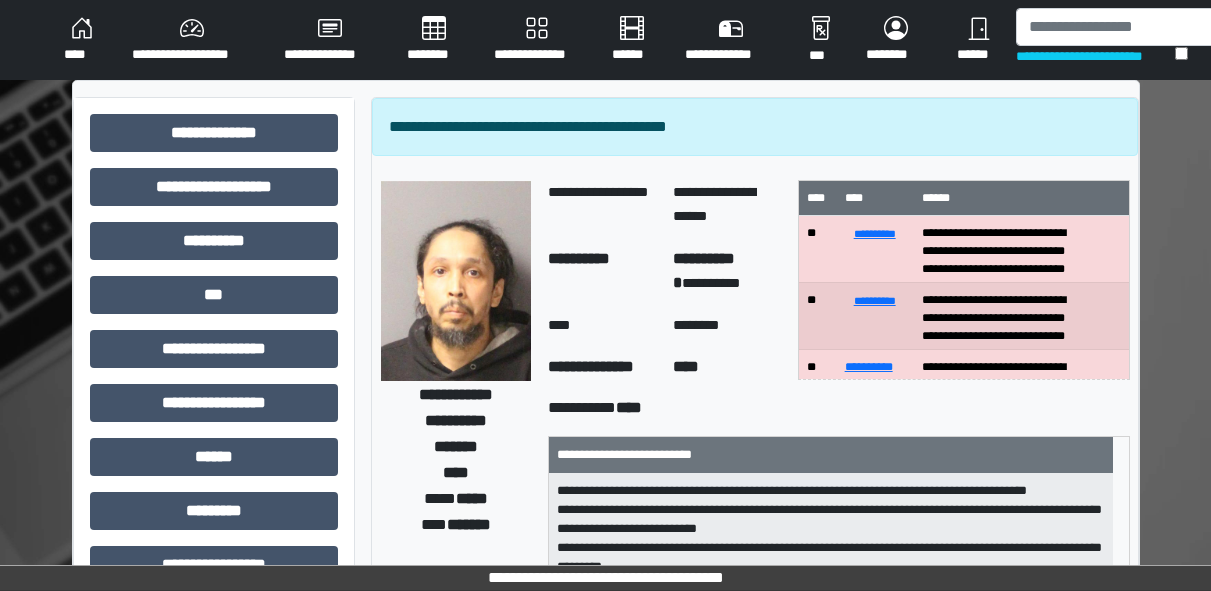 scroll, scrollTop: 140, scrollLeft: 0, axis: vertical 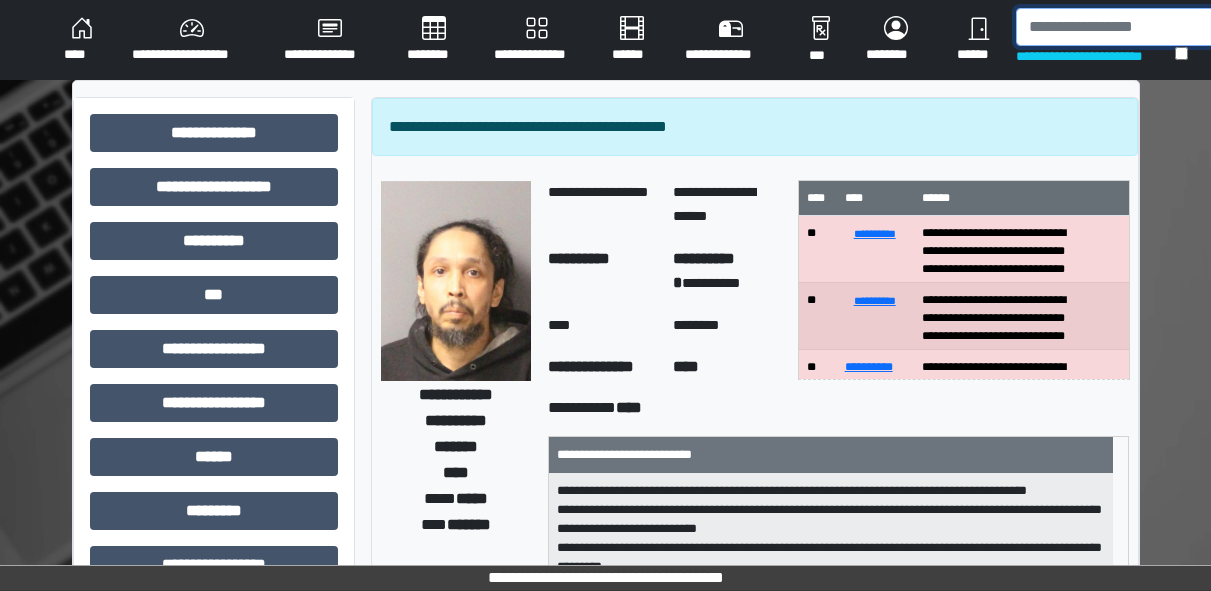 click at bounding box center [1119, 27] 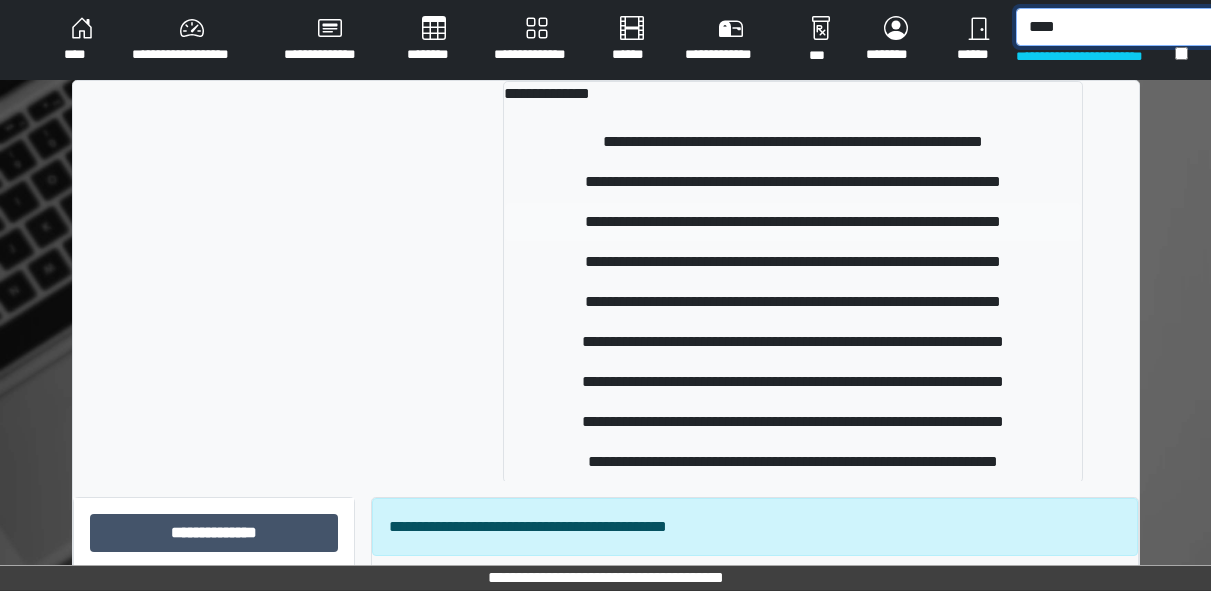 type on "****" 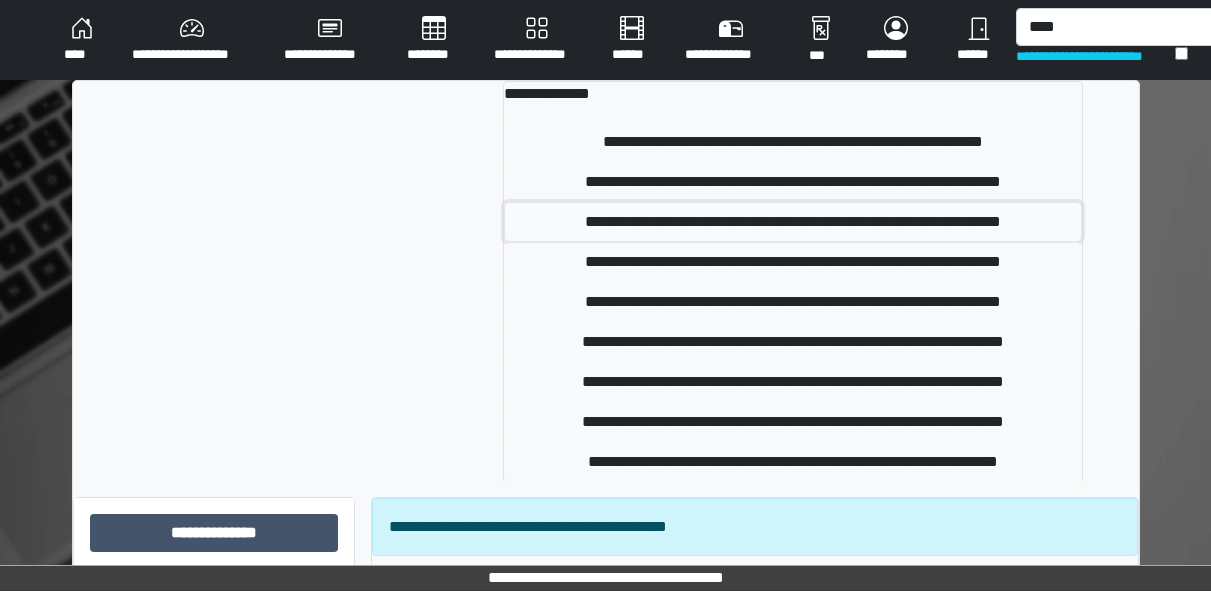 click on "**********" at bounding box center (793, 222) 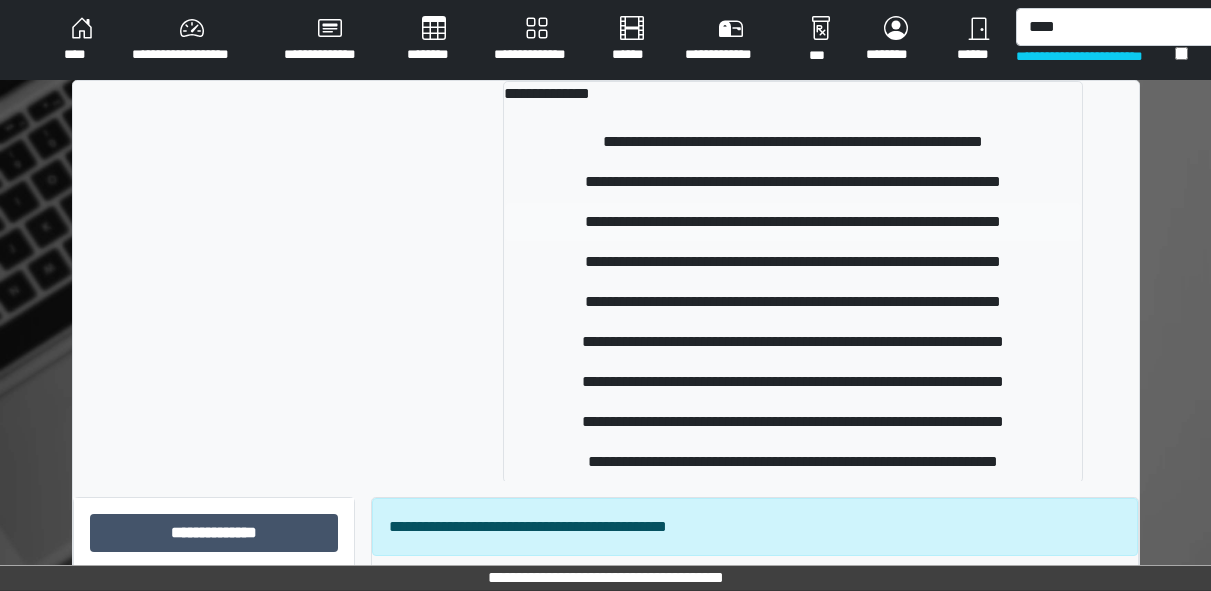 type 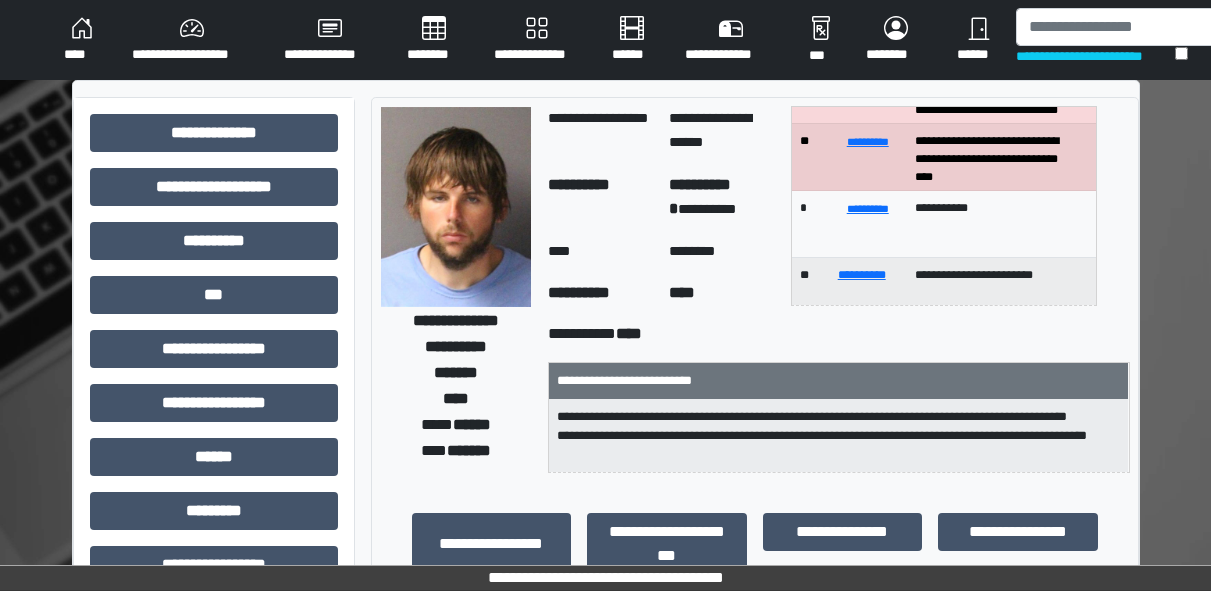 scroll, scrollTop: 255, scrollLeft: 0, axis: vertical 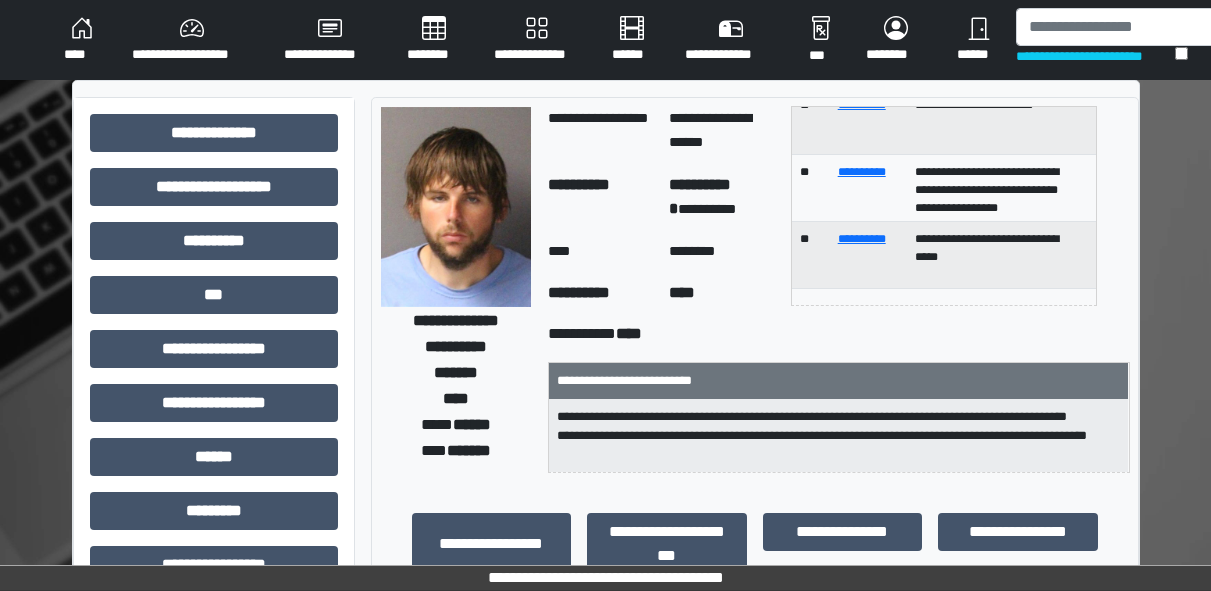 click on "****" at bounding box center [82, 40] 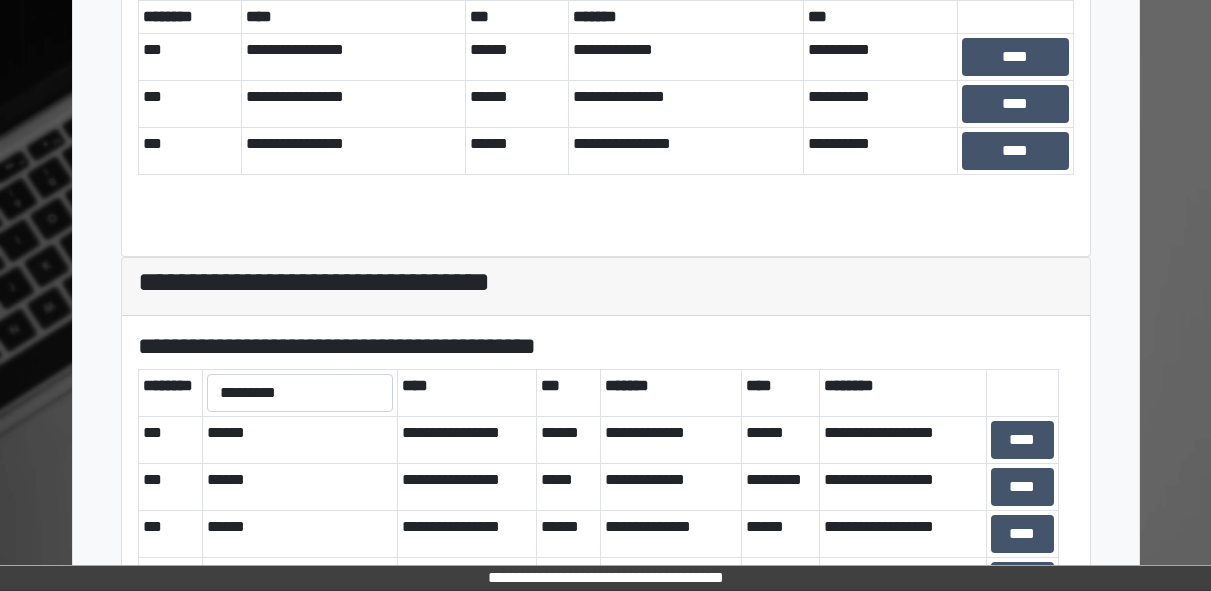 scroll, scrollTop: 810, scrollLeft: 0, axis: vertical 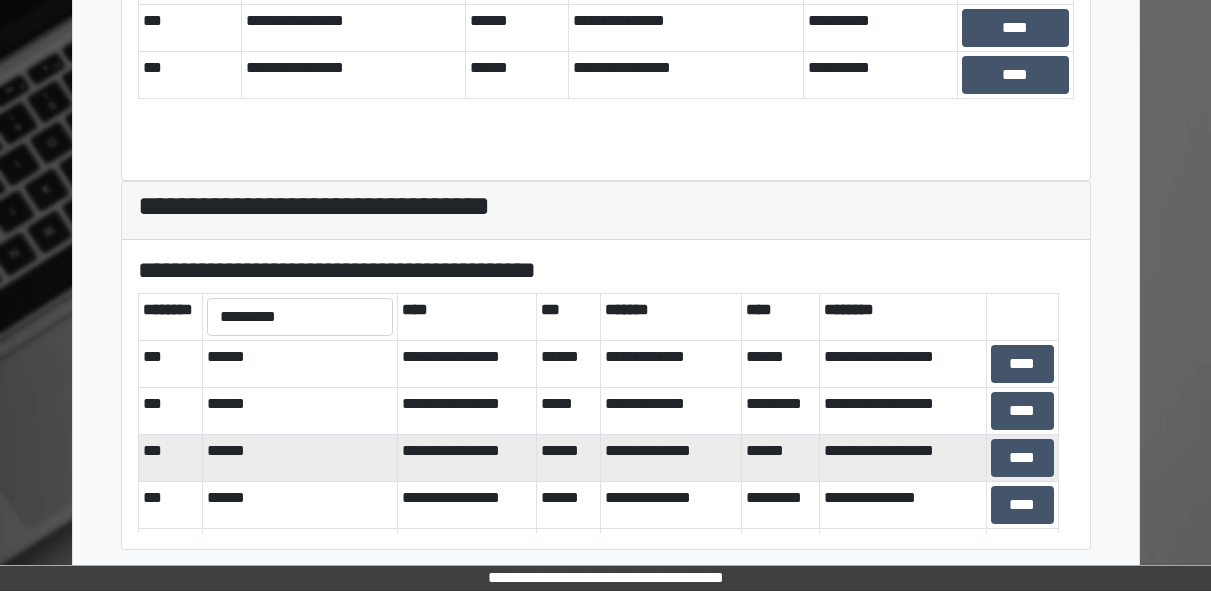 click on "**********" at bounding box center [903, 458] 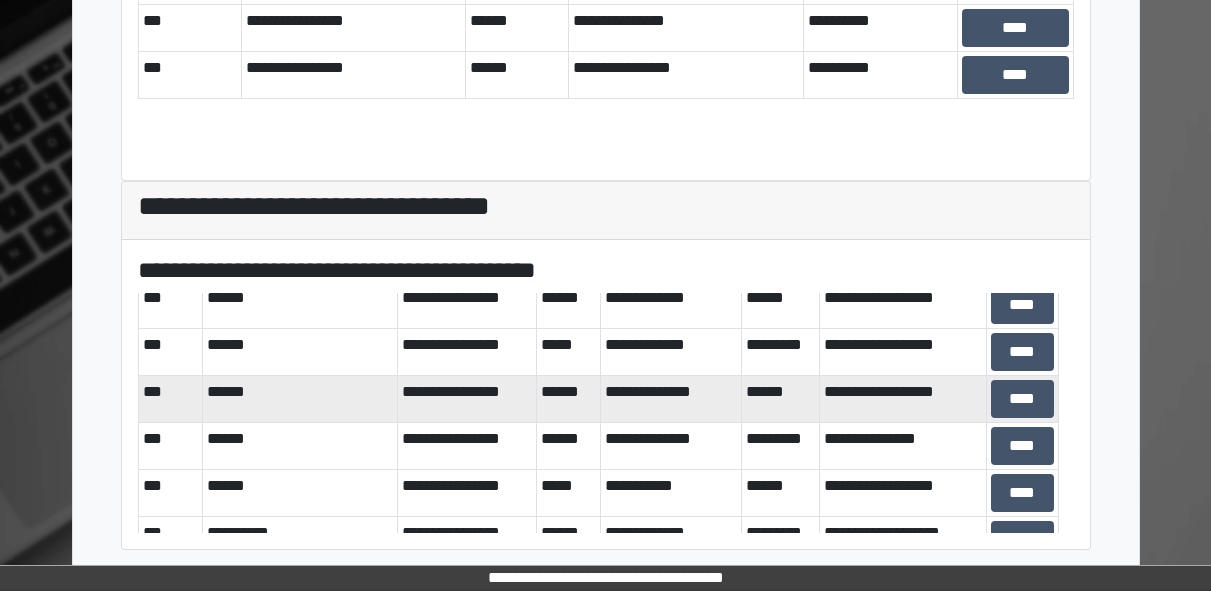 scroll, scrollTop: 106, scrollLeft: 0, axis: vertical 